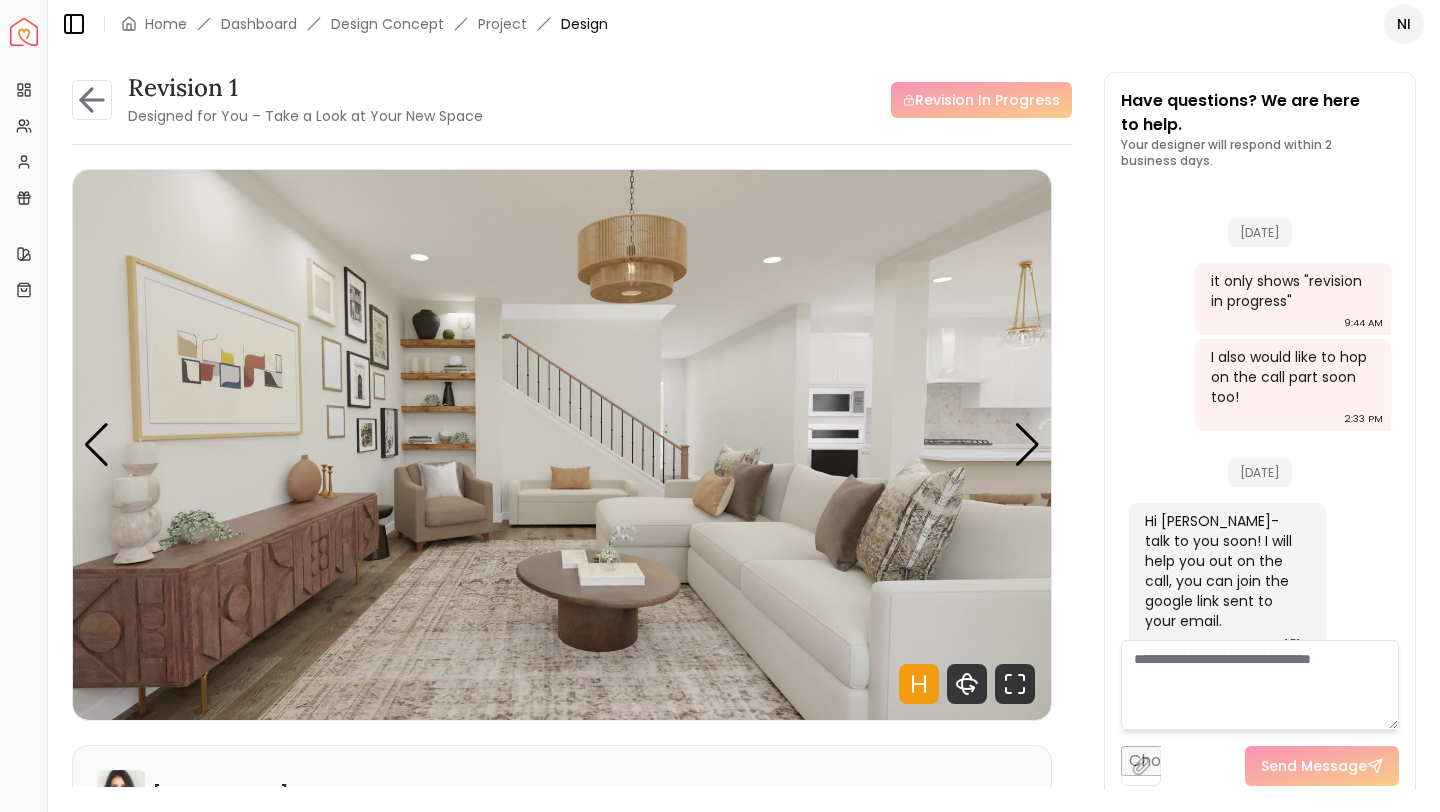 scroll, scrollTop: 0, scrollLeft: 0, axis: both 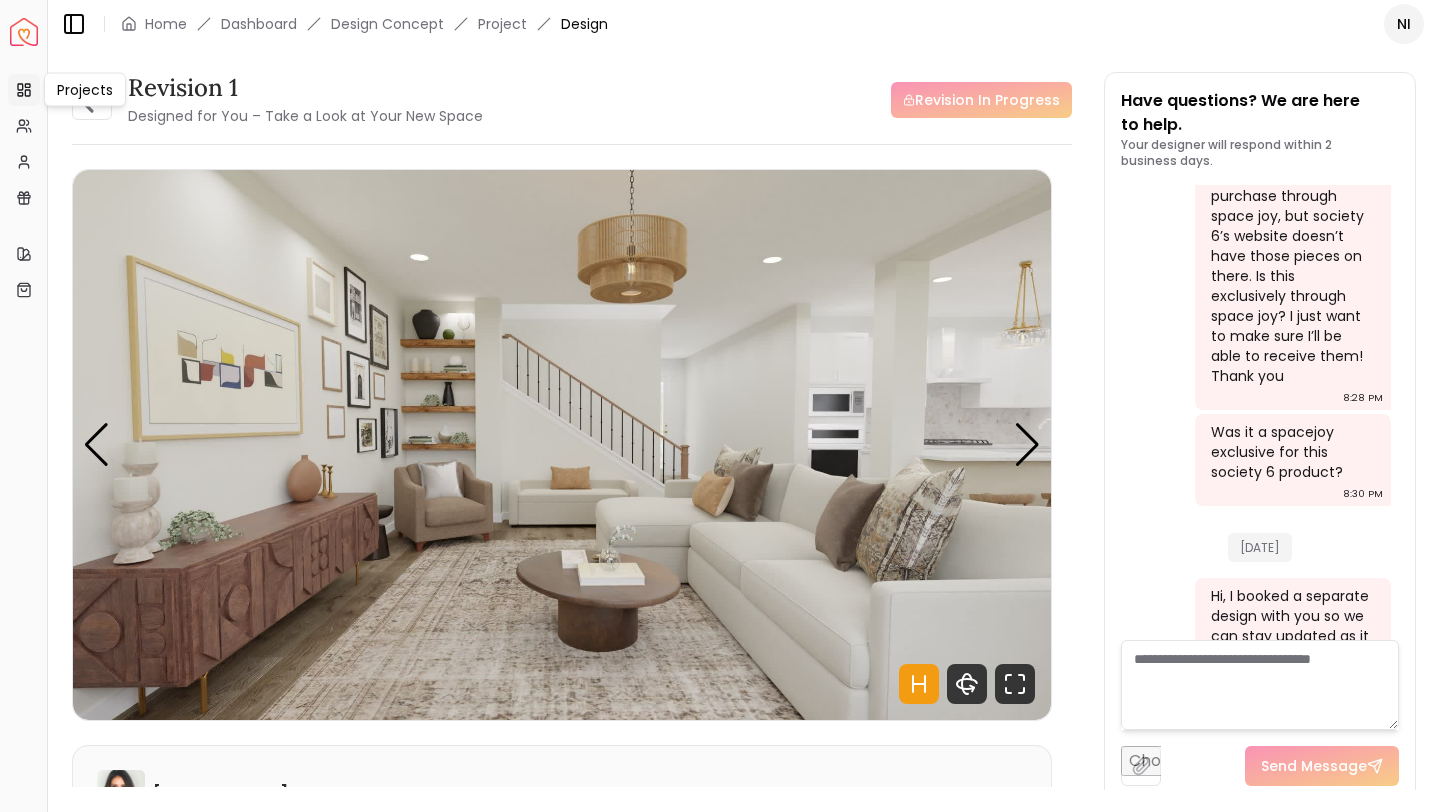click on "Projects" at bounding box center (24, 90) 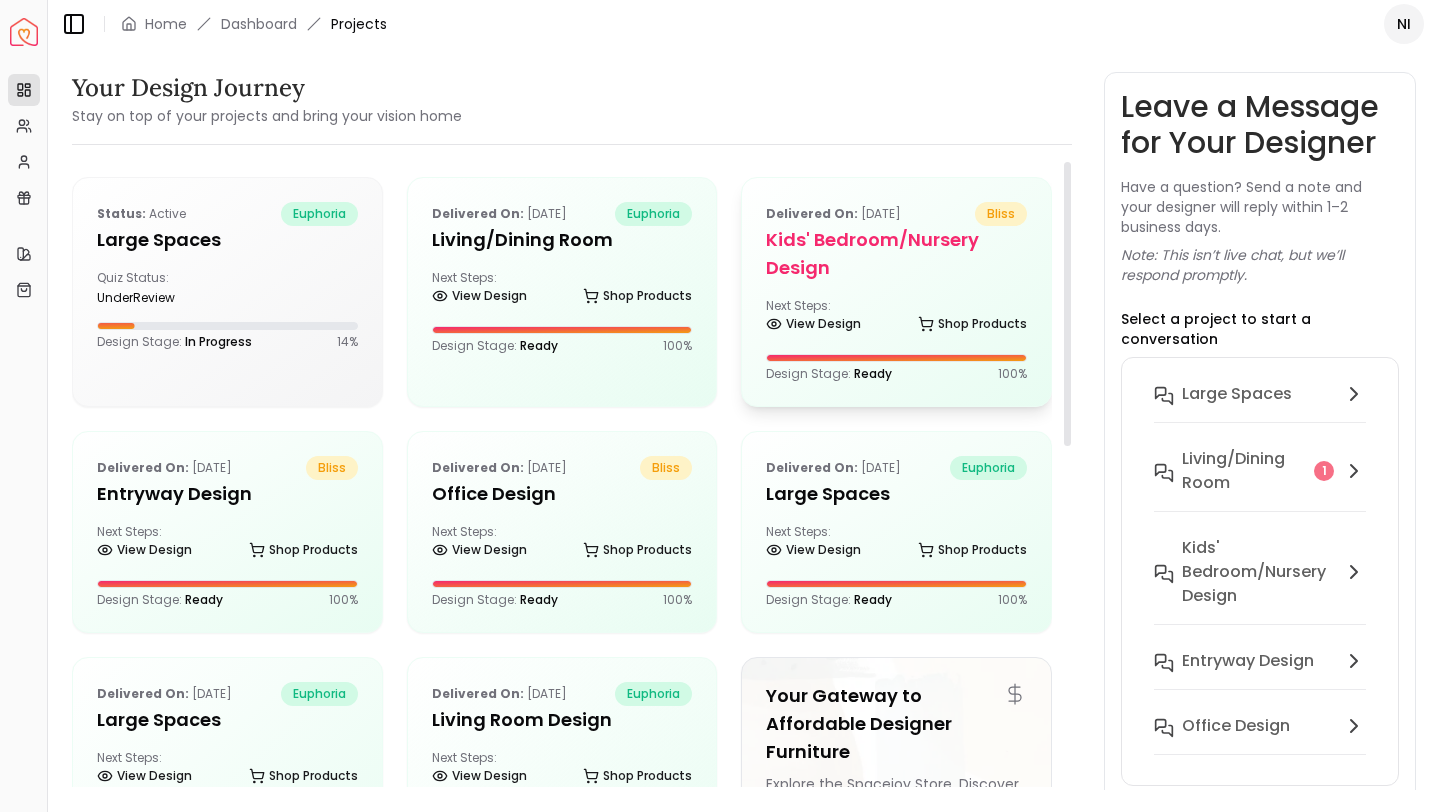 click on "Delivered on:   Jul 04, 2025 bliss Kids' Bedroom/Nursery Design Next Steps: View Design Shop Products Design Stage:   Ready 100 %" at bounding box center (896, 292) 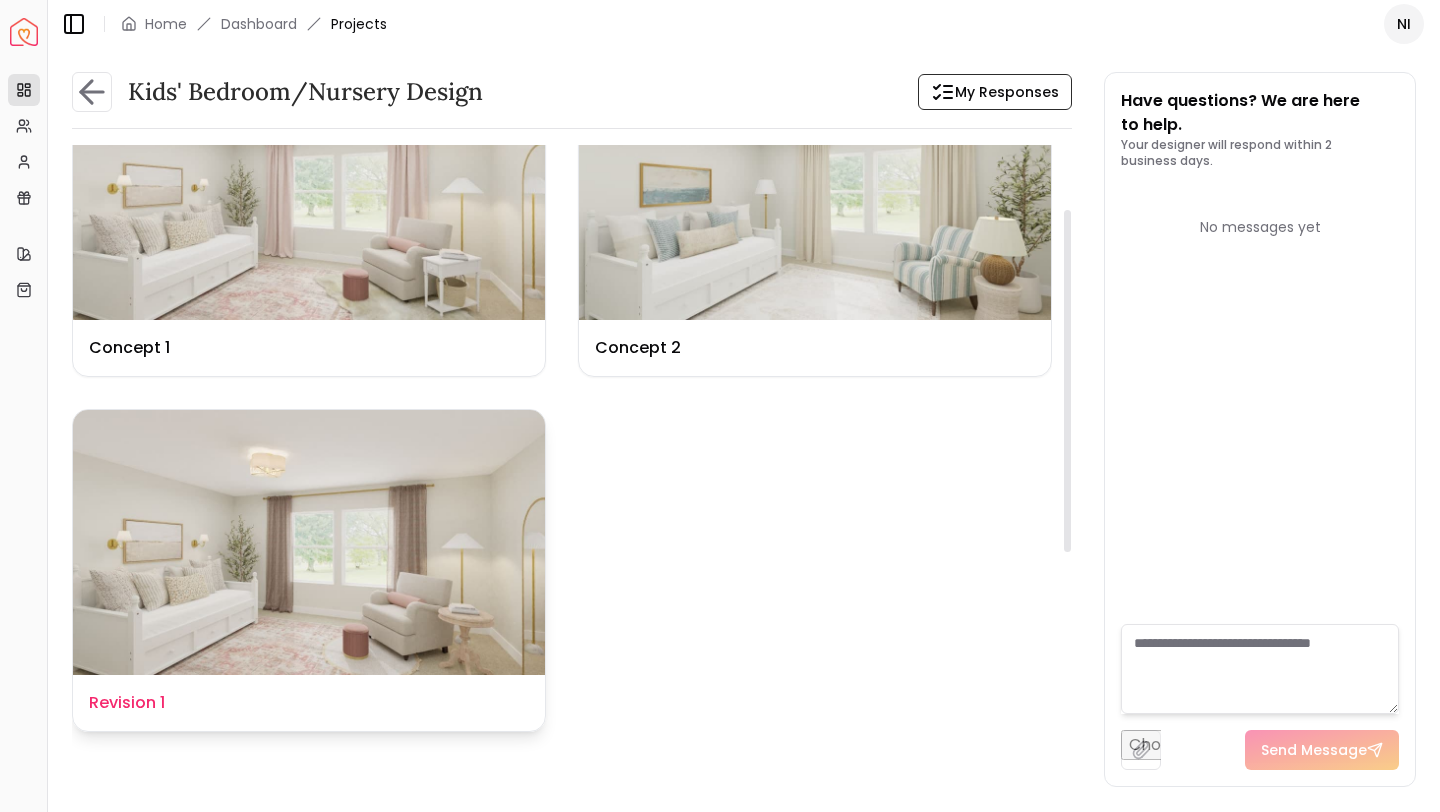scroll, scrollTop: 121, scrollLeft: 0, axis: vertical 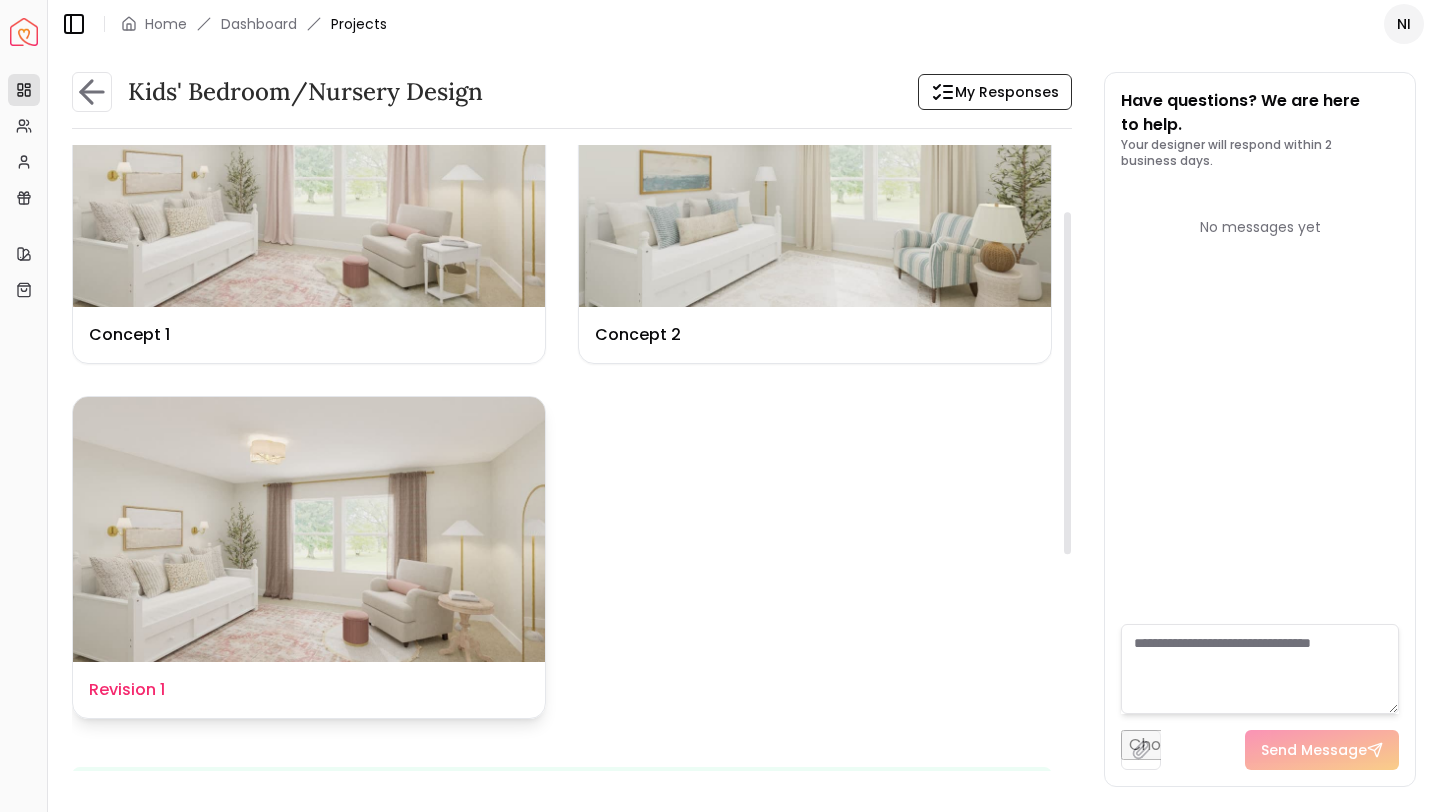 click on "Design Name Revision 1" at bounding box center [309, 690] 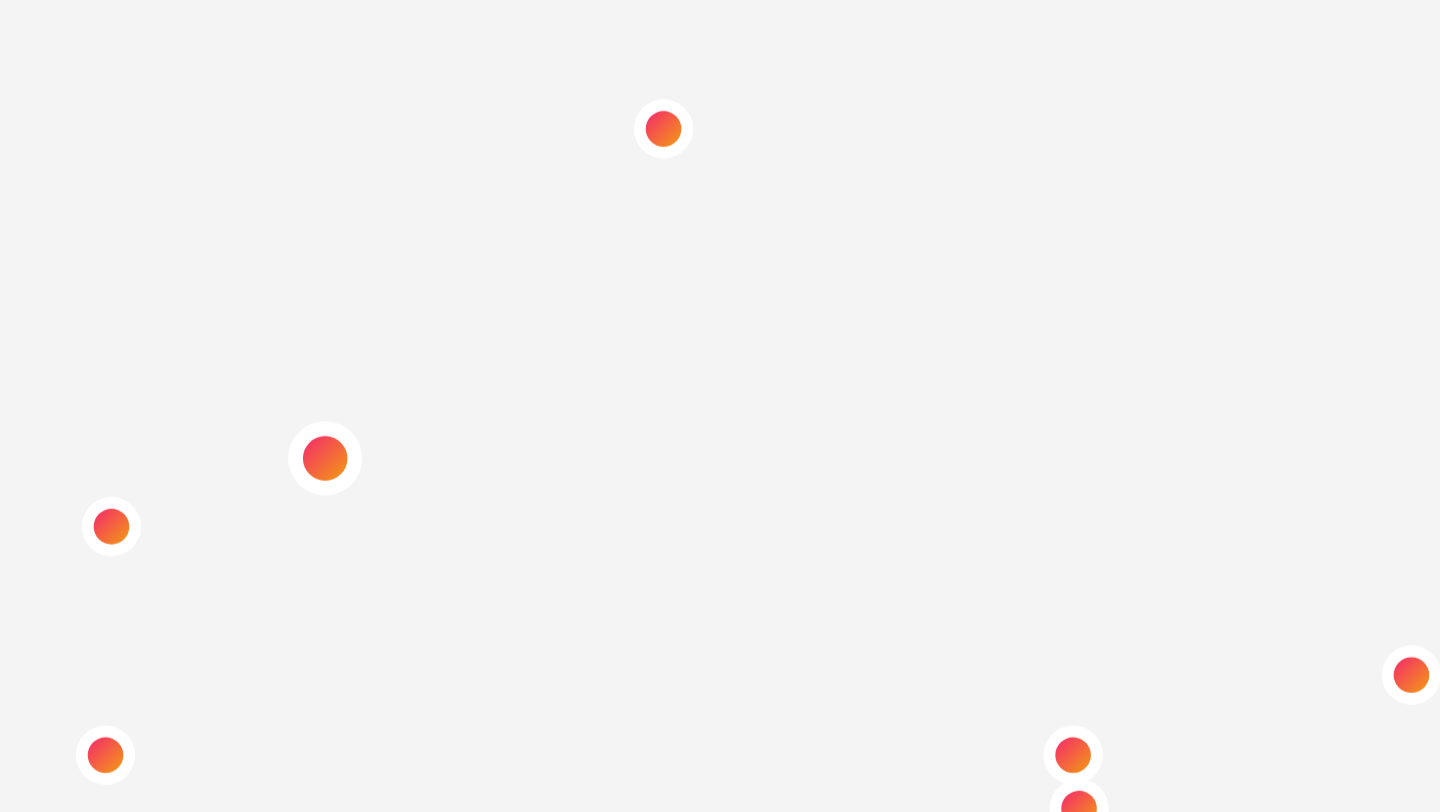 click at bounding box center [505, 463] 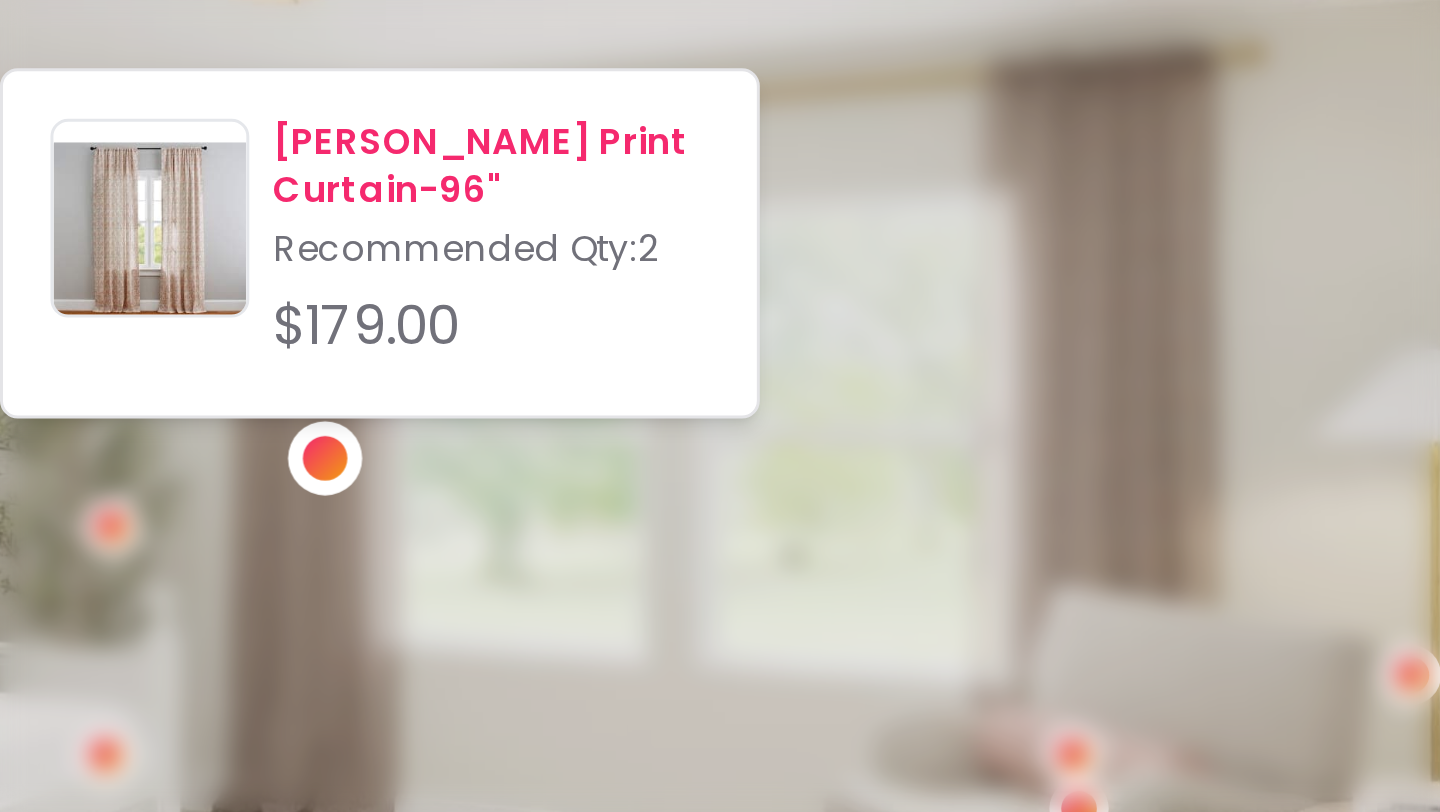 click on "Amala Kalamkari Print Curtain-96"" at bounding box center (560, 365) 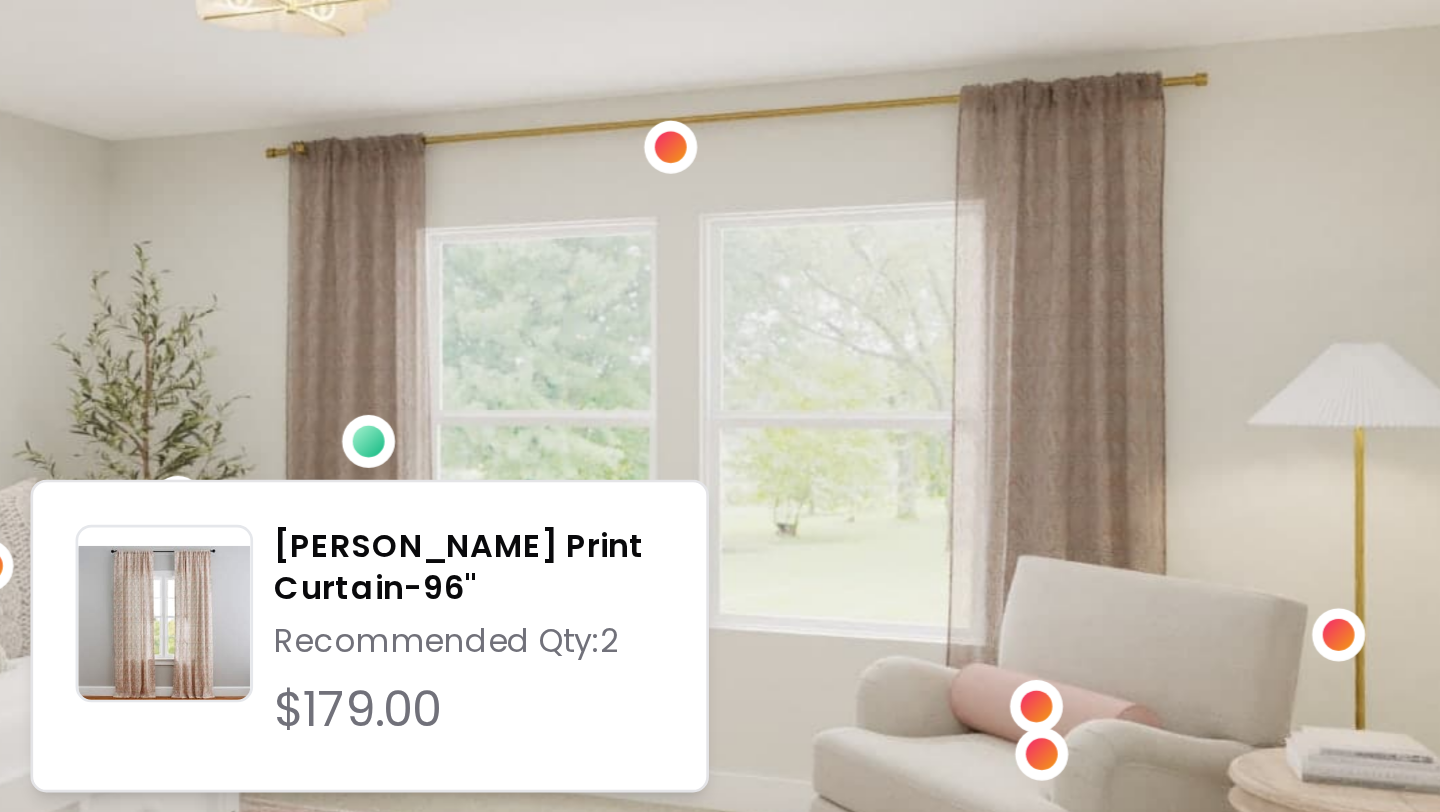 click at bounding box center (562, 445) 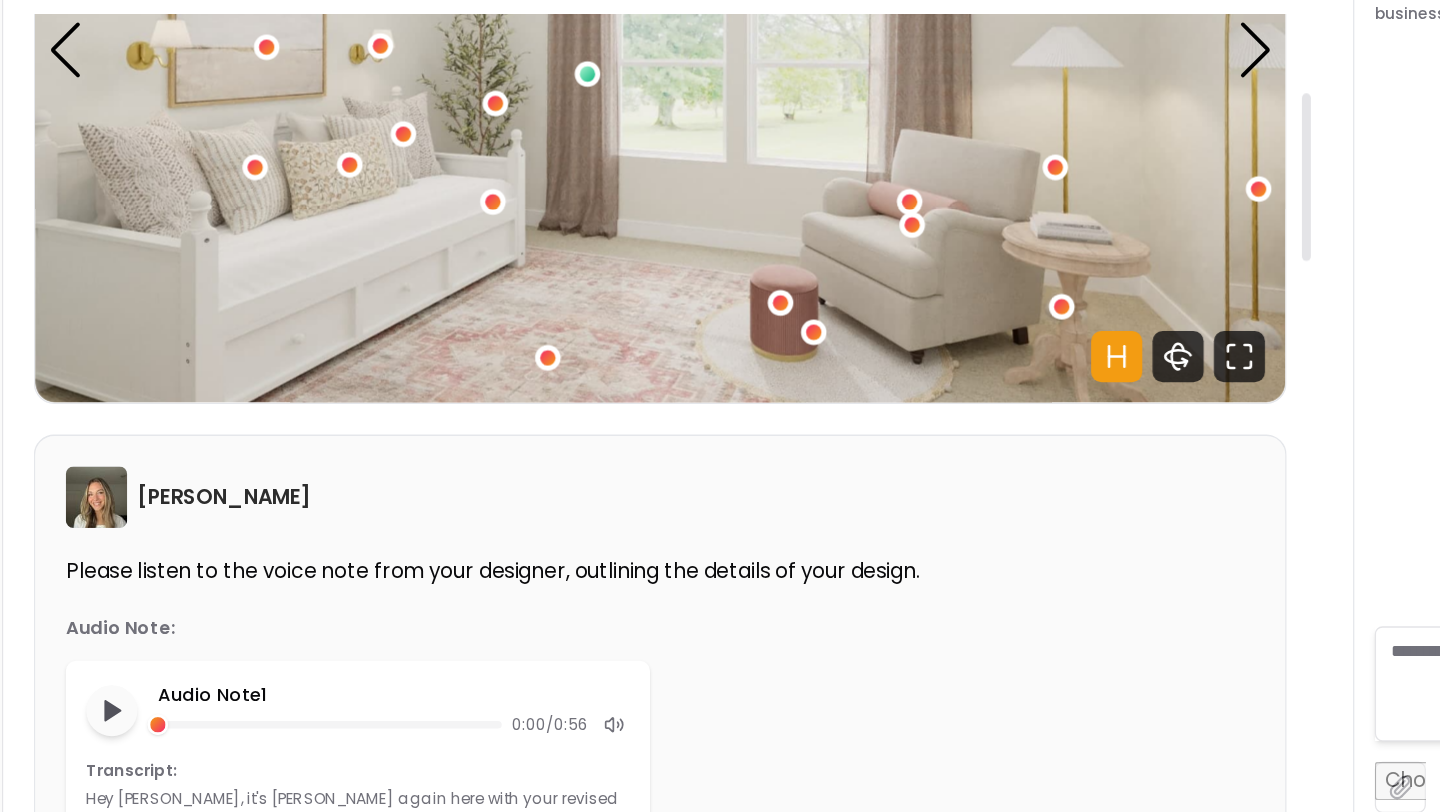 scroll, scrollTop: 292, scrollLeft: 0, axis: vertical 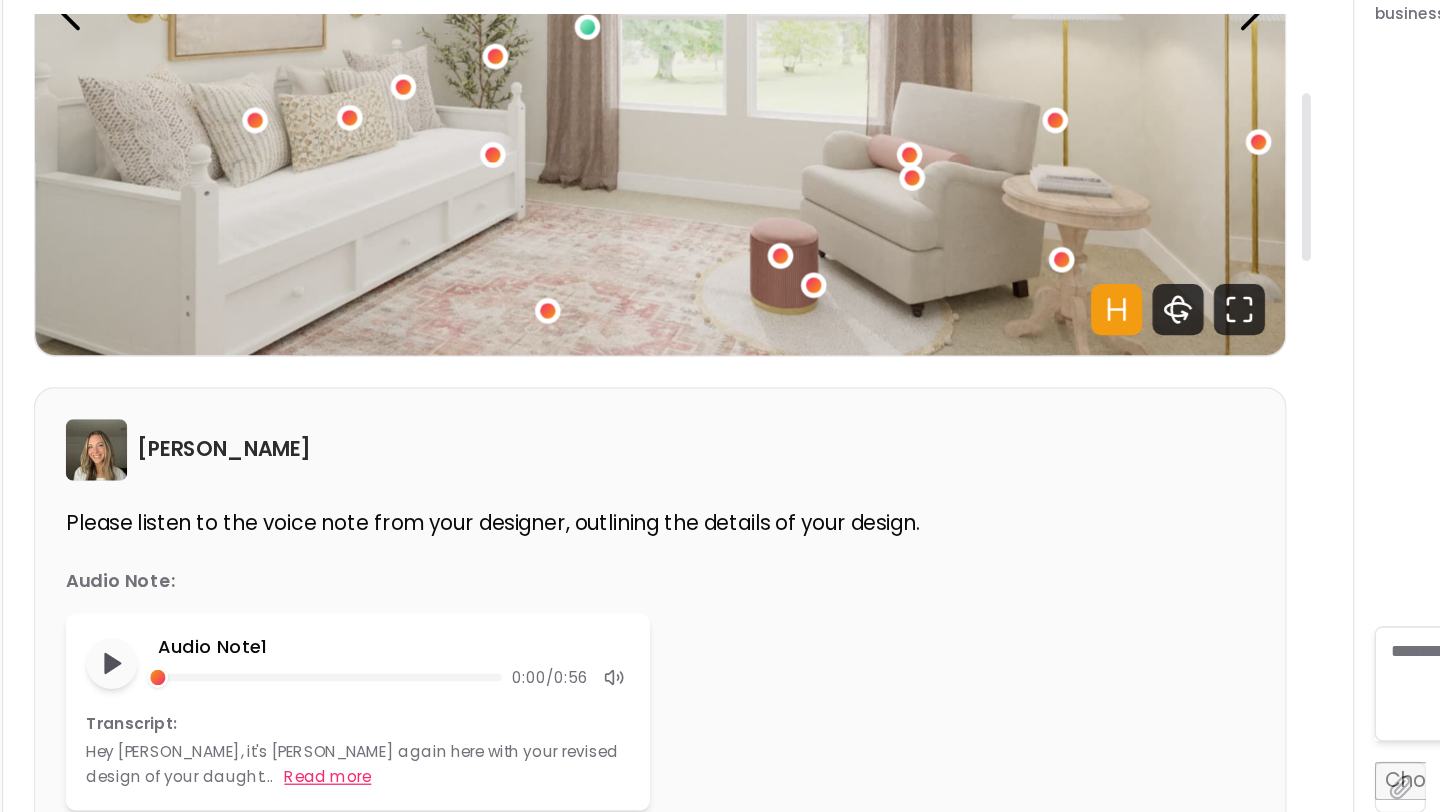 click on "Read more" at bounding box center (302, 758) 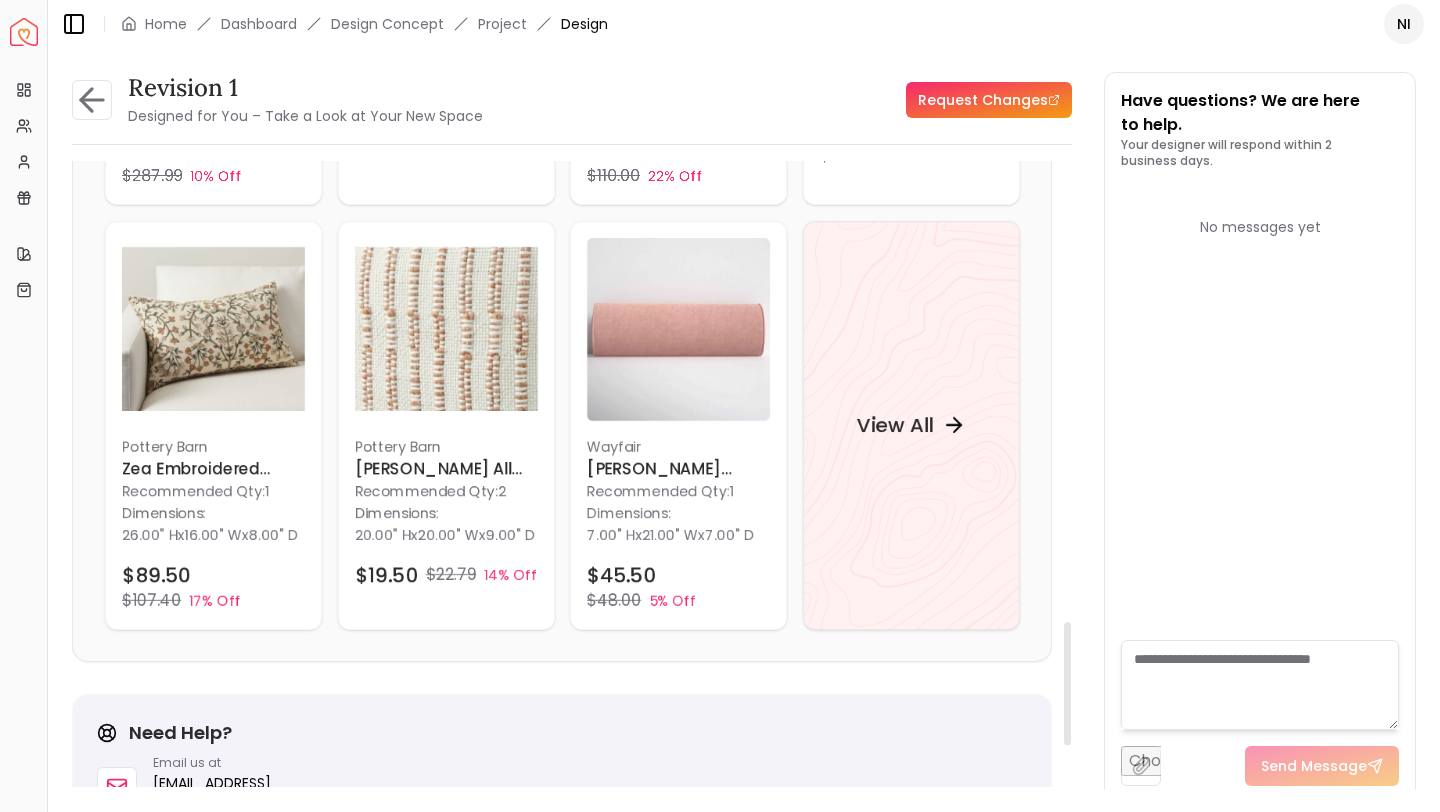 scroll, scrollTop: 2325, scrollLeft: 0, axis: vertical 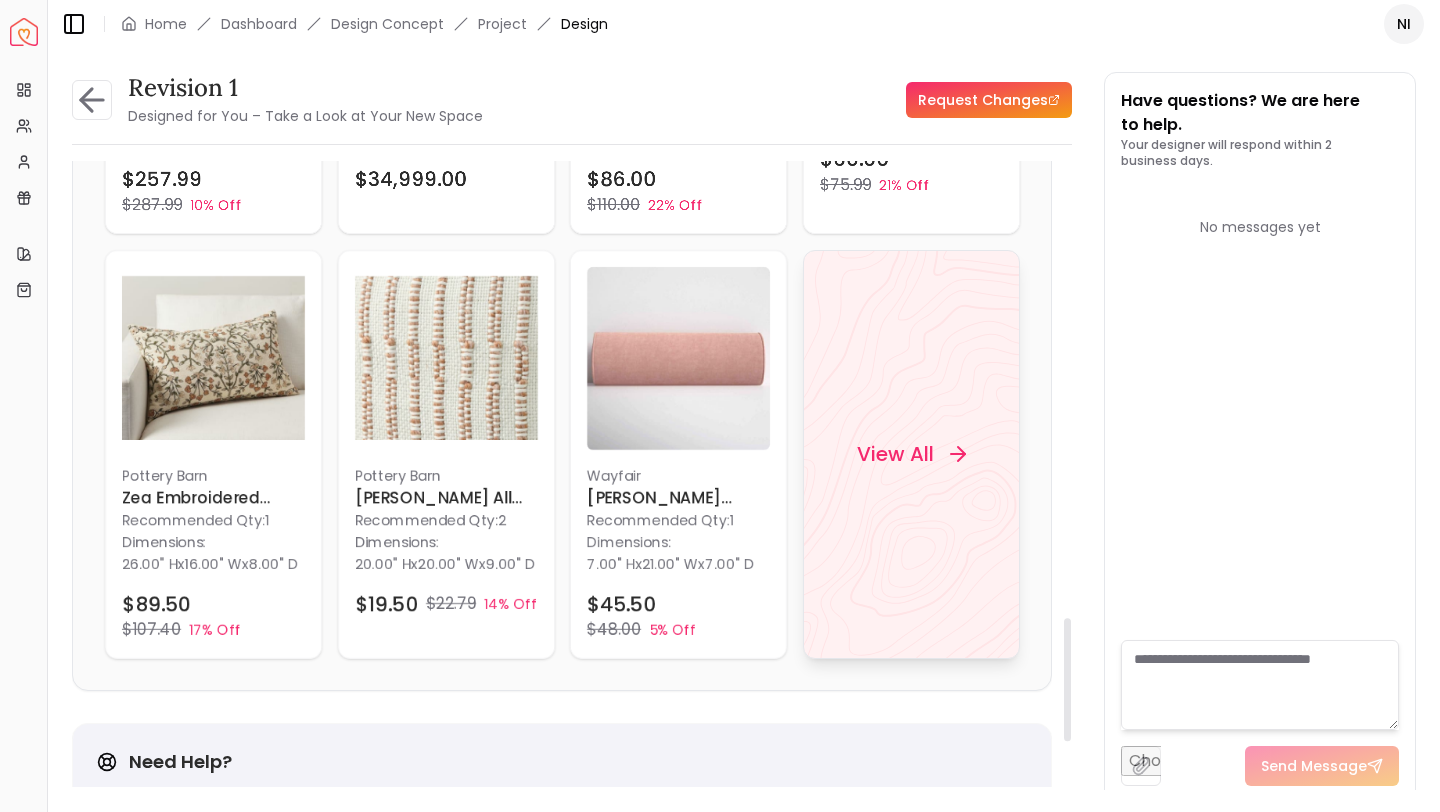 click on "View All" at bounding box center (894, 454) 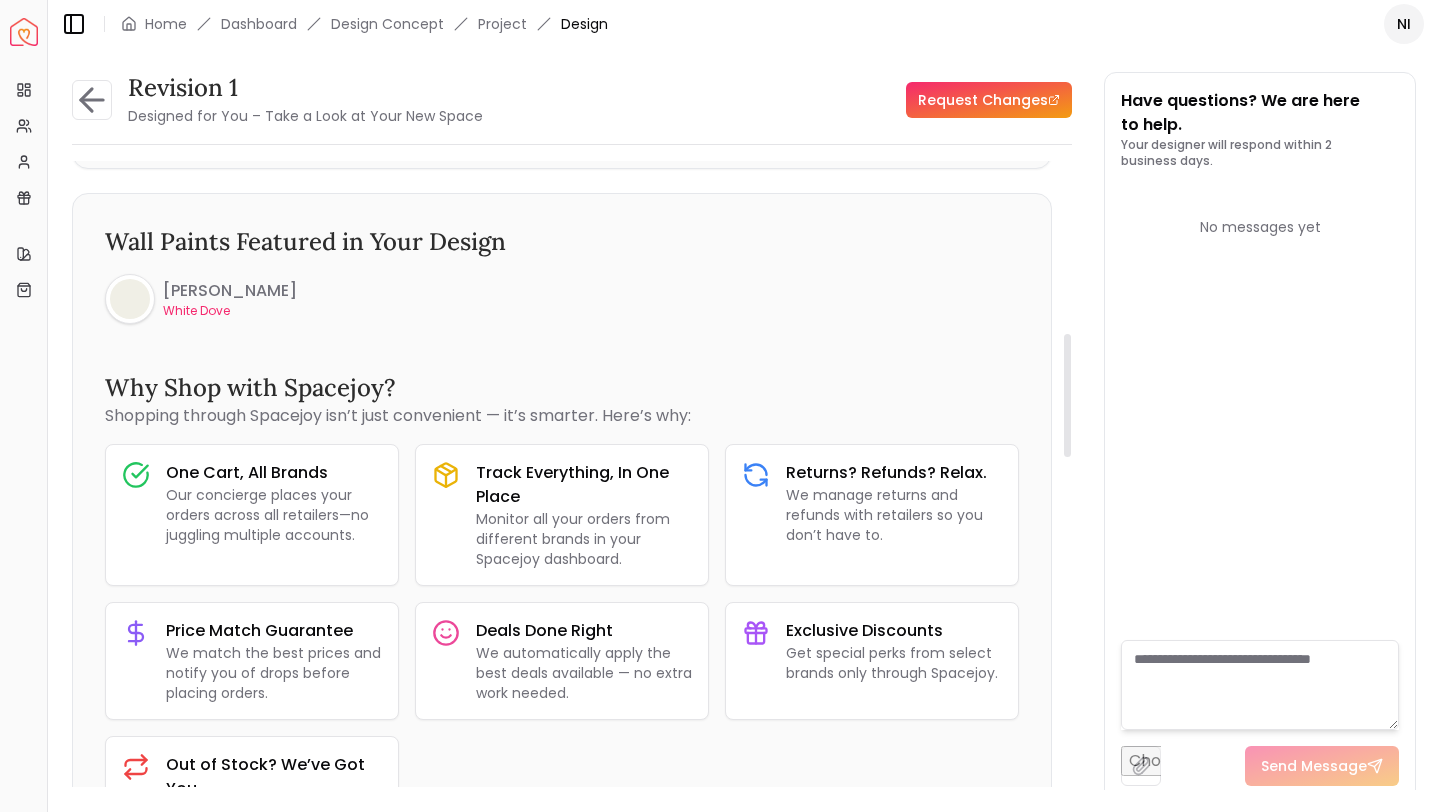scroll, scrollTop: 876, scrollLeft: 0, axis: vertical 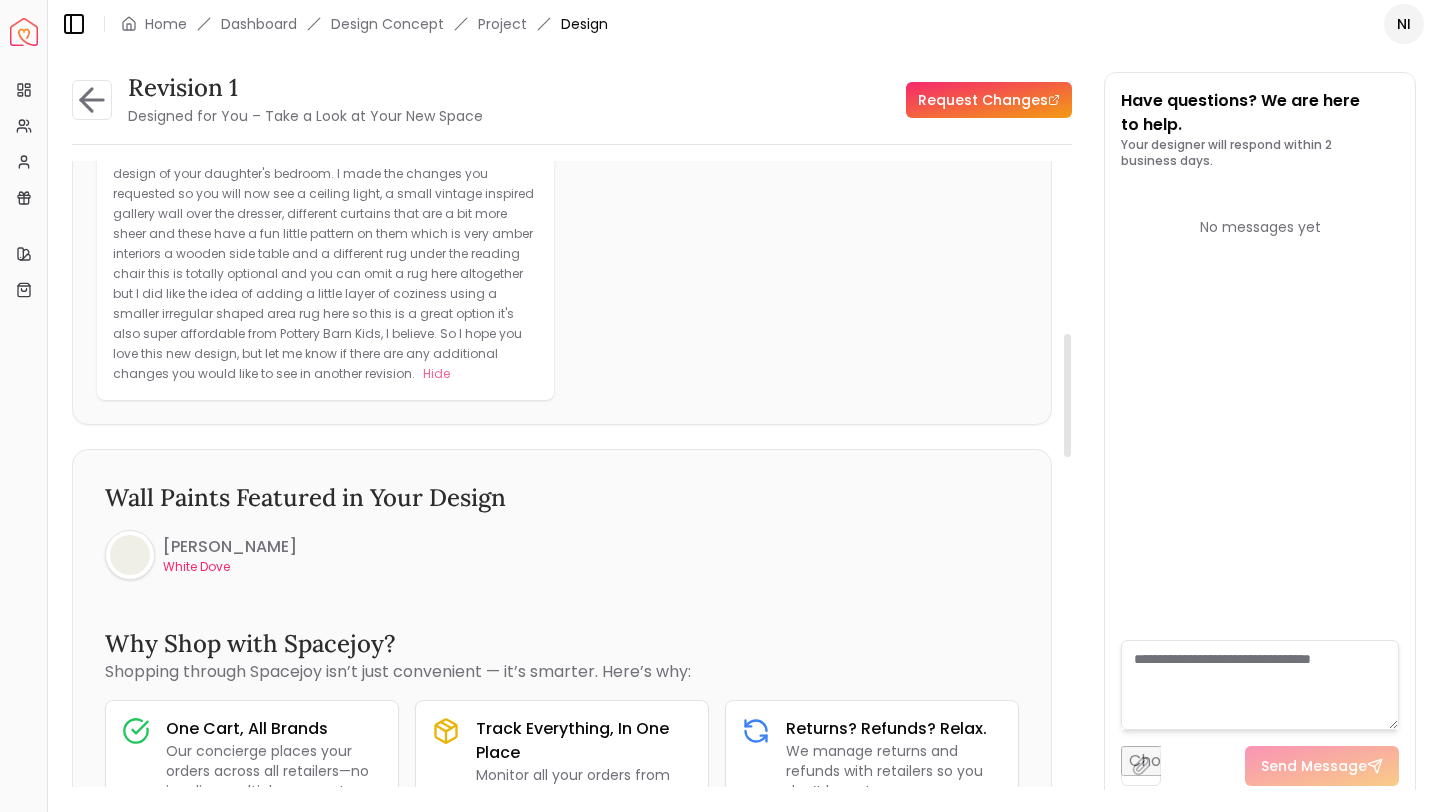 click on "Request Changes" at bounding box center [989, 100] 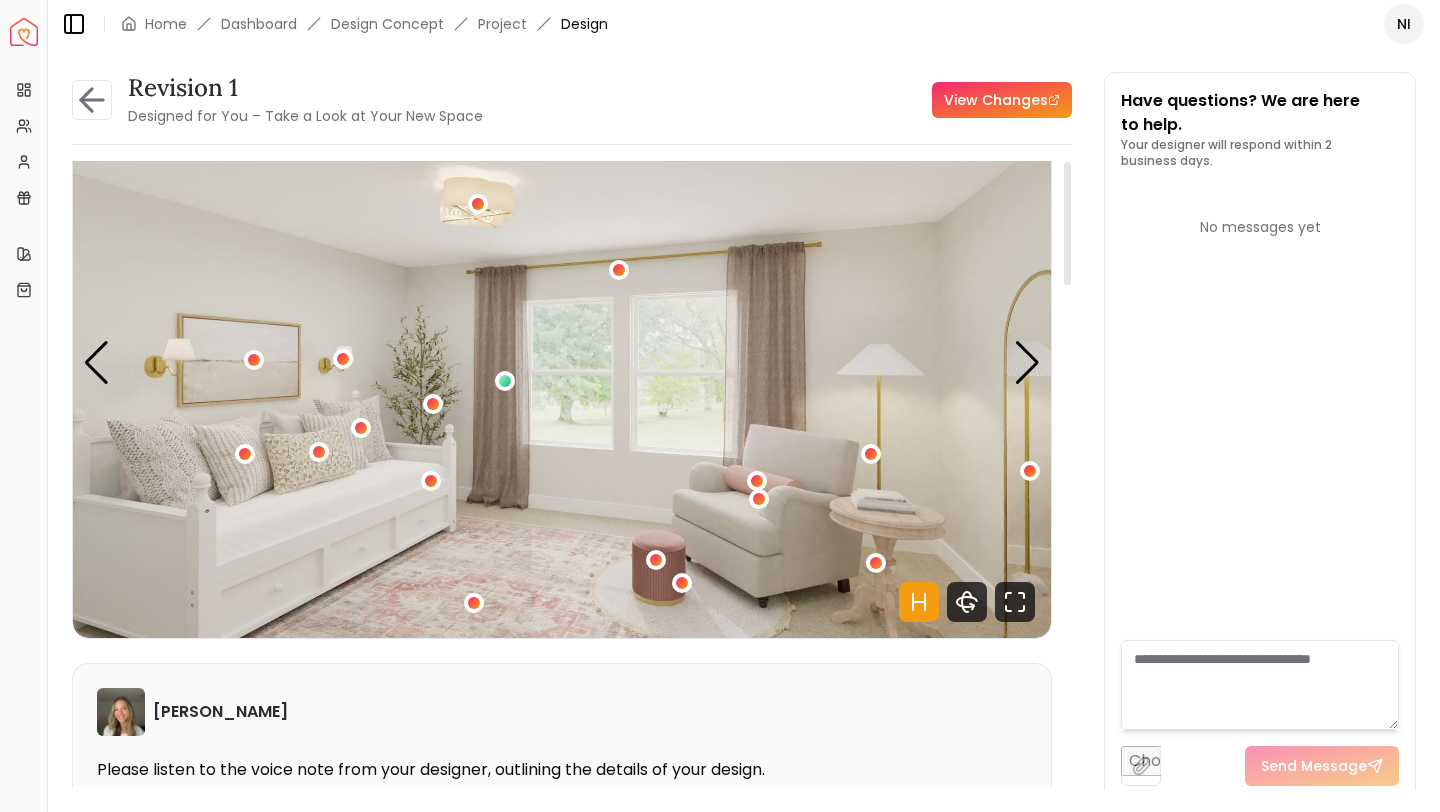 scroll, scrollTop: 0, scrollLeft: 0, axis: both 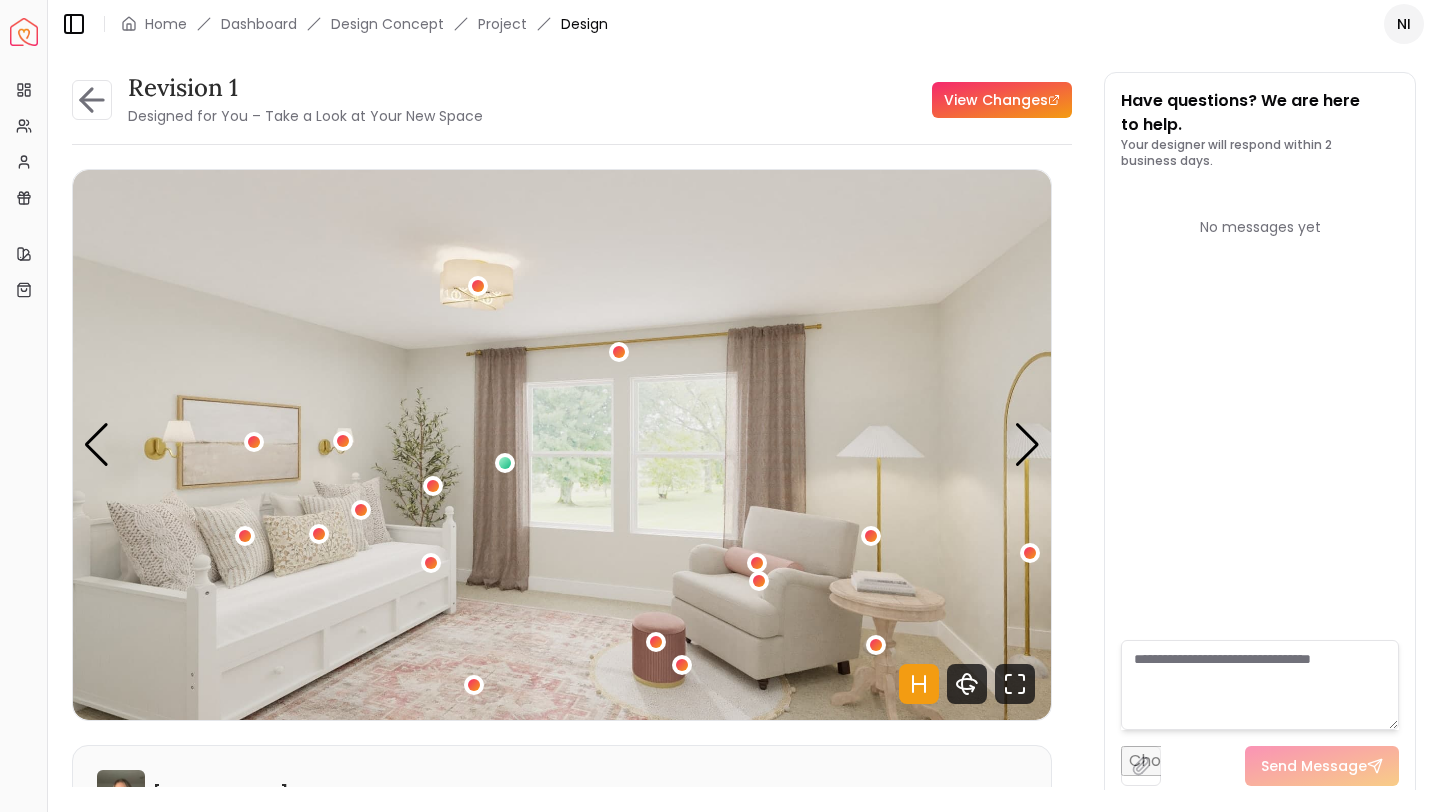 click at bounding box center (1260, 685) 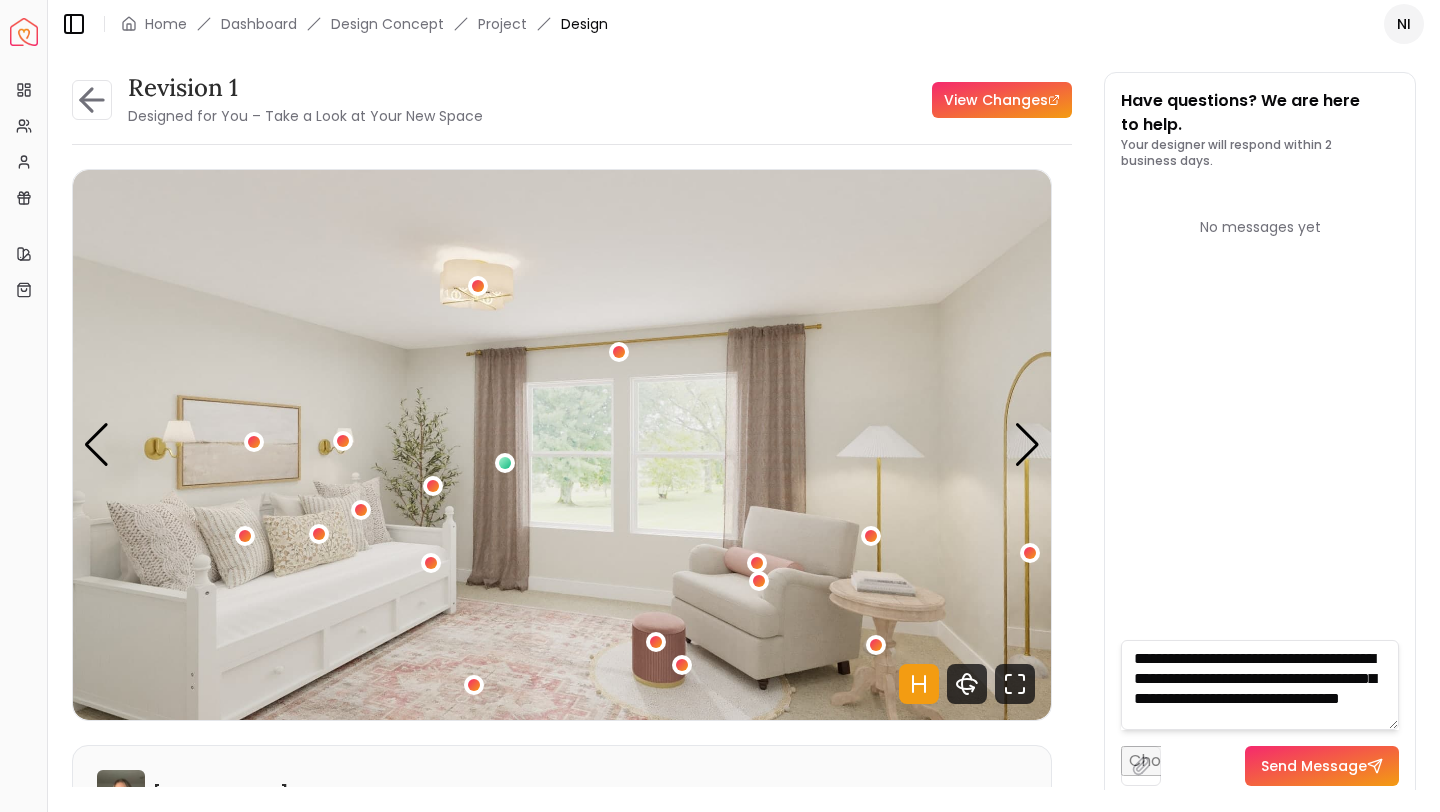 scroll, scrollTop: 8, scrollLeft: 0, axis: vertical 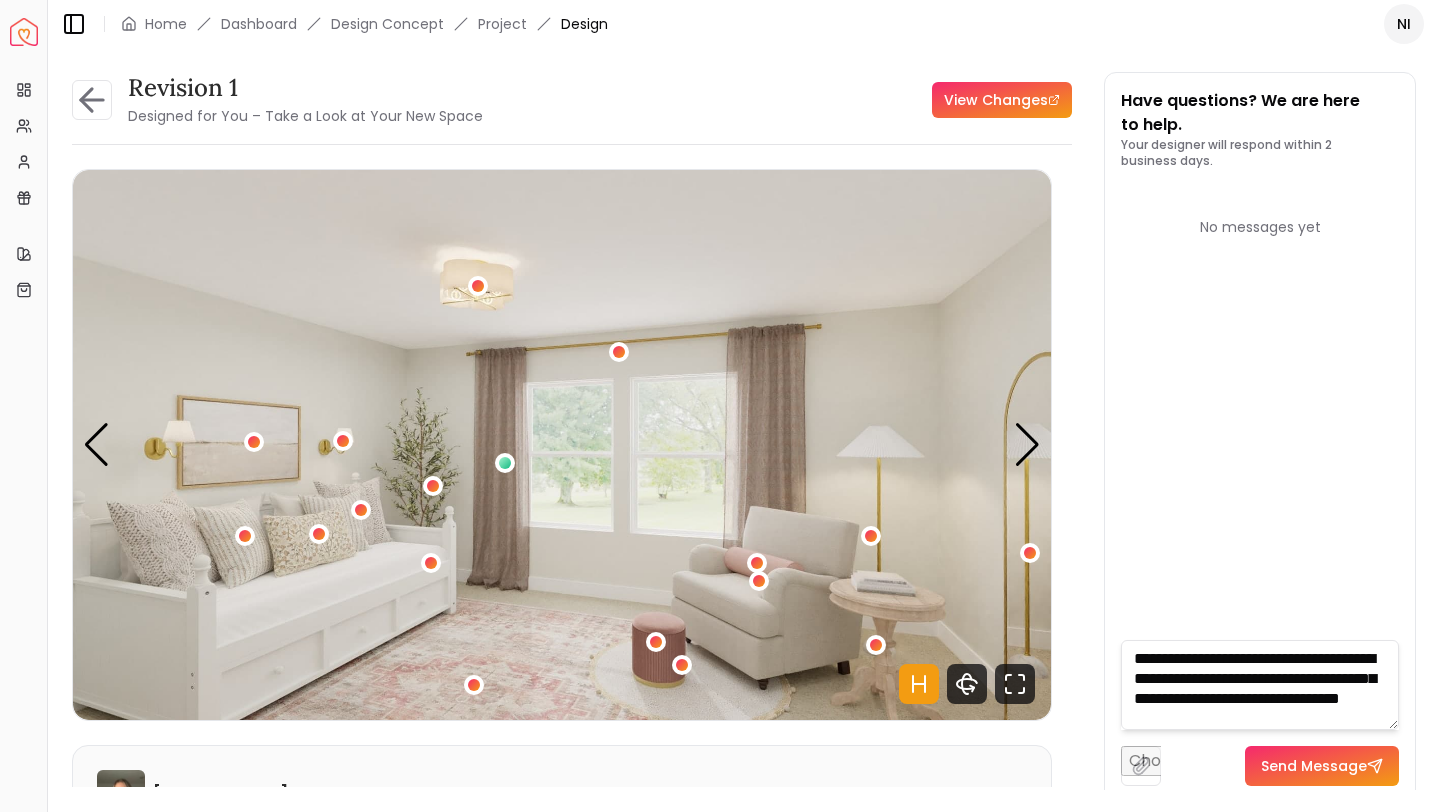 type on "**********" 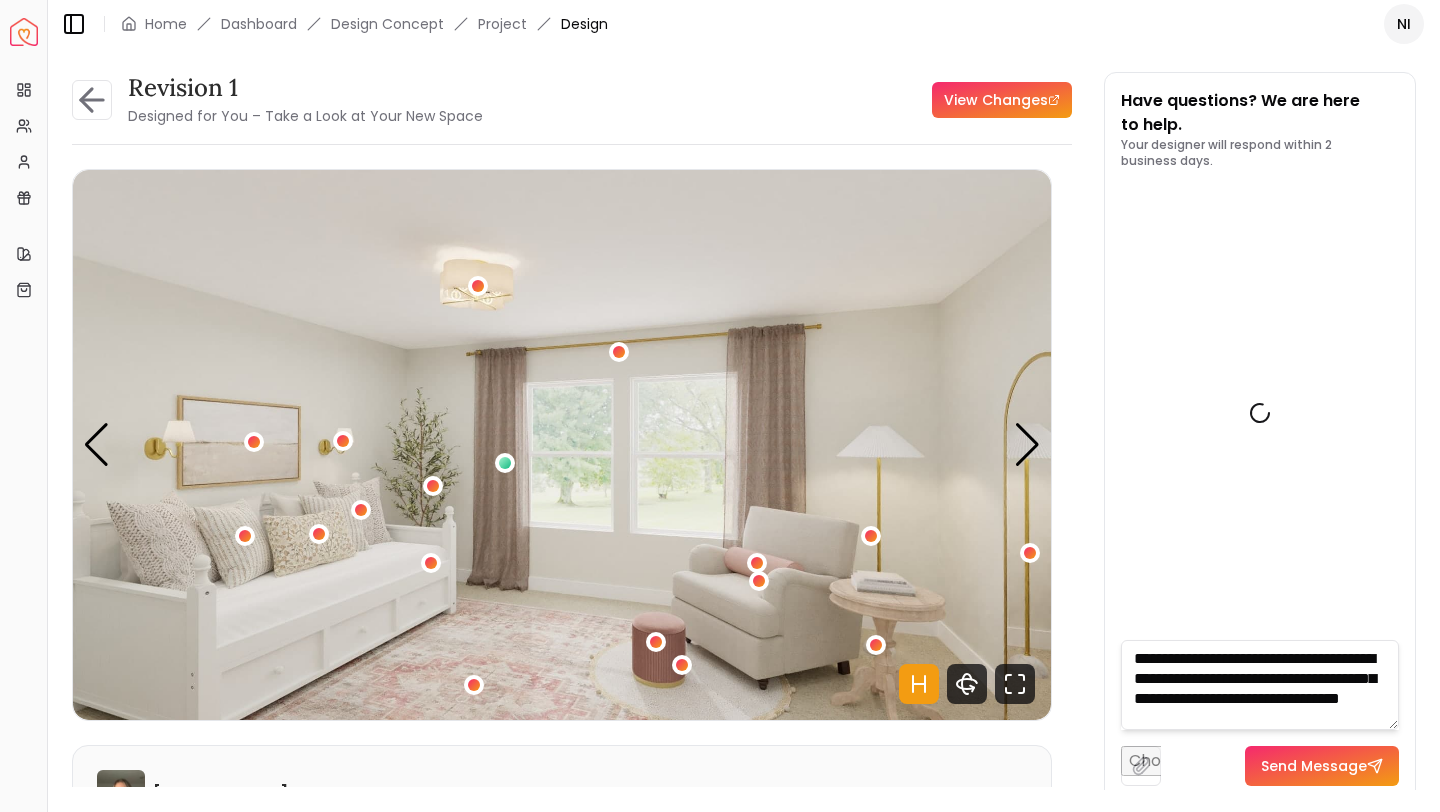 type 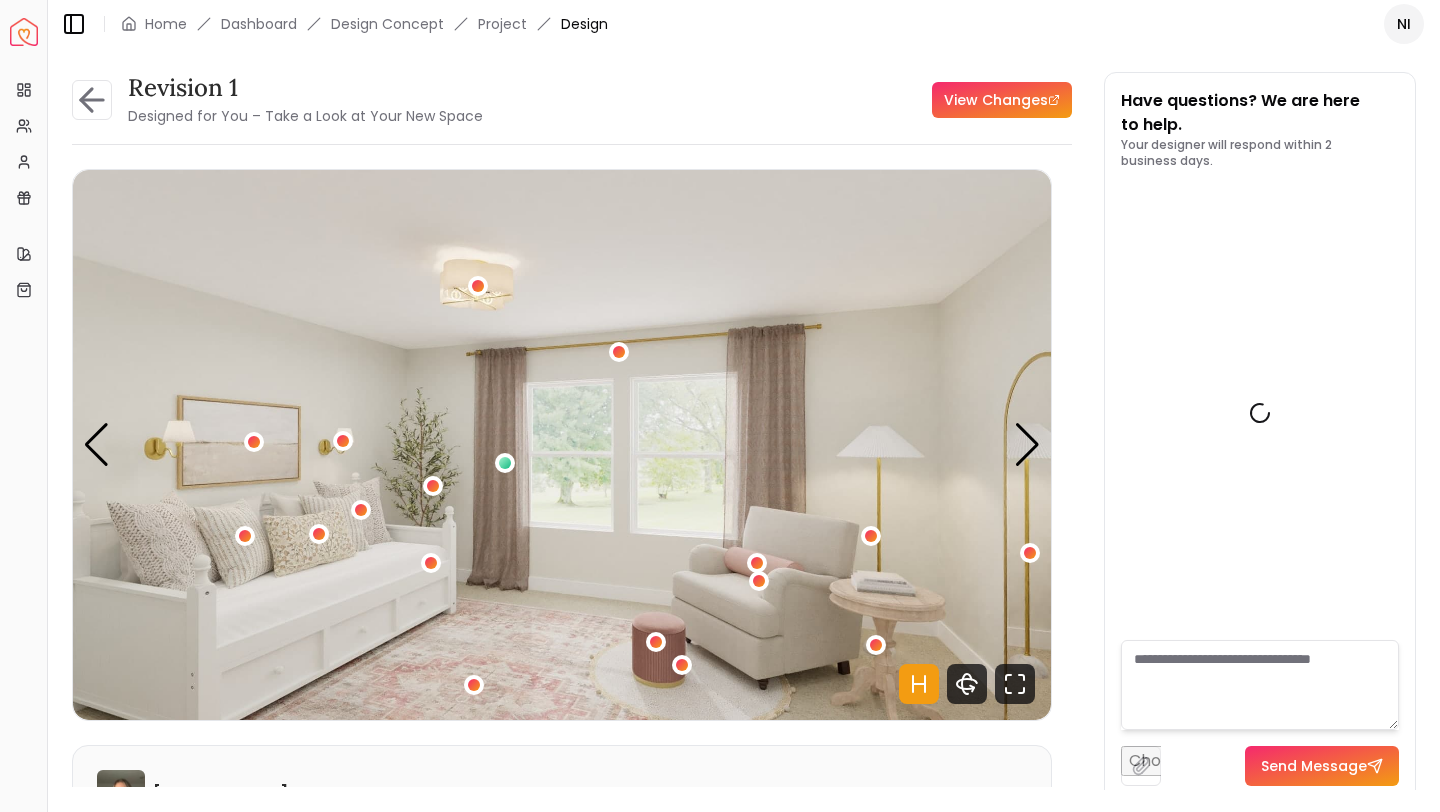 scroll, scrollTop: 0, scrollLeft: 0, axis: both 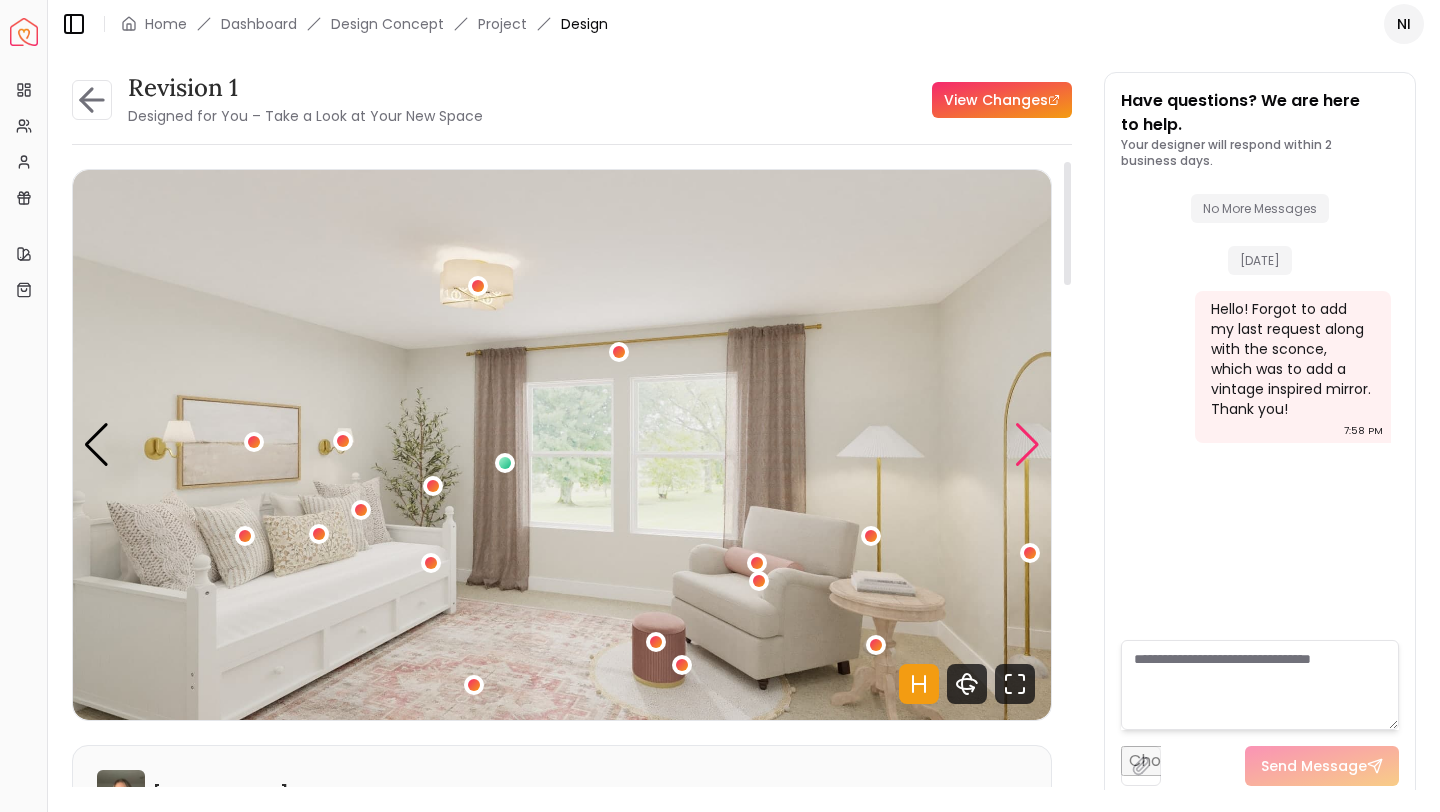 click at bounding box center [1027, 445] 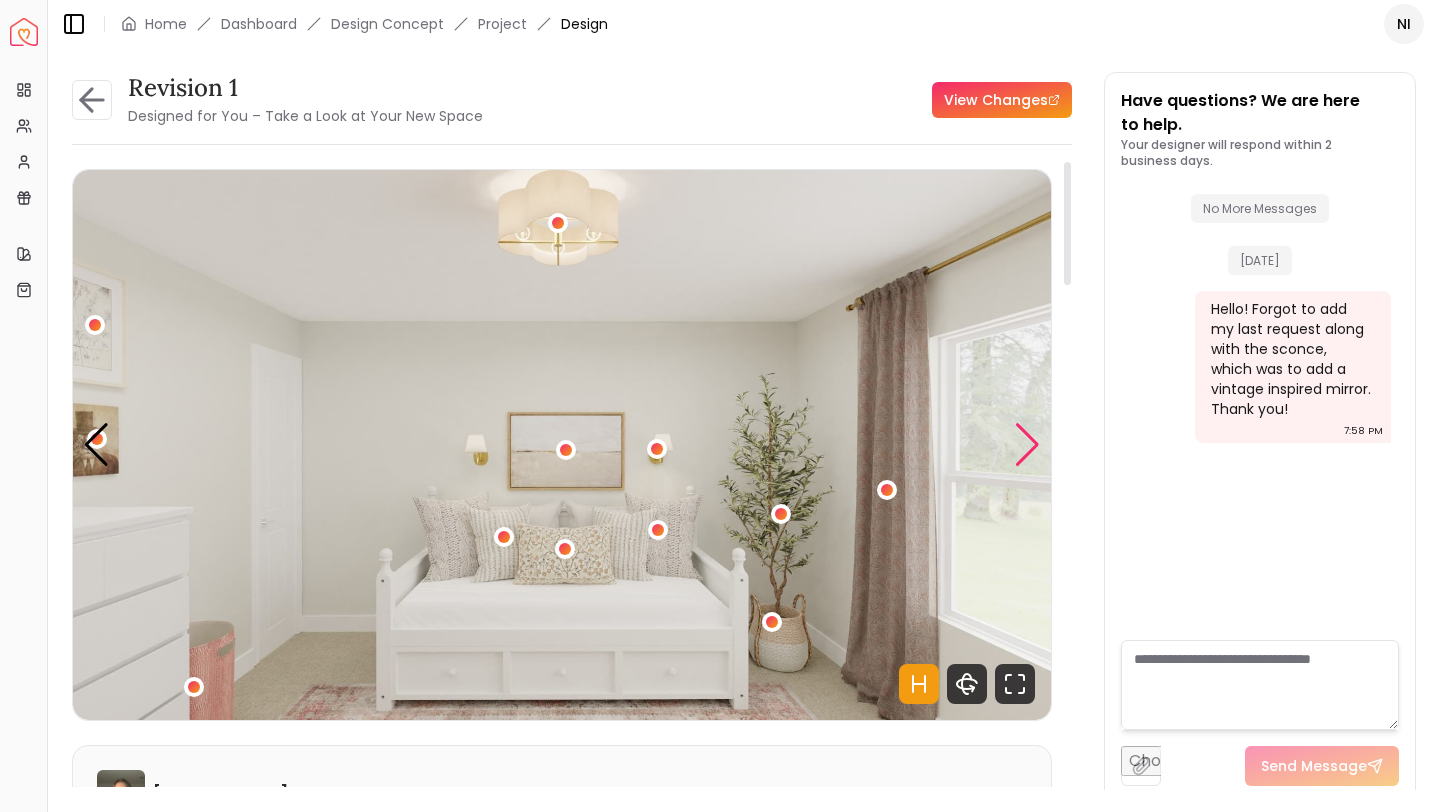 click at bounding box center [1027, 445] 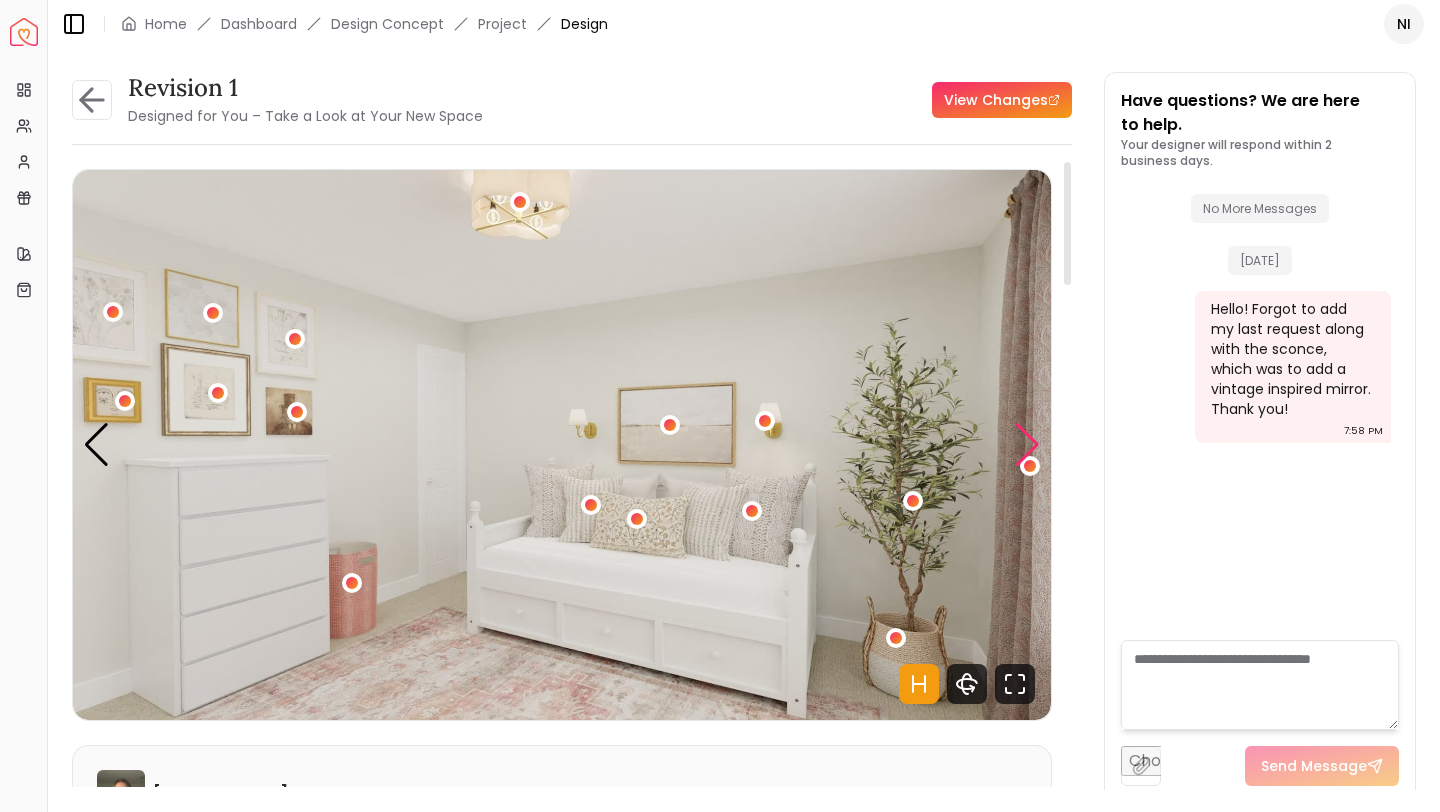 click at bounding box center (1027, 445) 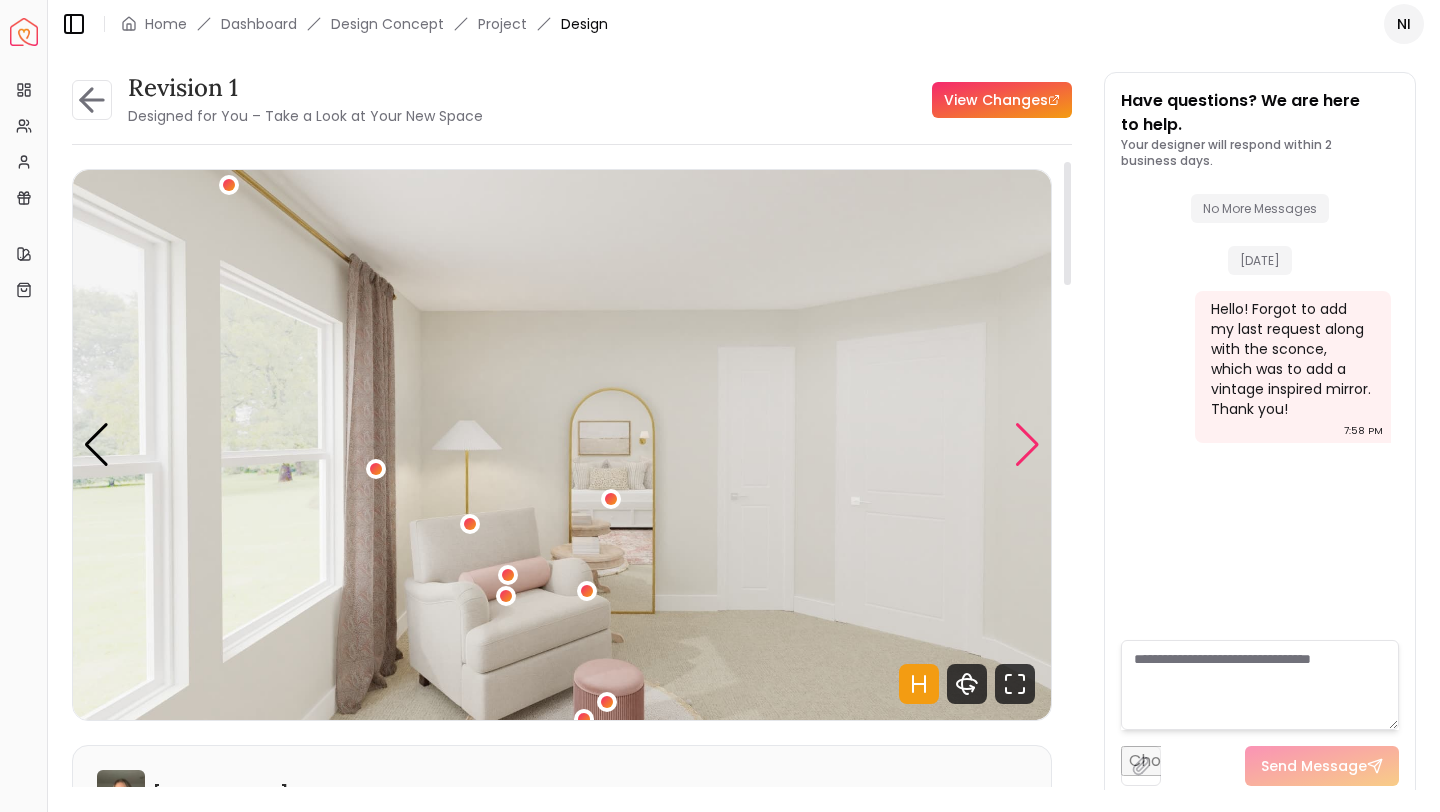 click at bounding box center (1027, 445) 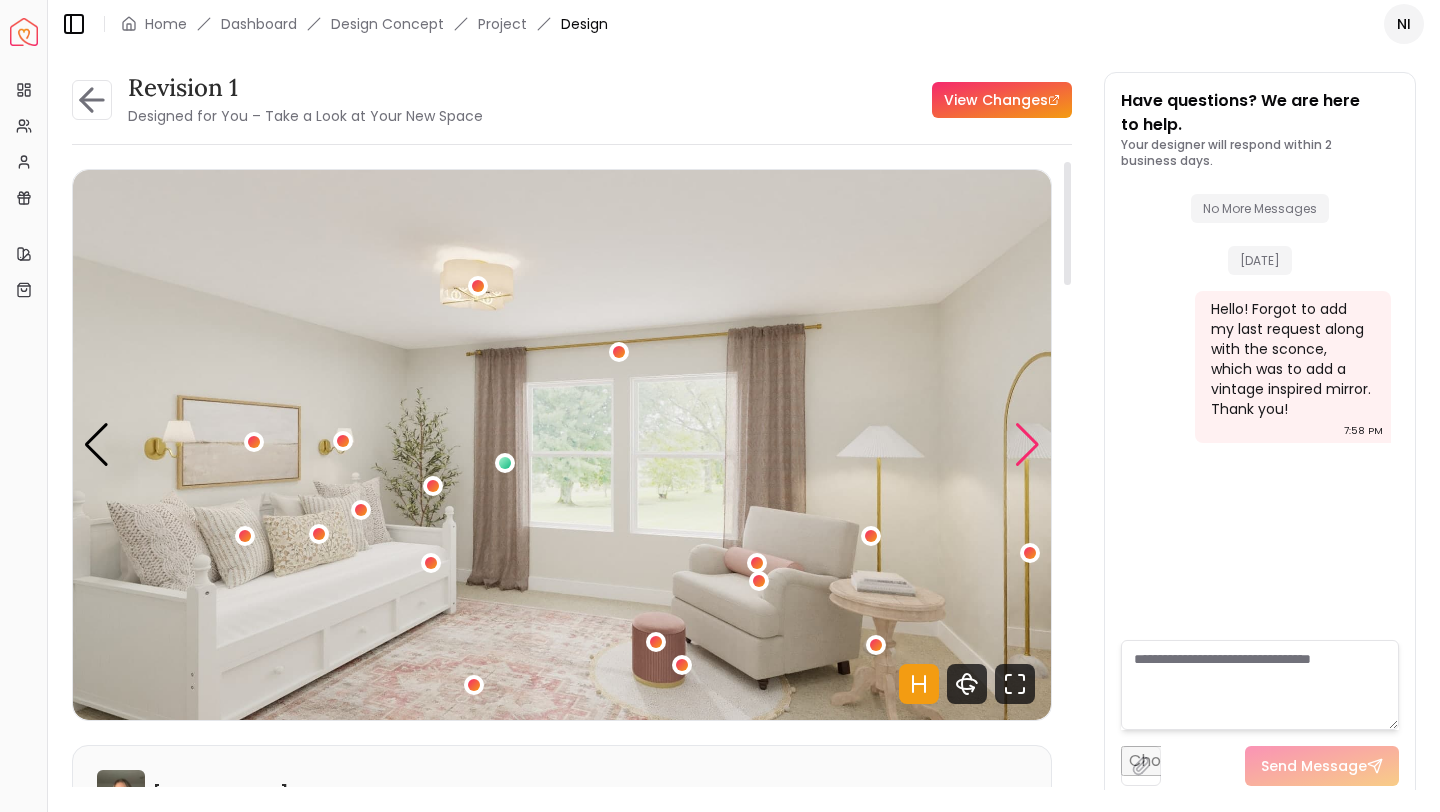 click at bounding box center [1027, 445] 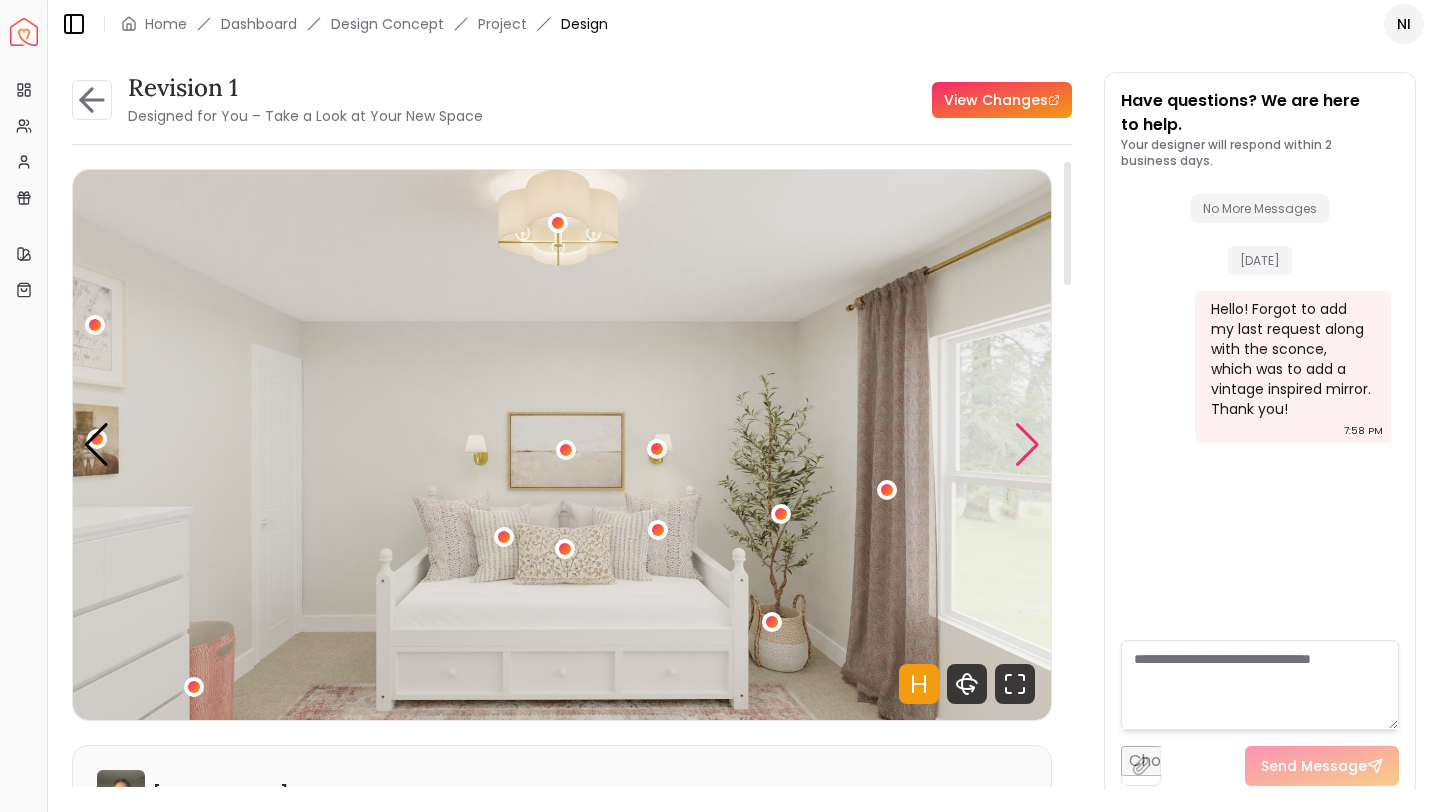 click at bounding box center (1027, 445) 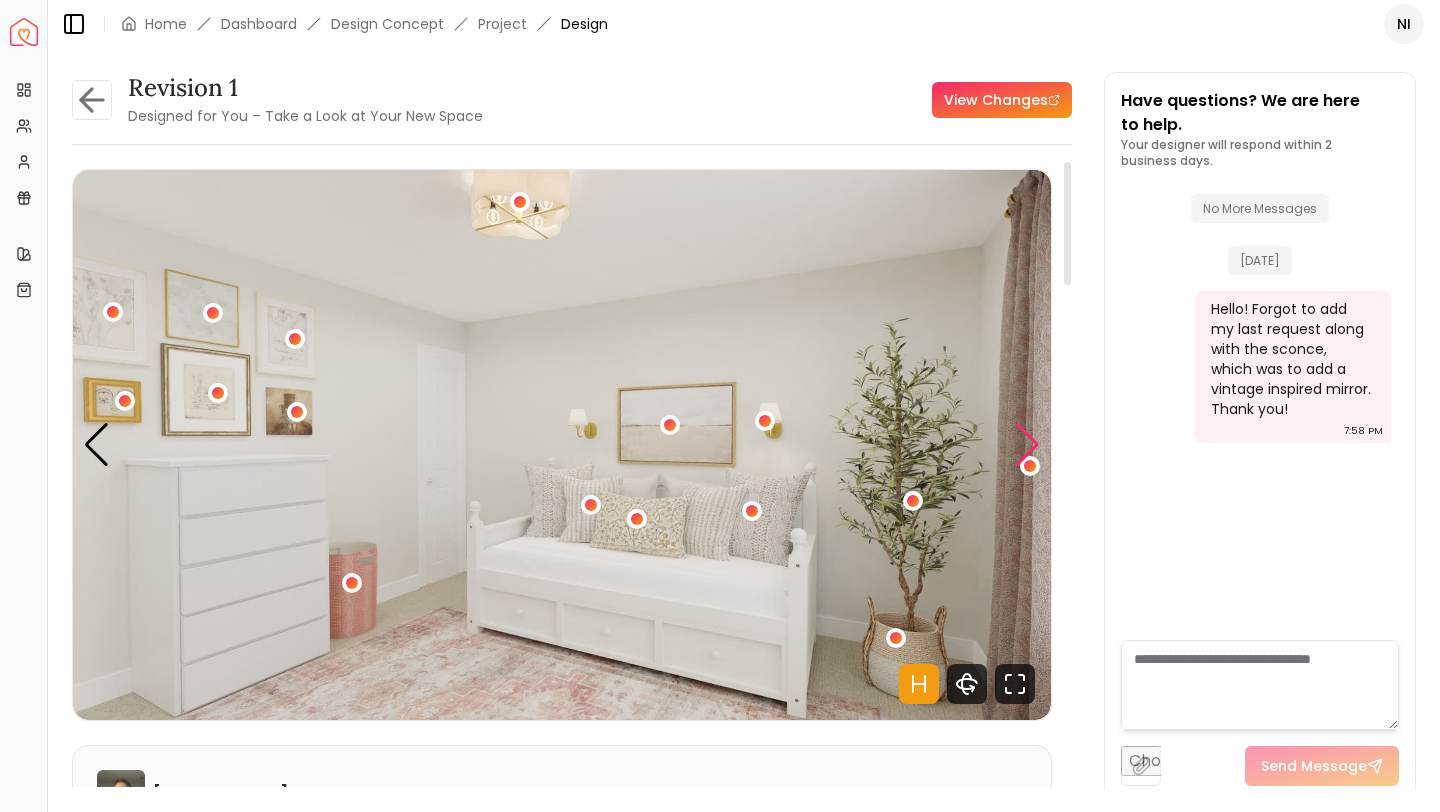click at bounding box center (1027, 445) 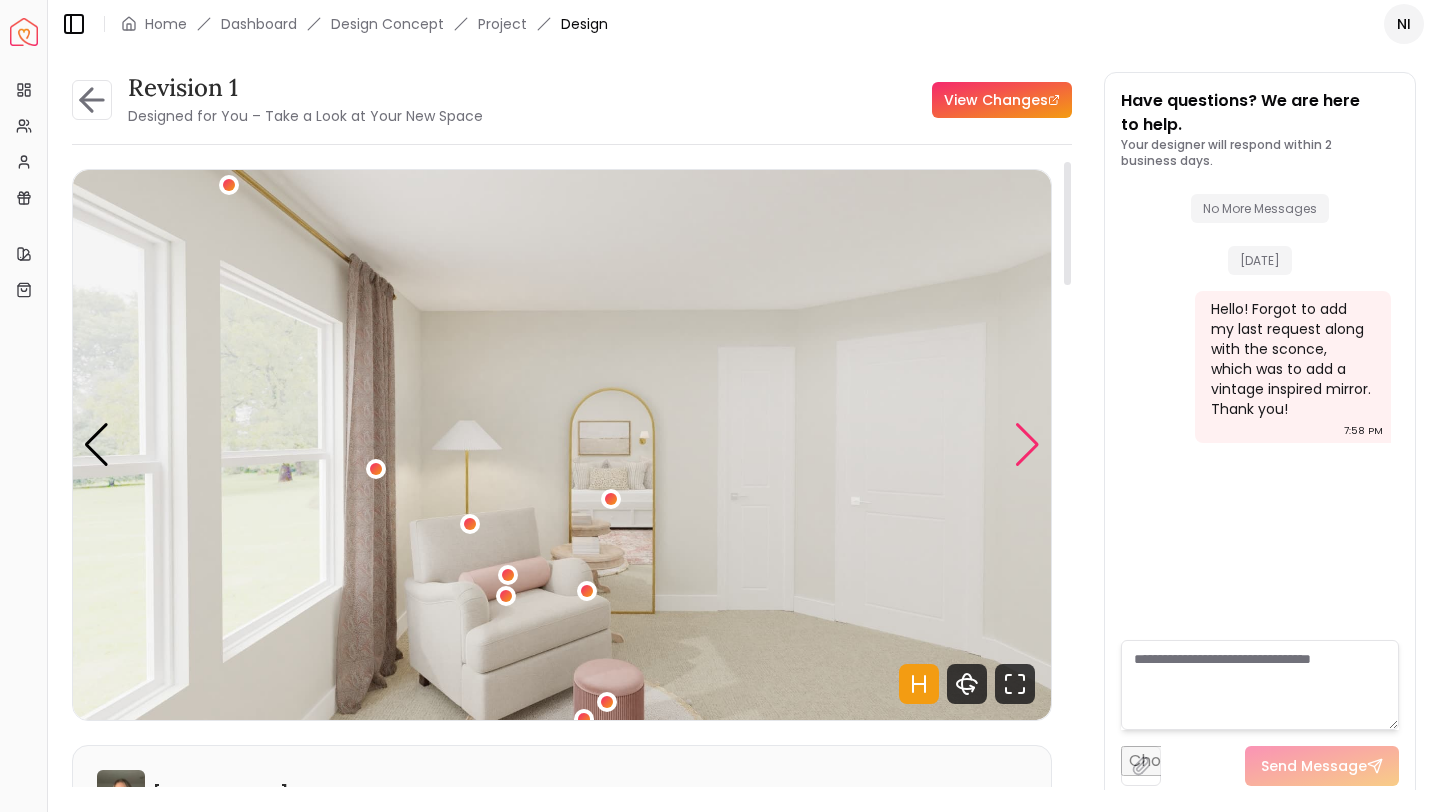 click at bounding box center [1027, 445] 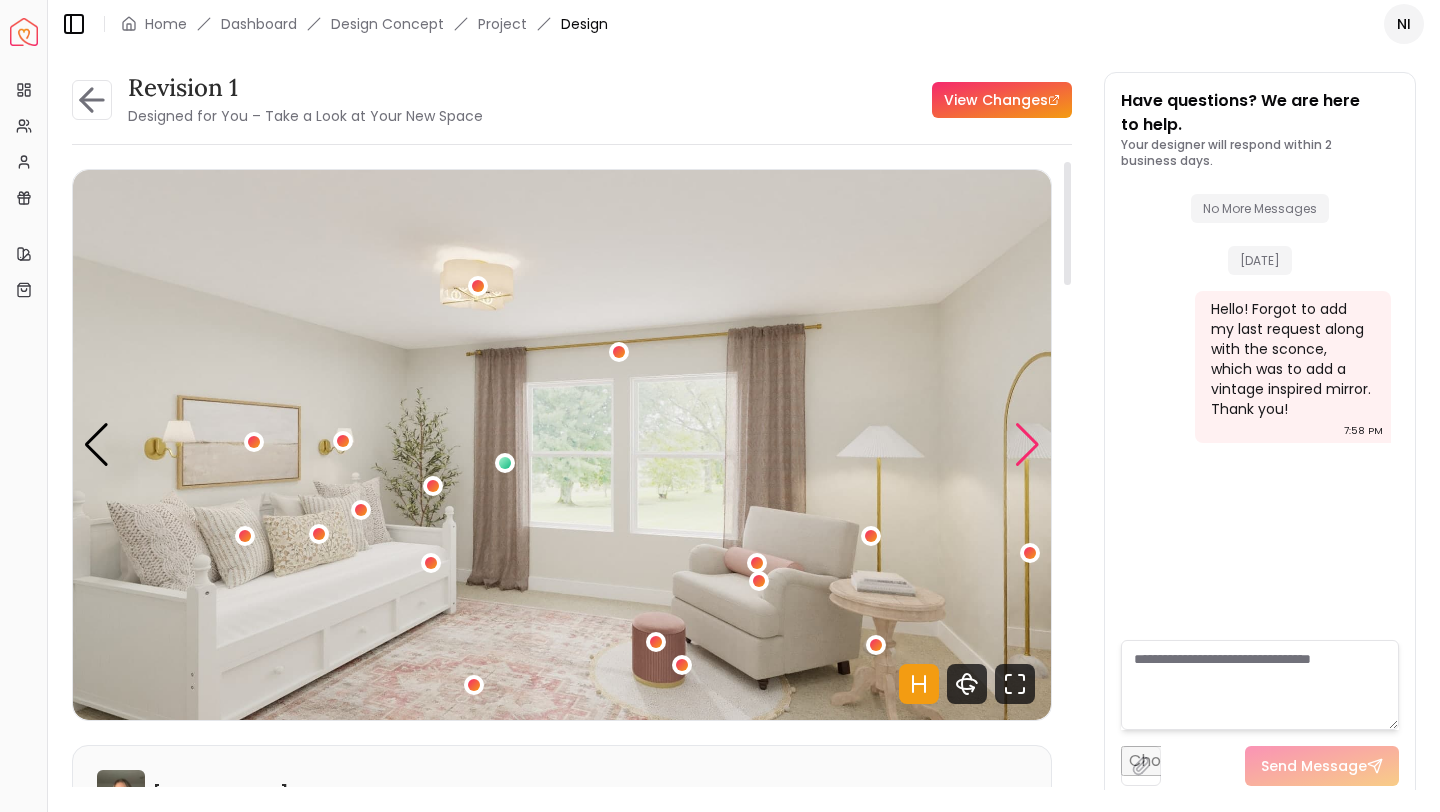 click at bounding box center (1027, 445) 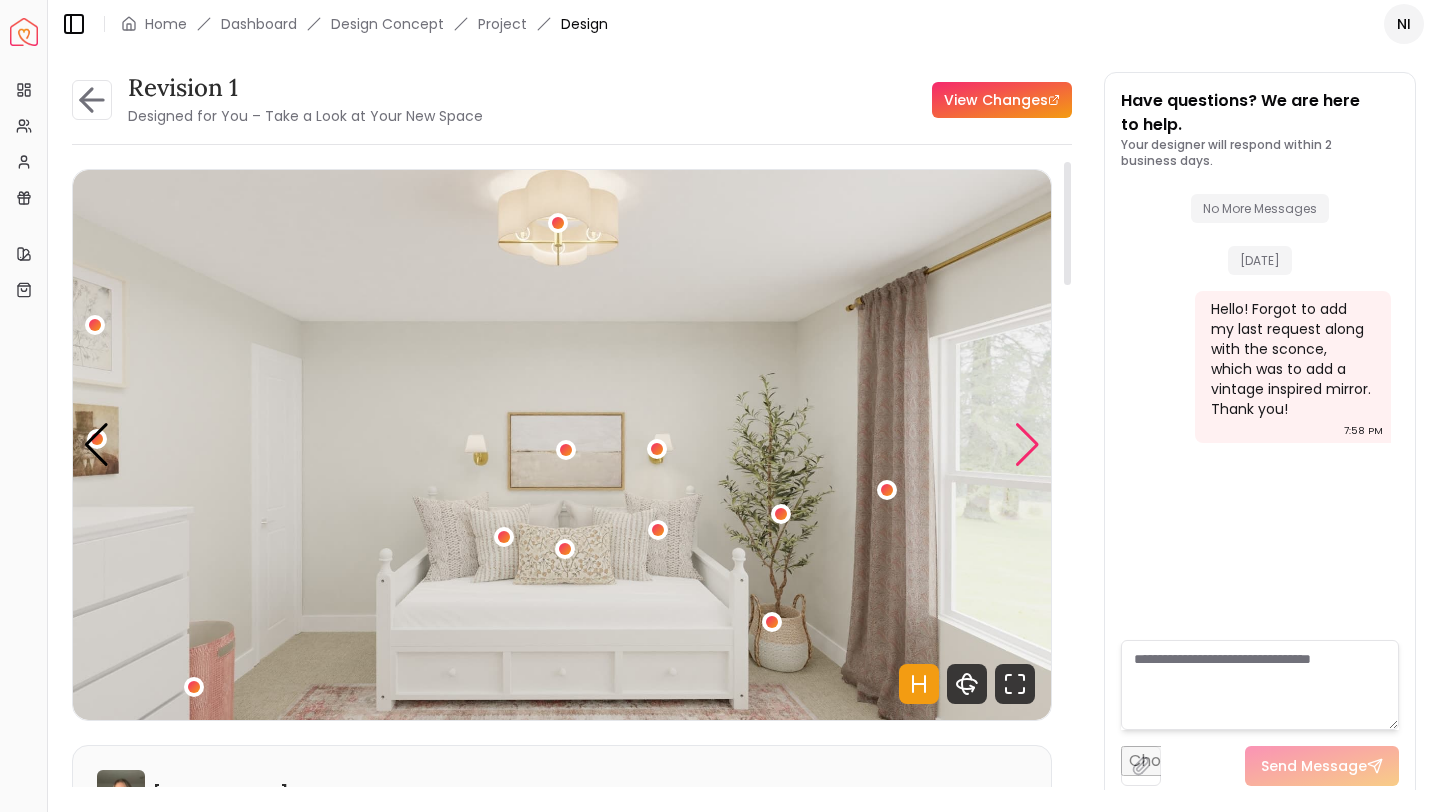 click at bounding box center [1027, 445] 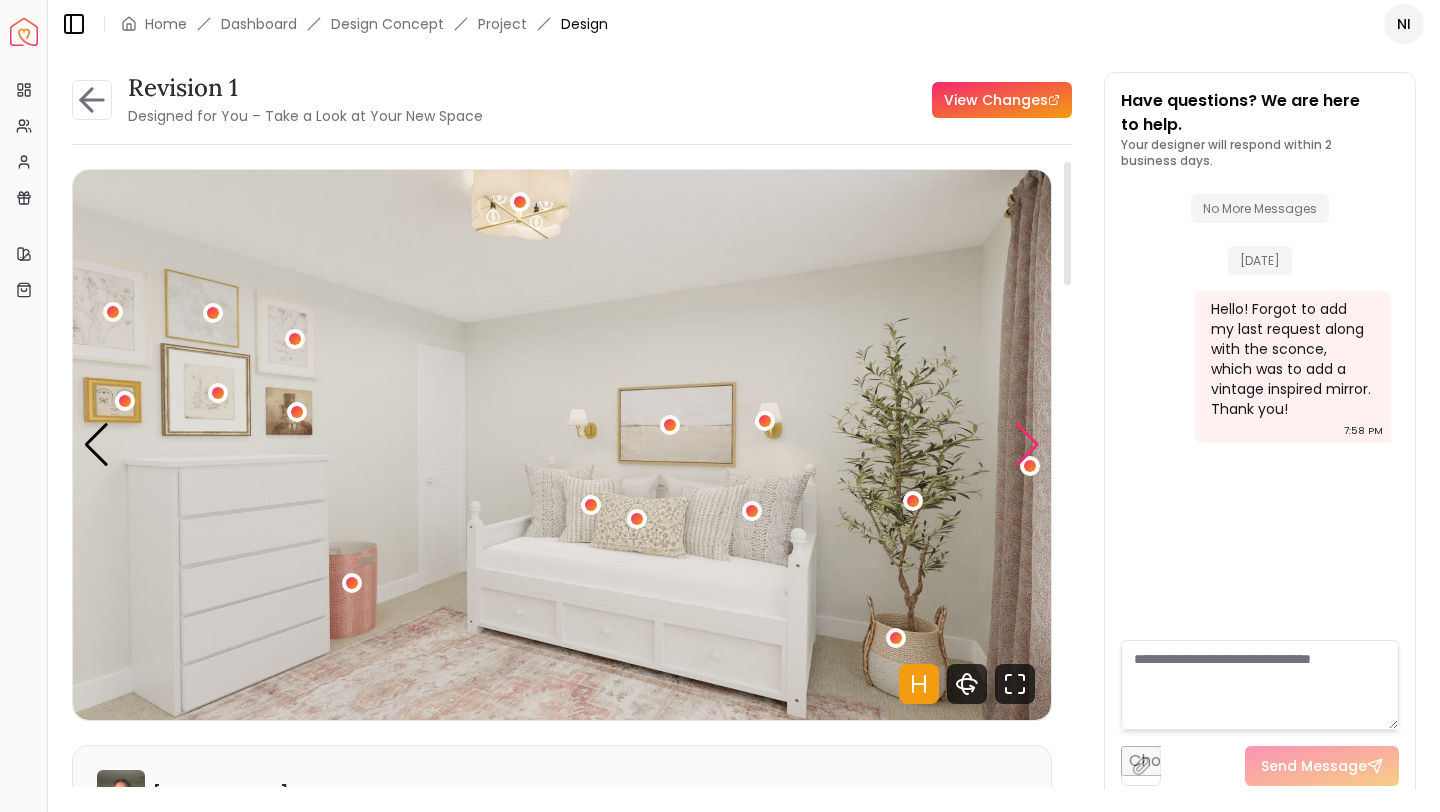 click at bounding box center [1027, 445] 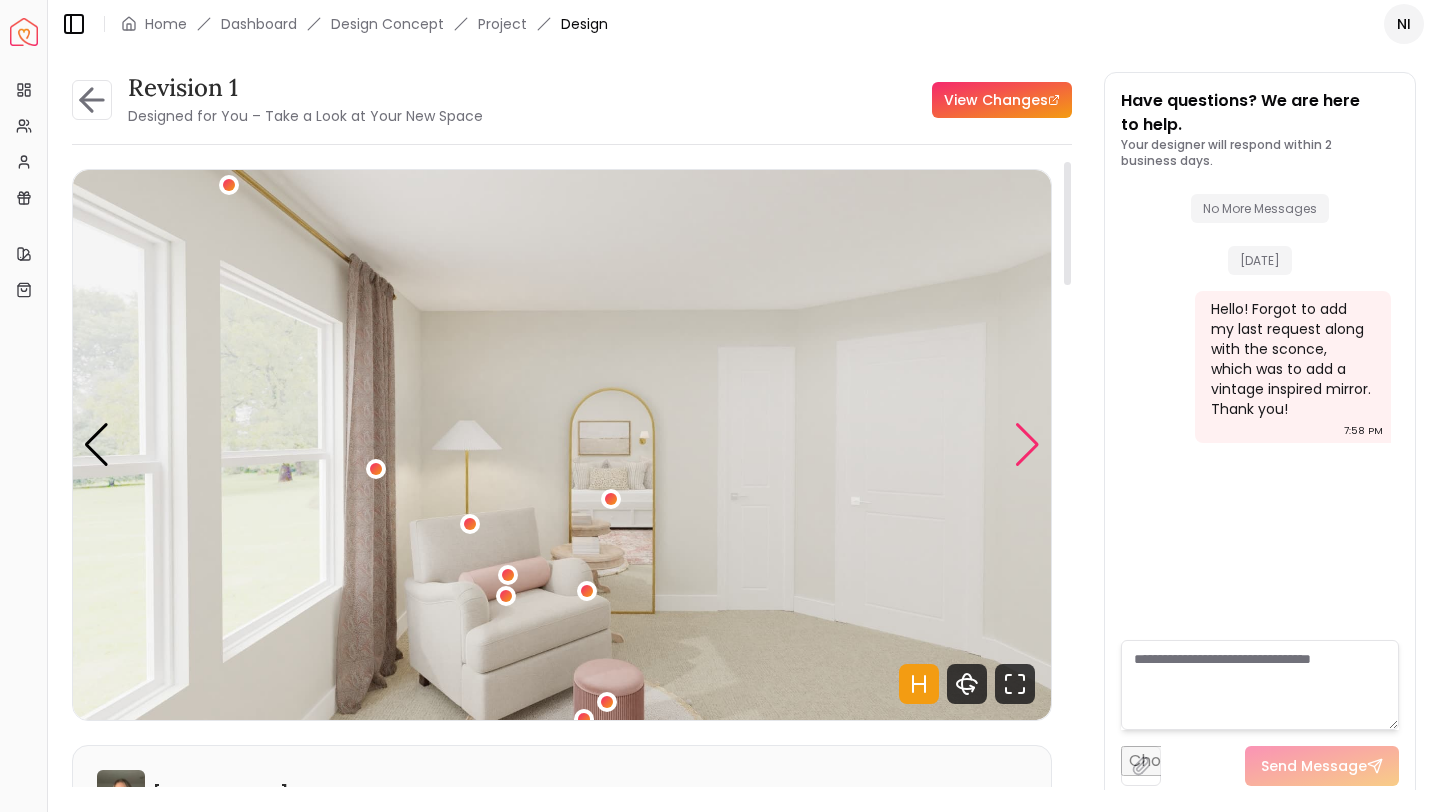 click at bounding box center [1027, 445] 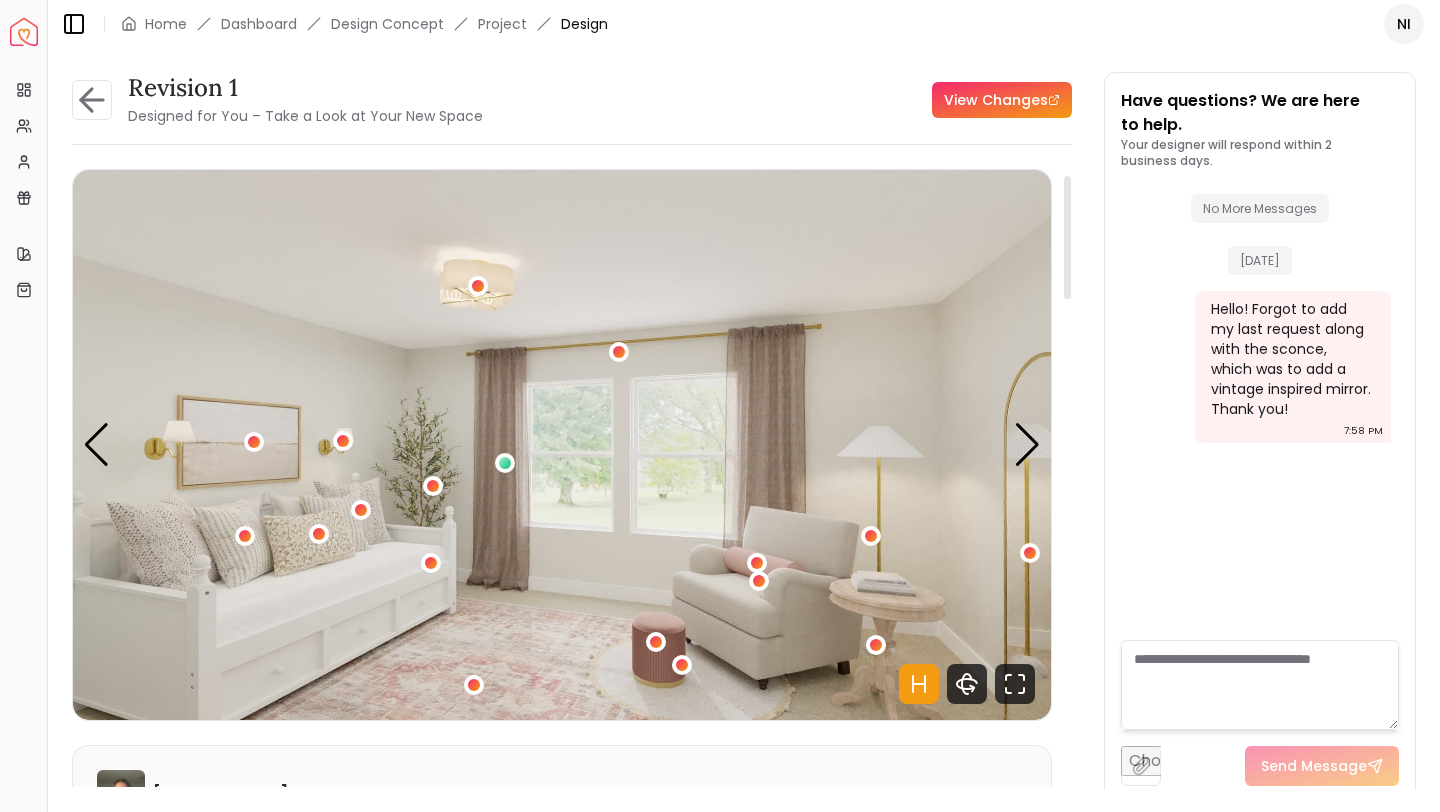 scroll, scrollTop: 95, scrollLeft: 0, axis: vertical 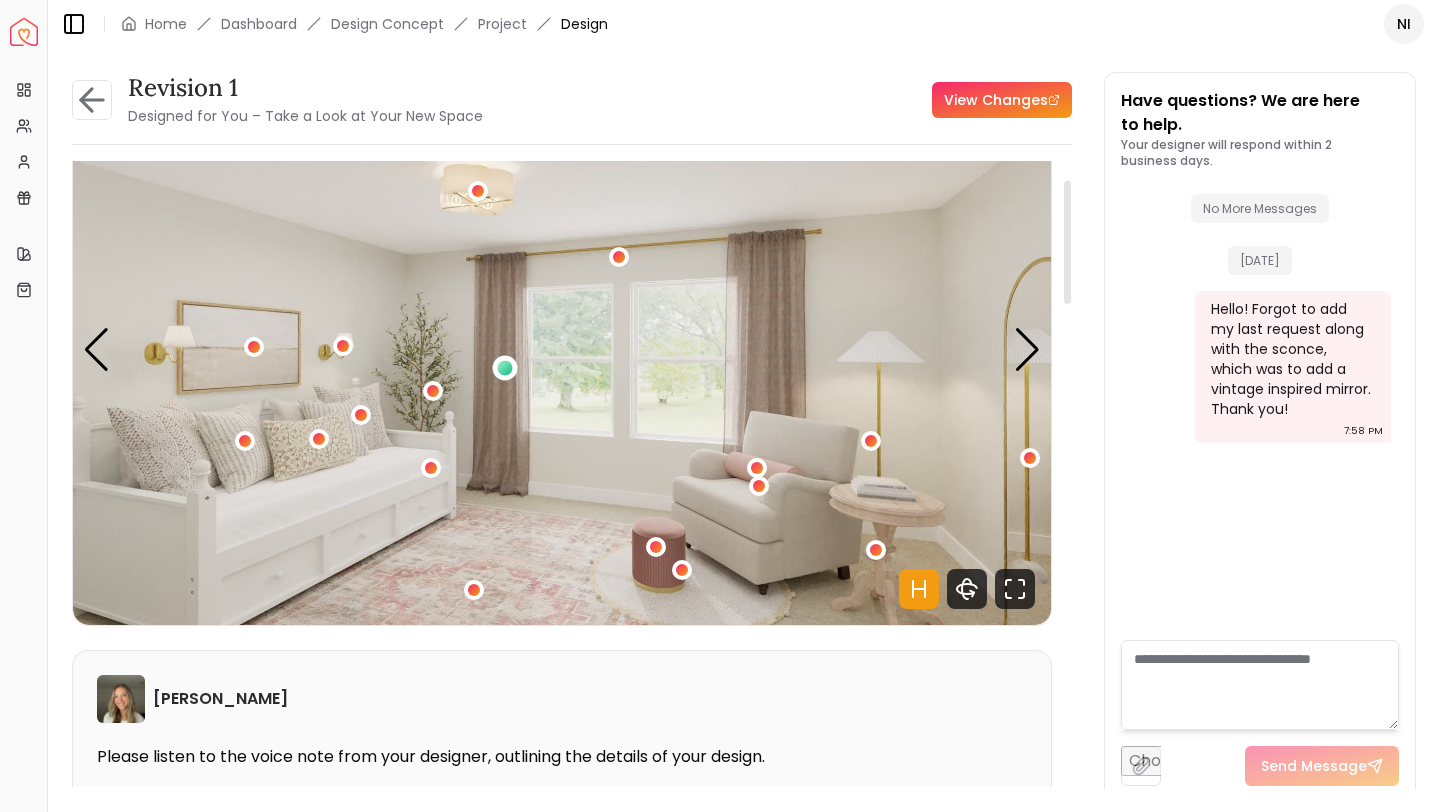 click at bounding box center [505, 368] 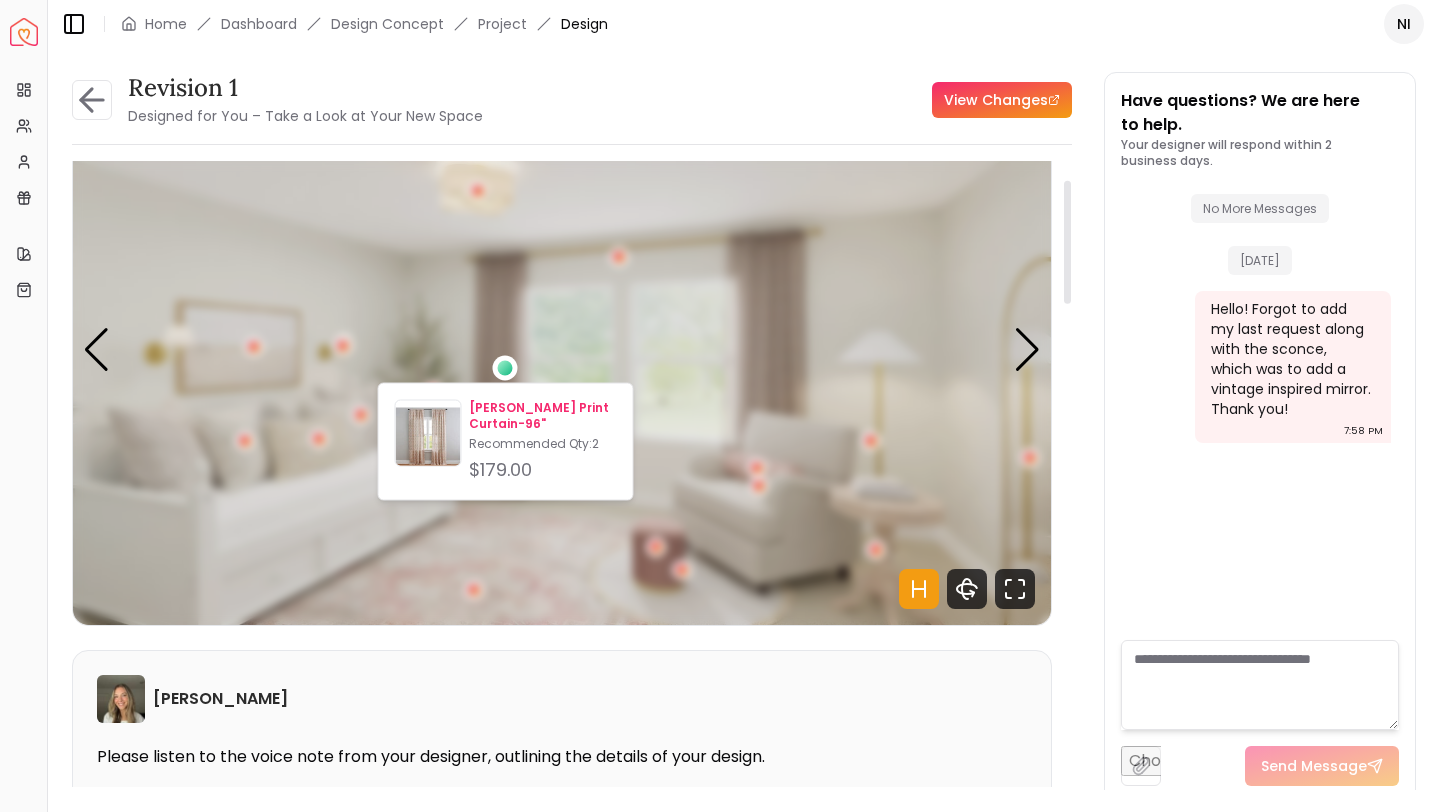 click on "Amala Kalamkari Print Curtain-96"" at bounding box center (542, 416) 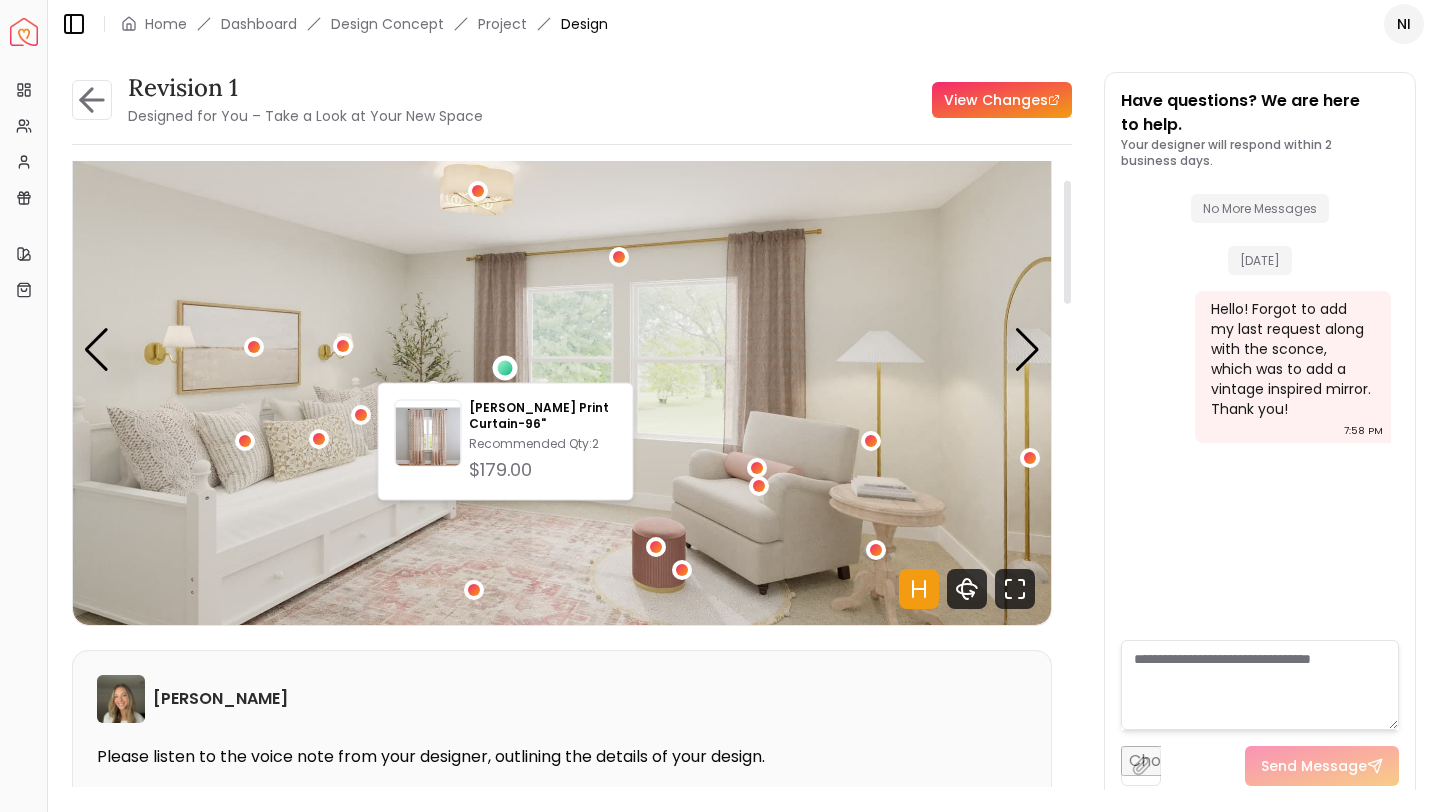click on "Revision 1 Designed for You – Take a Look at Your New Space View Changes Revision 1 Designed for You – Take a Look at Your New Space View Changes Hotspots On Density Show All Pannellum Loading... Start Sarah Nelson Please listen to the voice note from your designer, outlining the details of your design. Audio Note: Audio Note  1 0:00  /  0:56 Transcript: Hide Wall Paints Featured in Your Design Benjamin Moore White Dove Why Shop with Spacejoy? Shopping through Spacejoy isn’t just convenient — it’s smarter. Here’s why: One Cart, All Brands Our concierge places your orders across all retailers—no juggling multiple accounts. Track Everything, In One Place Monitor all your orders from different brands in your Spacejoy dashboard. Returns? Refunds? Relax. We manage returns and refunds with retailers so you don’t have to. Price Match Guarantee We match the best prices and notify you of drops before placing orders. Deals Done Right Exclusive Discounts Out of Stock? We’ve Got You Your Shopping List (" at bounding box center [572, 437] 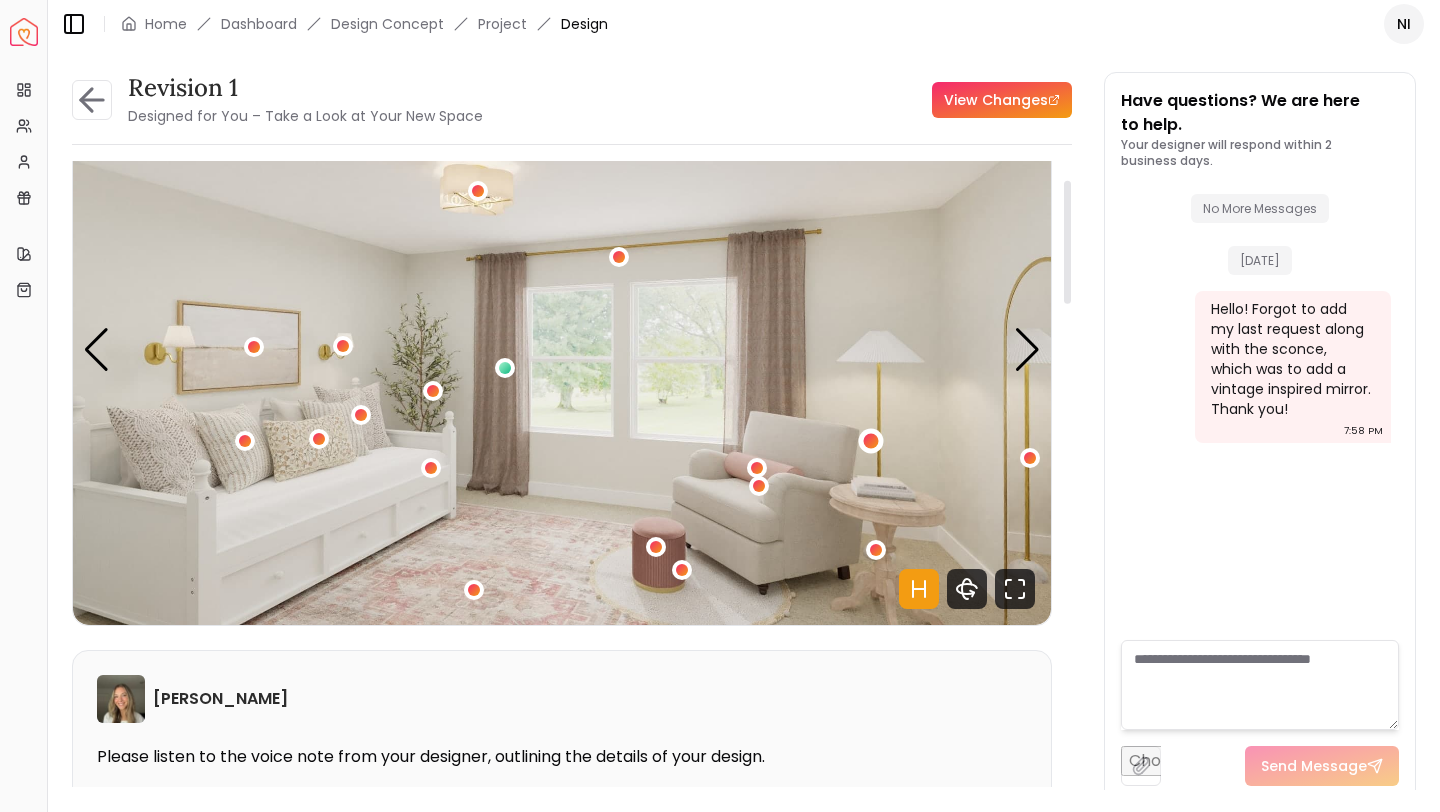 click at bounding box center (870, 440) 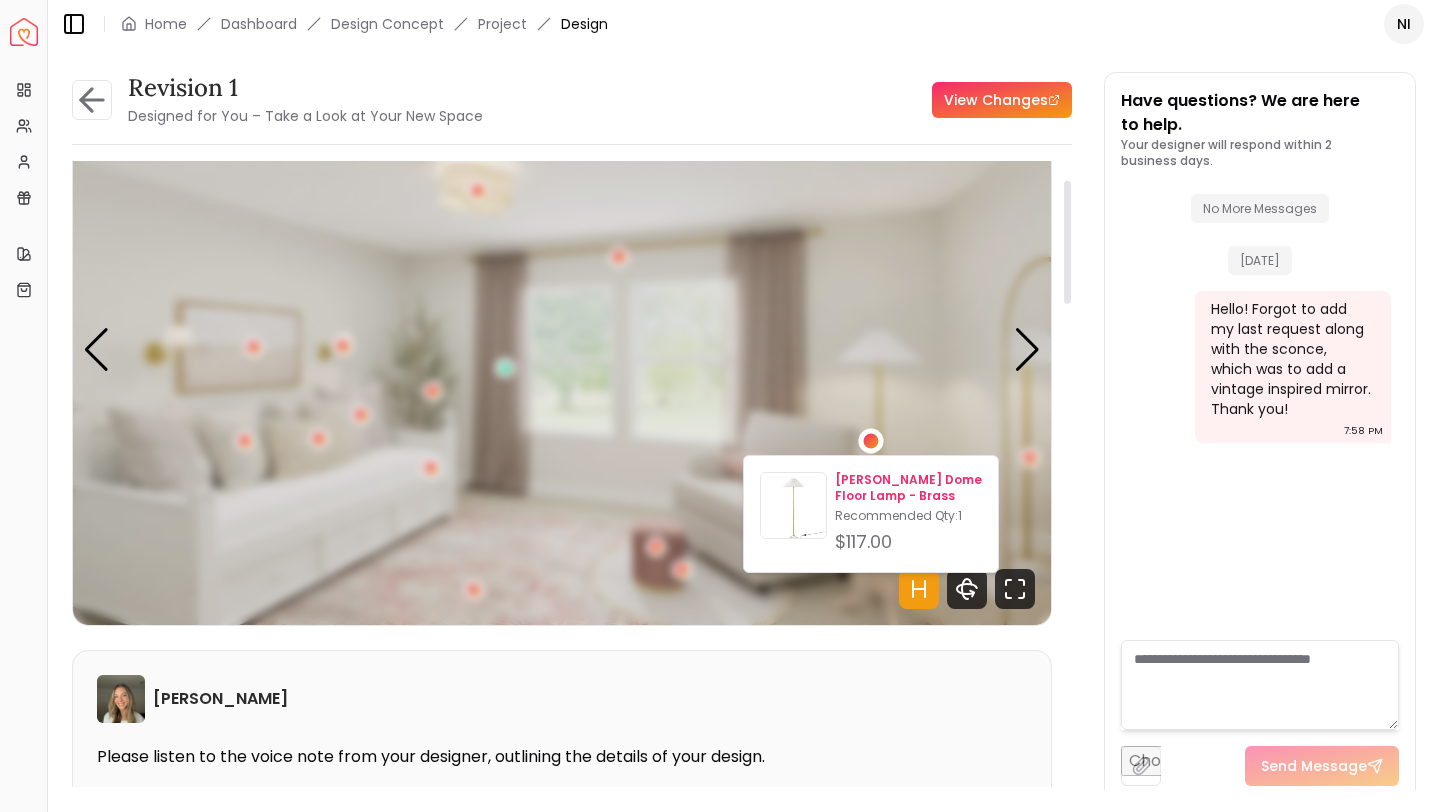click on "Lilia Marble Dome Floor Lamp - Brass" at bounding box center (908, 488) 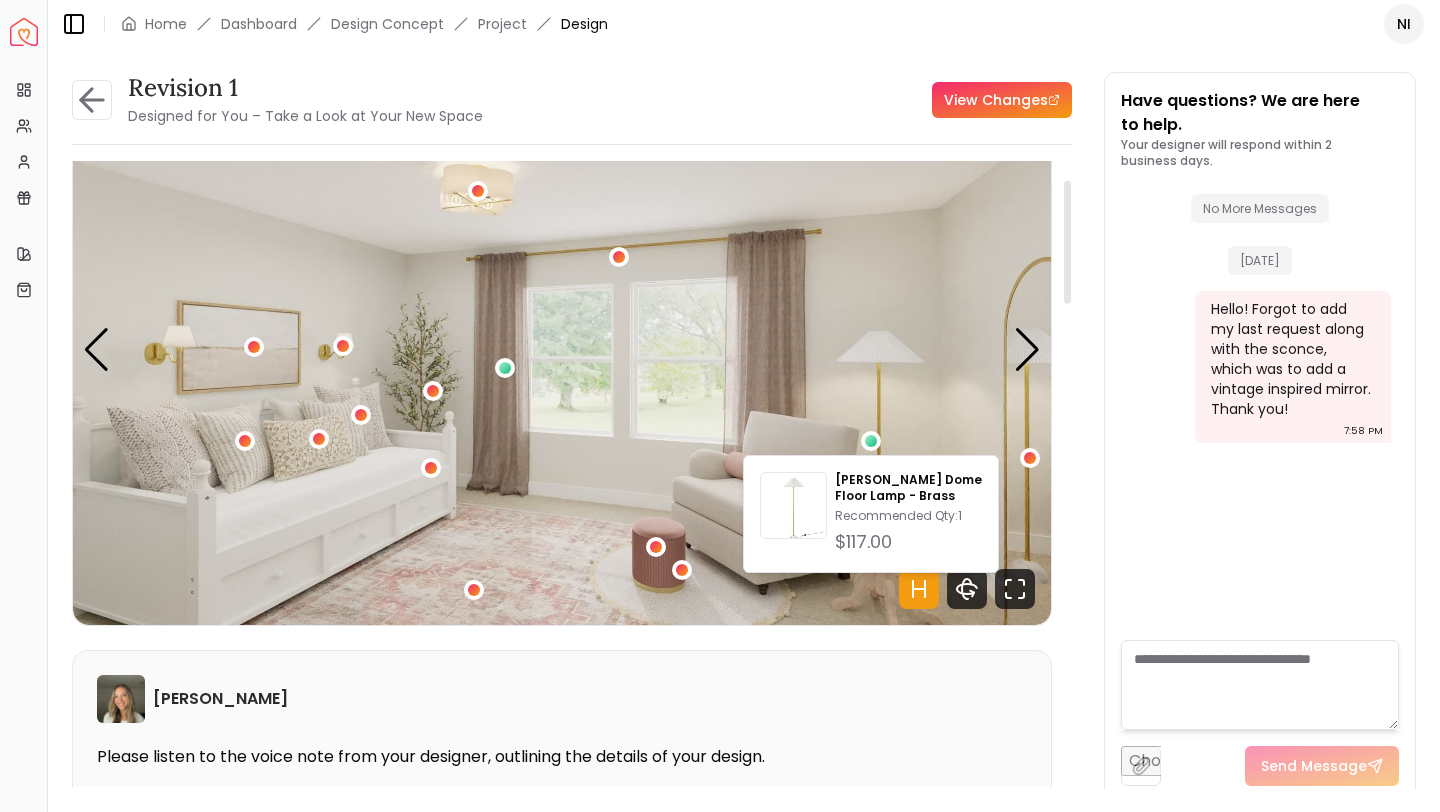 click on "View Changes" at bounding box center [785, 100] 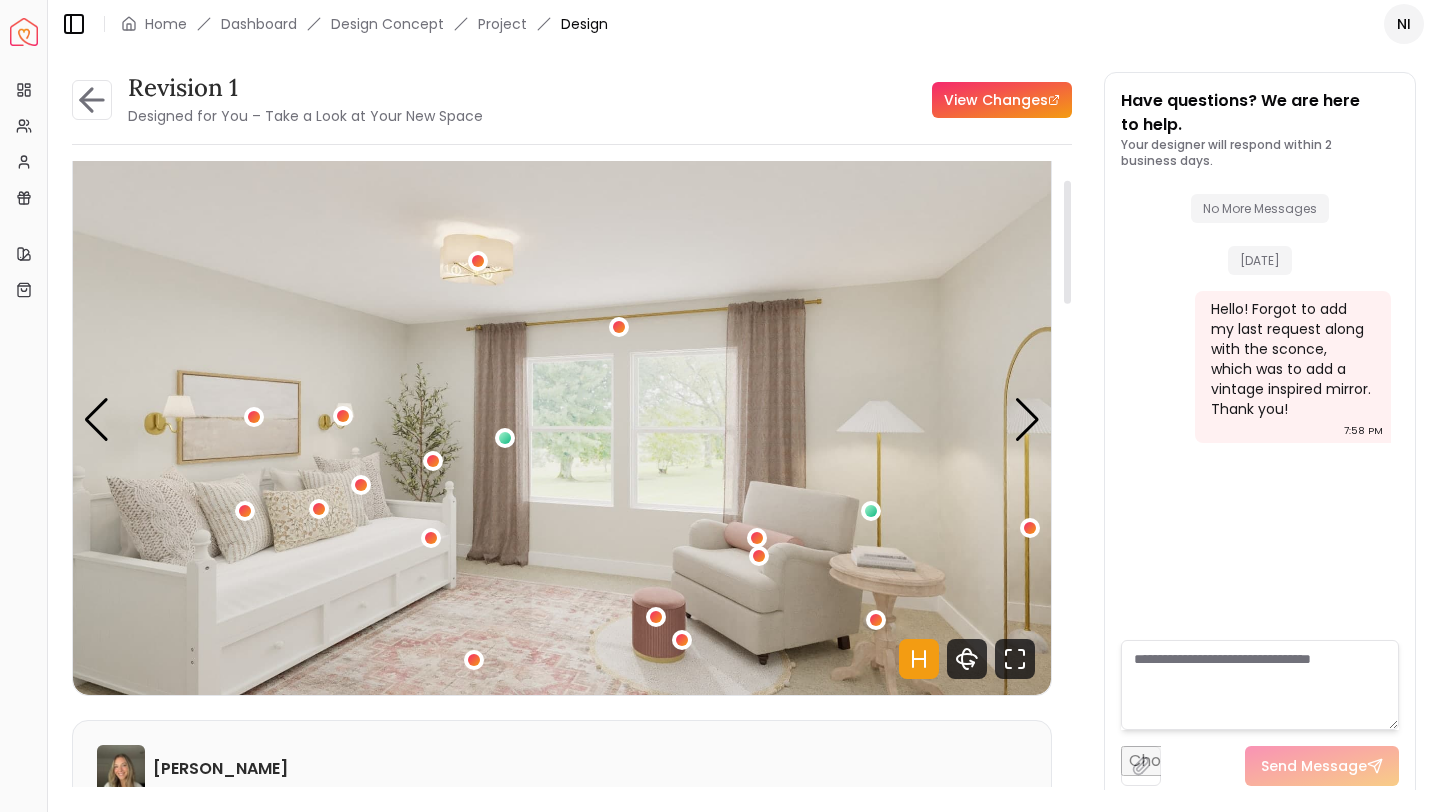 scroll, scrollTop: 0, scrollLeft: 0, axis: both 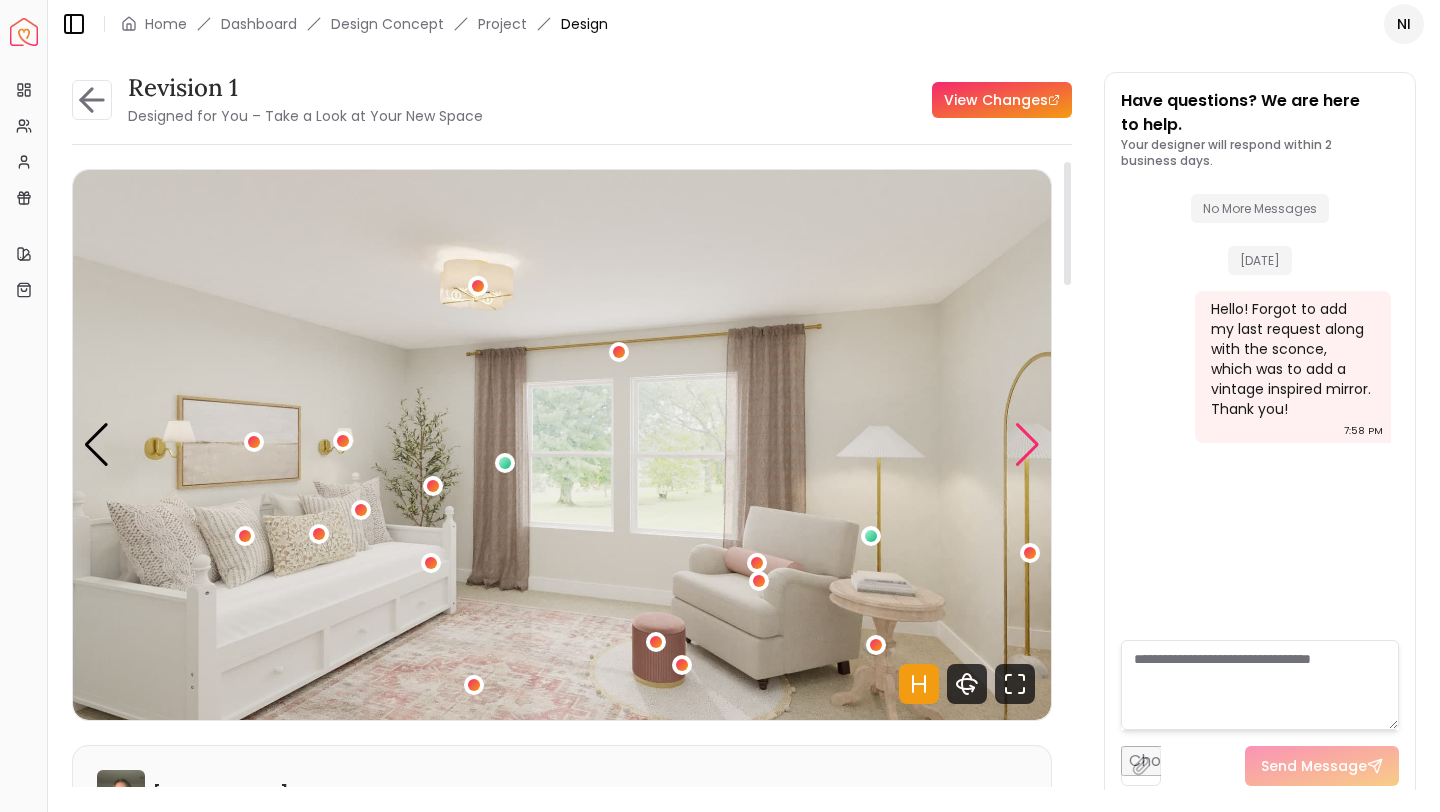 click at bounding box center [1027, 445] 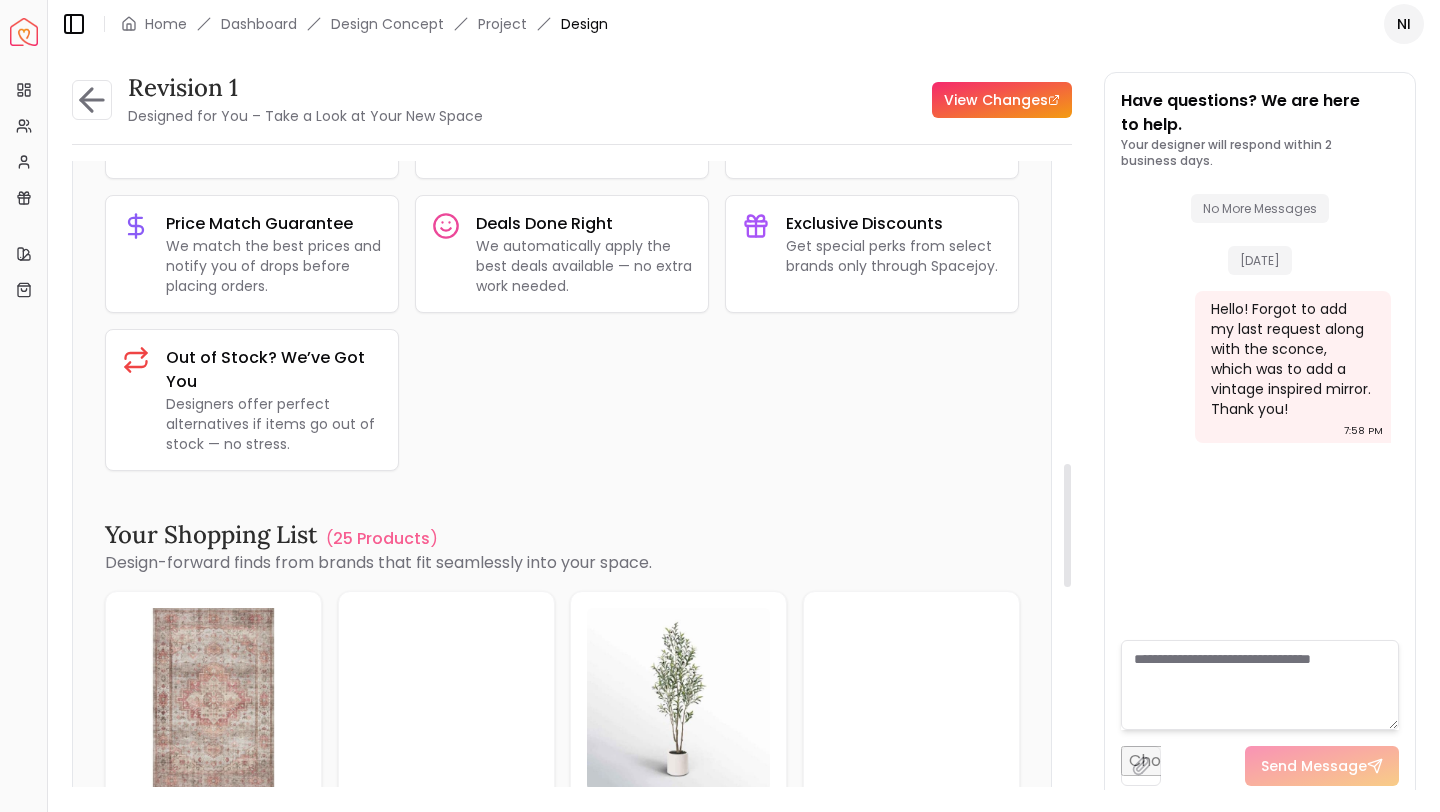 scroll, scrollTop: 1613, scrollLeft: 0, axis: vertical 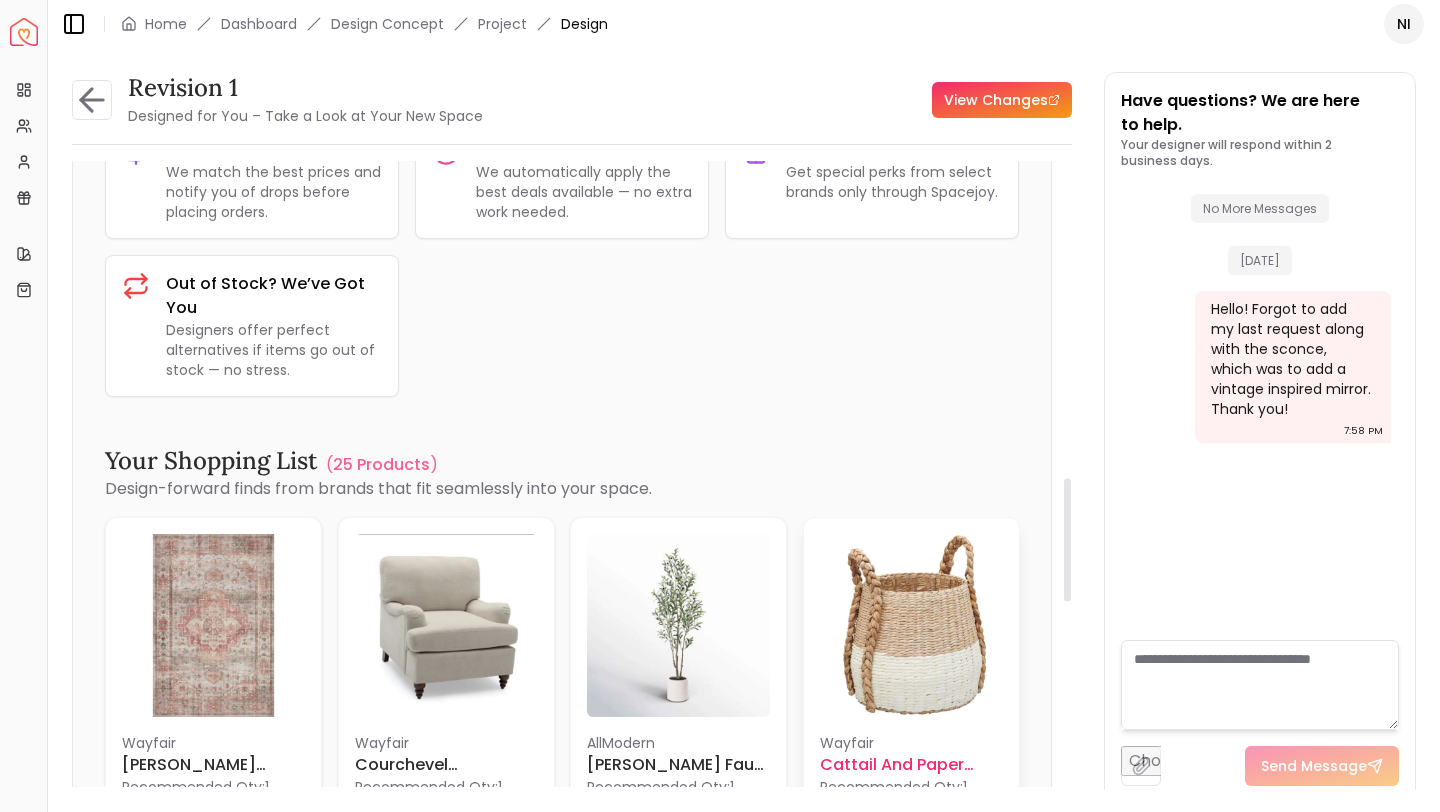 click at bounding box center [911, 625] 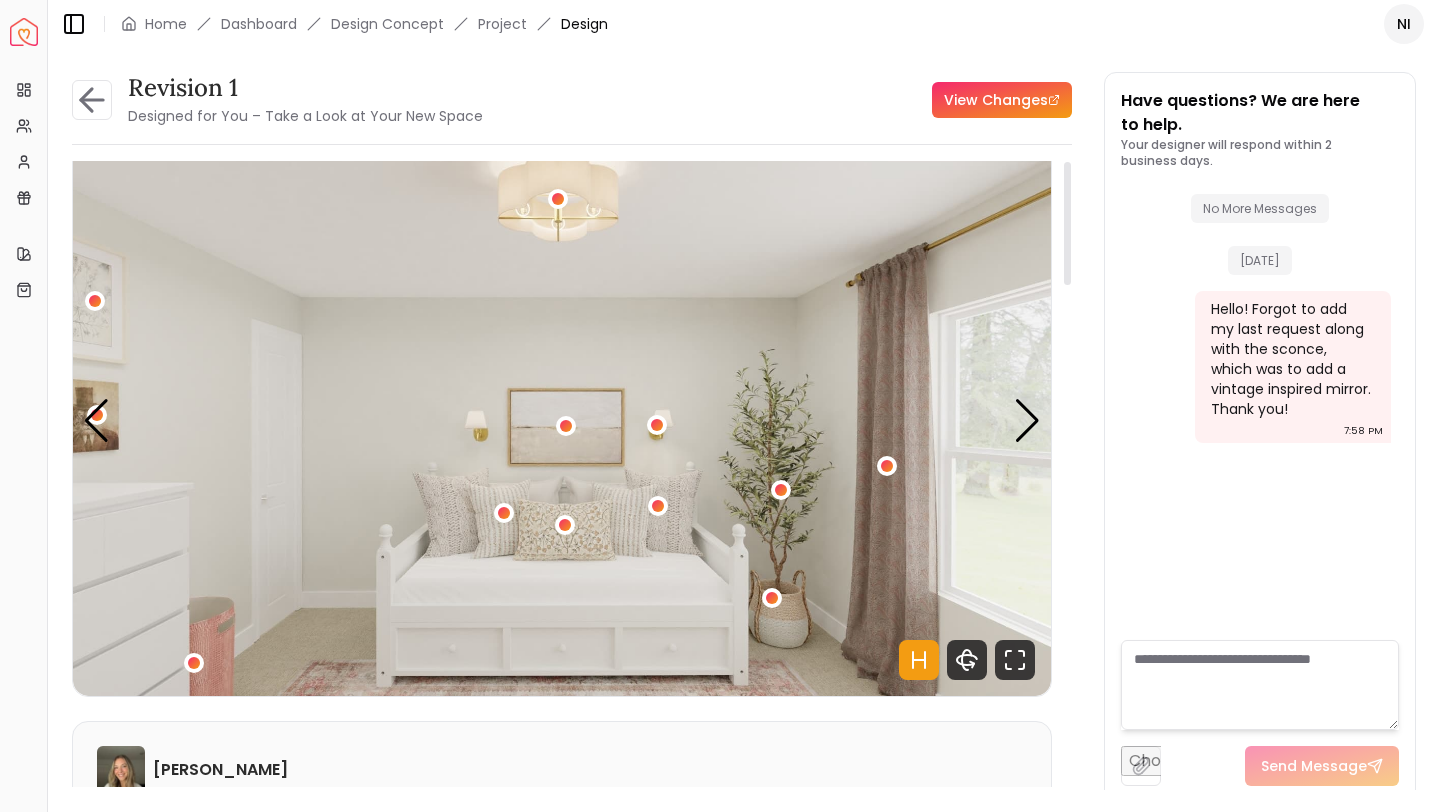 scroll, scrollTop: 0, scrollLeft: 0, axis: both 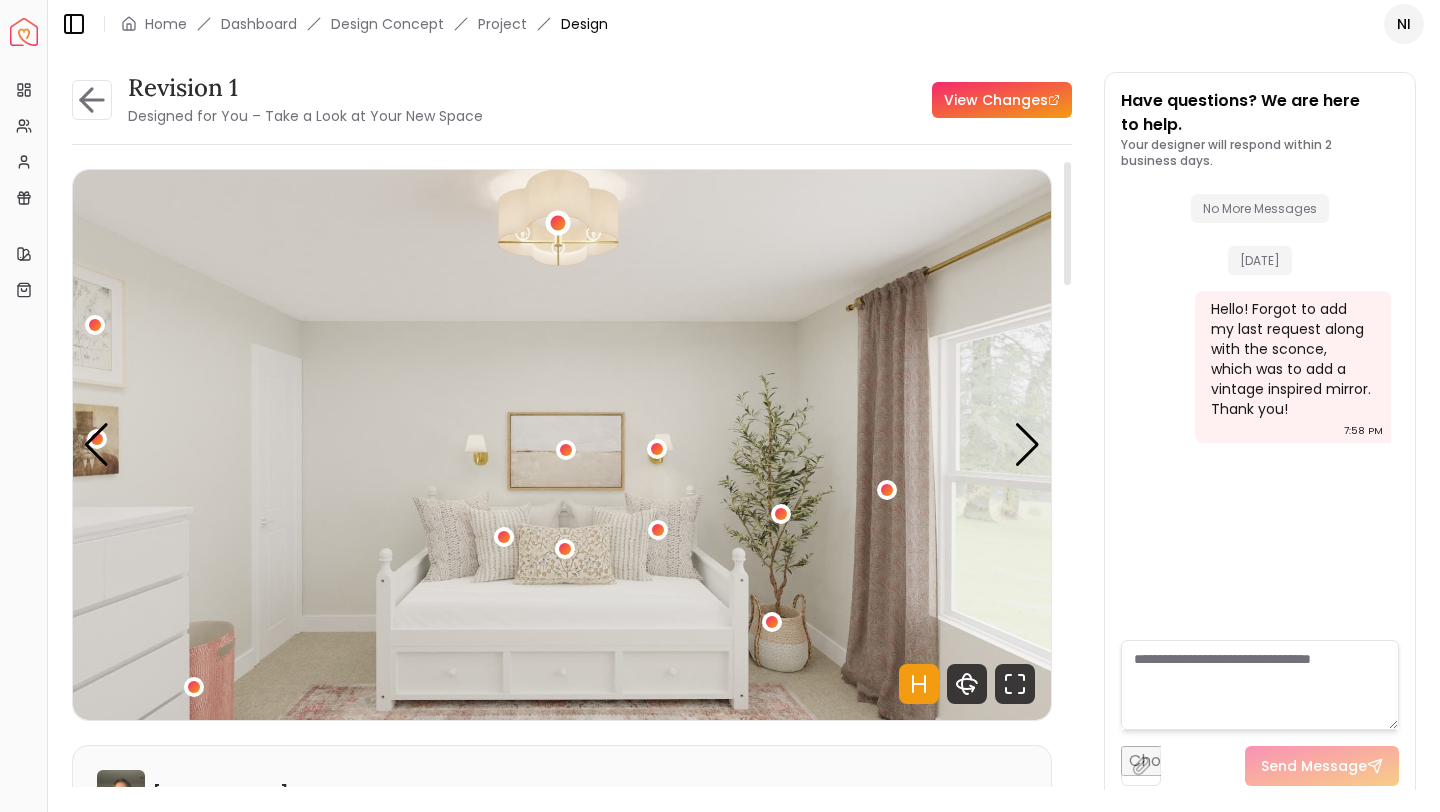 click at bounding box center [558, 222] 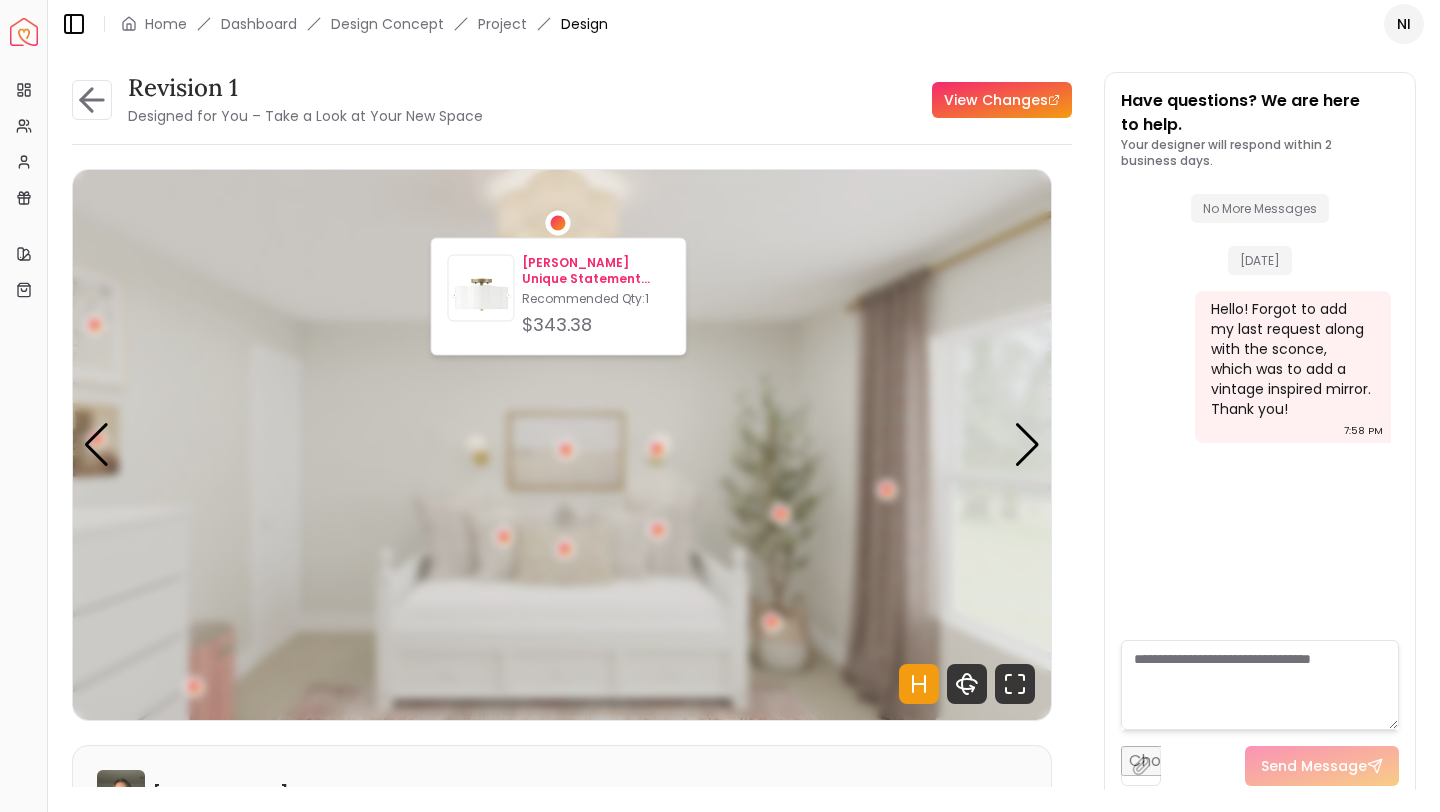 click on "Tangela Unique Statement Geometric Semi Flush Mount Recommended Qty:  1 $343.38" at bounding box center [595, 297] 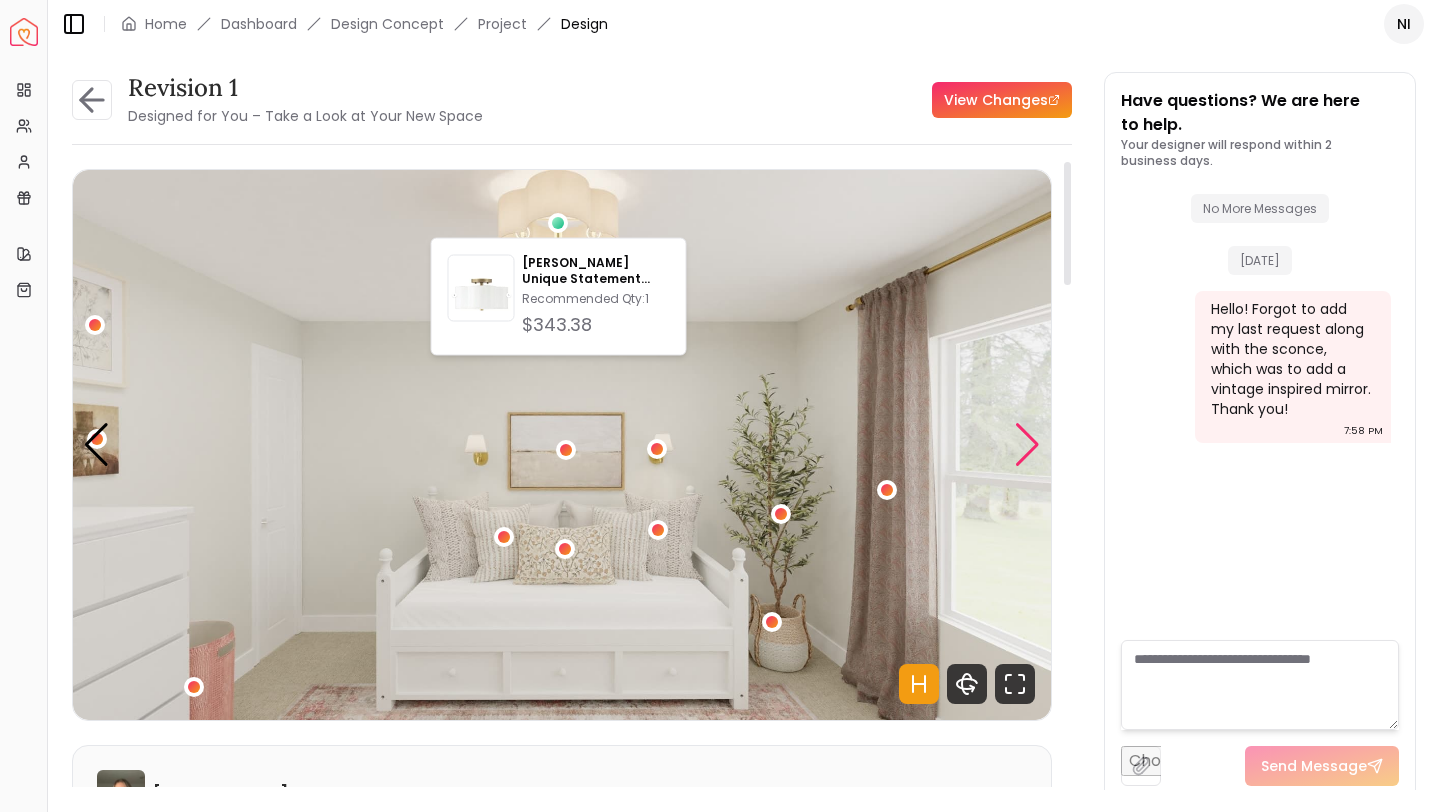 click at bounding box center (1027, 445) 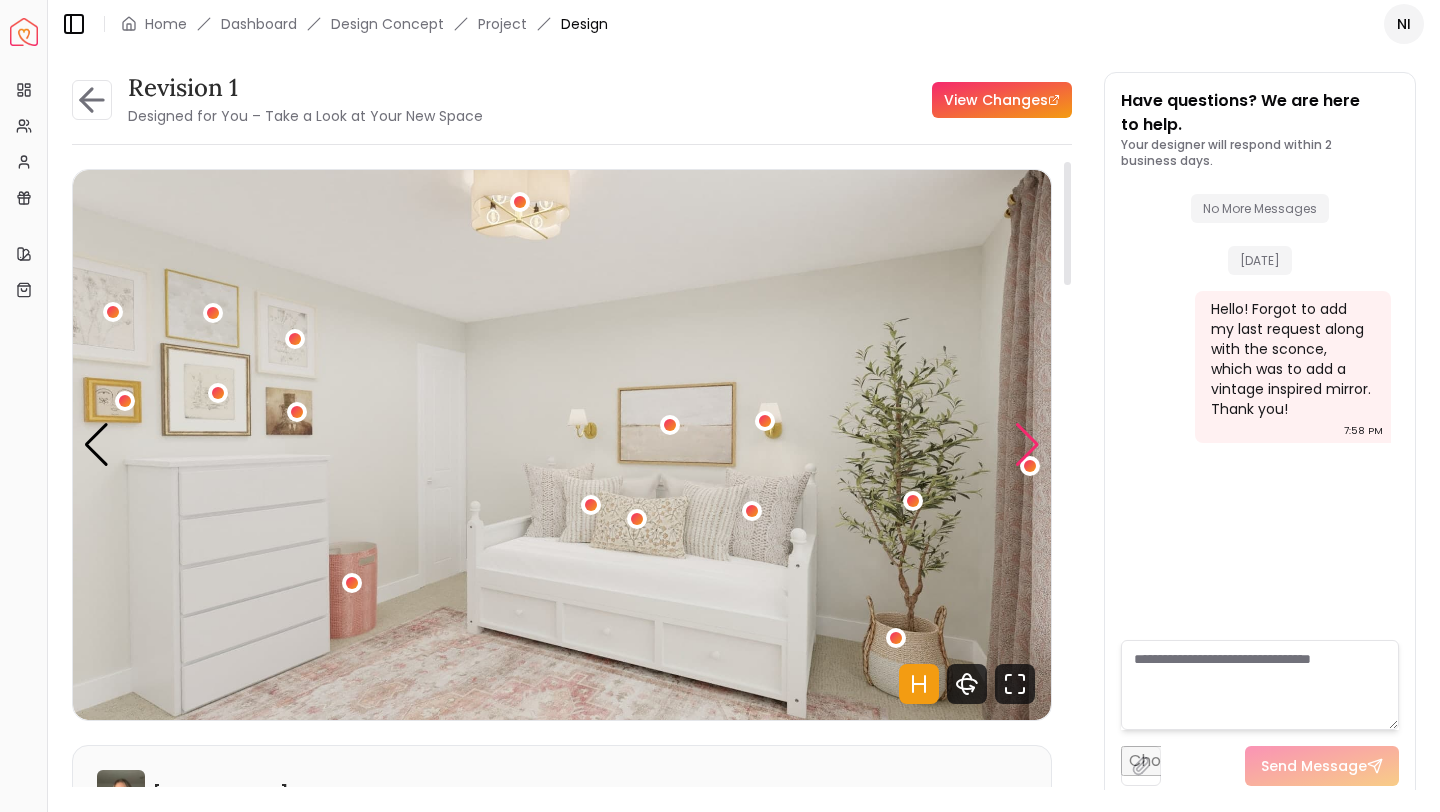 click at bounding box center [1027, 445] 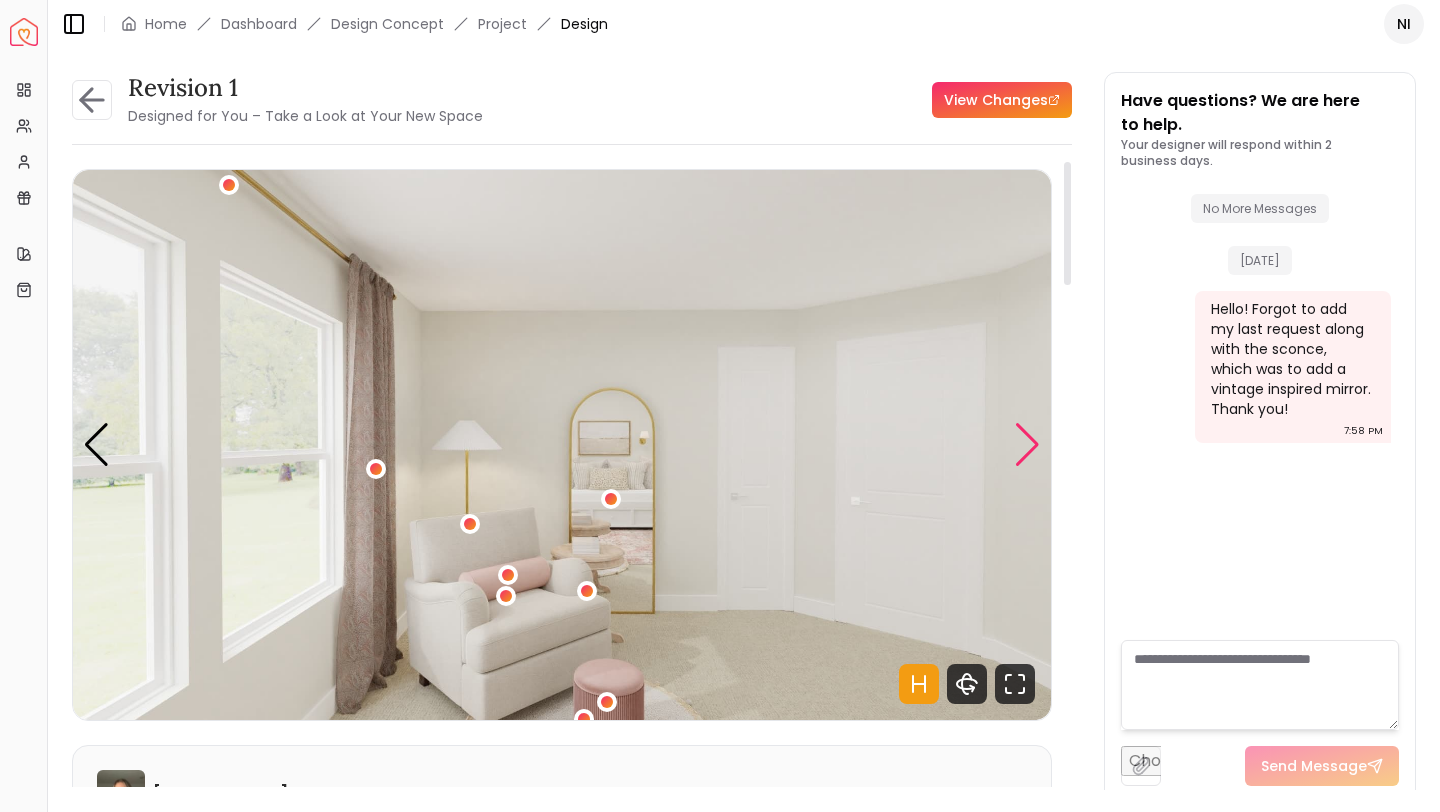 click at bounding box center (1027, 445) 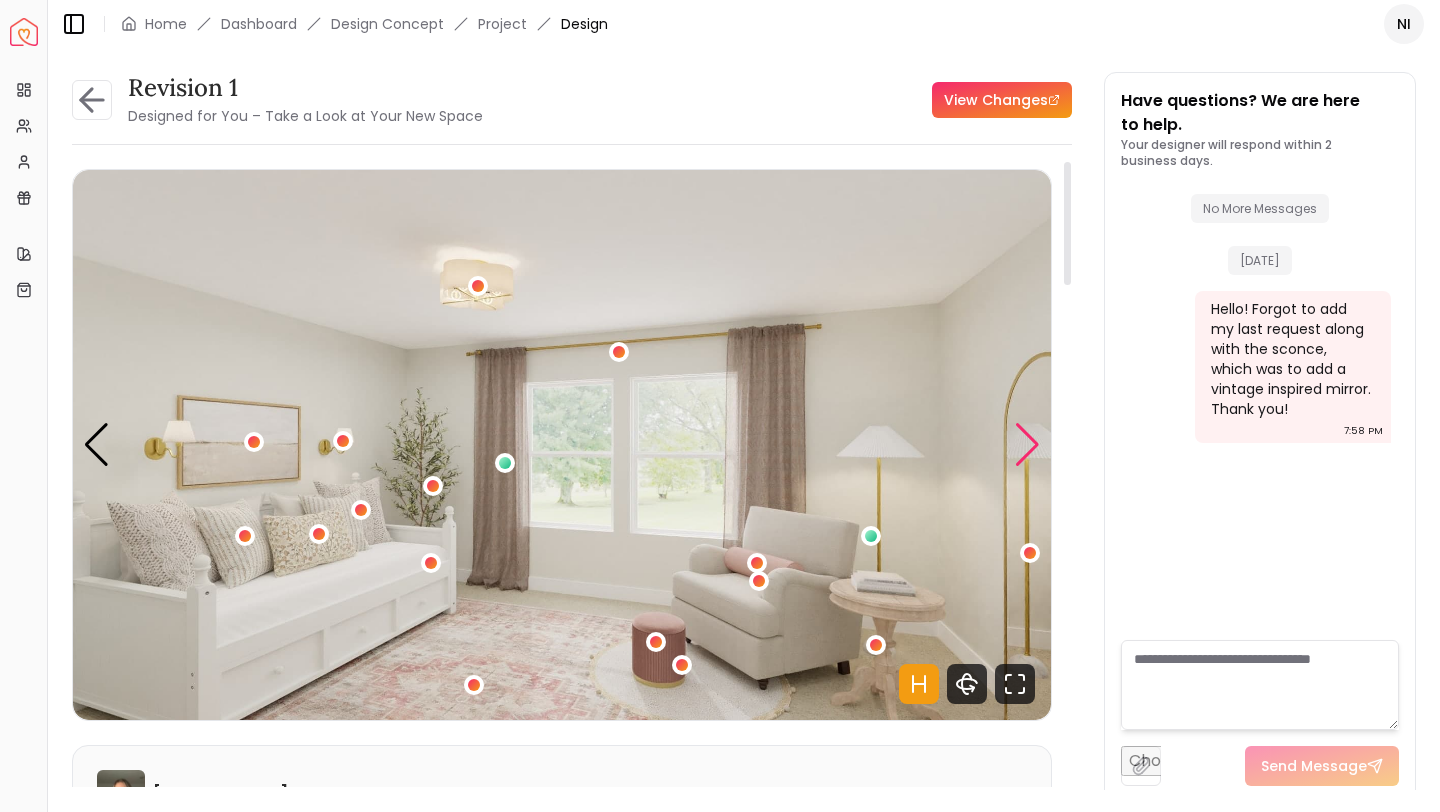 click at bounding box center [1027, 445] 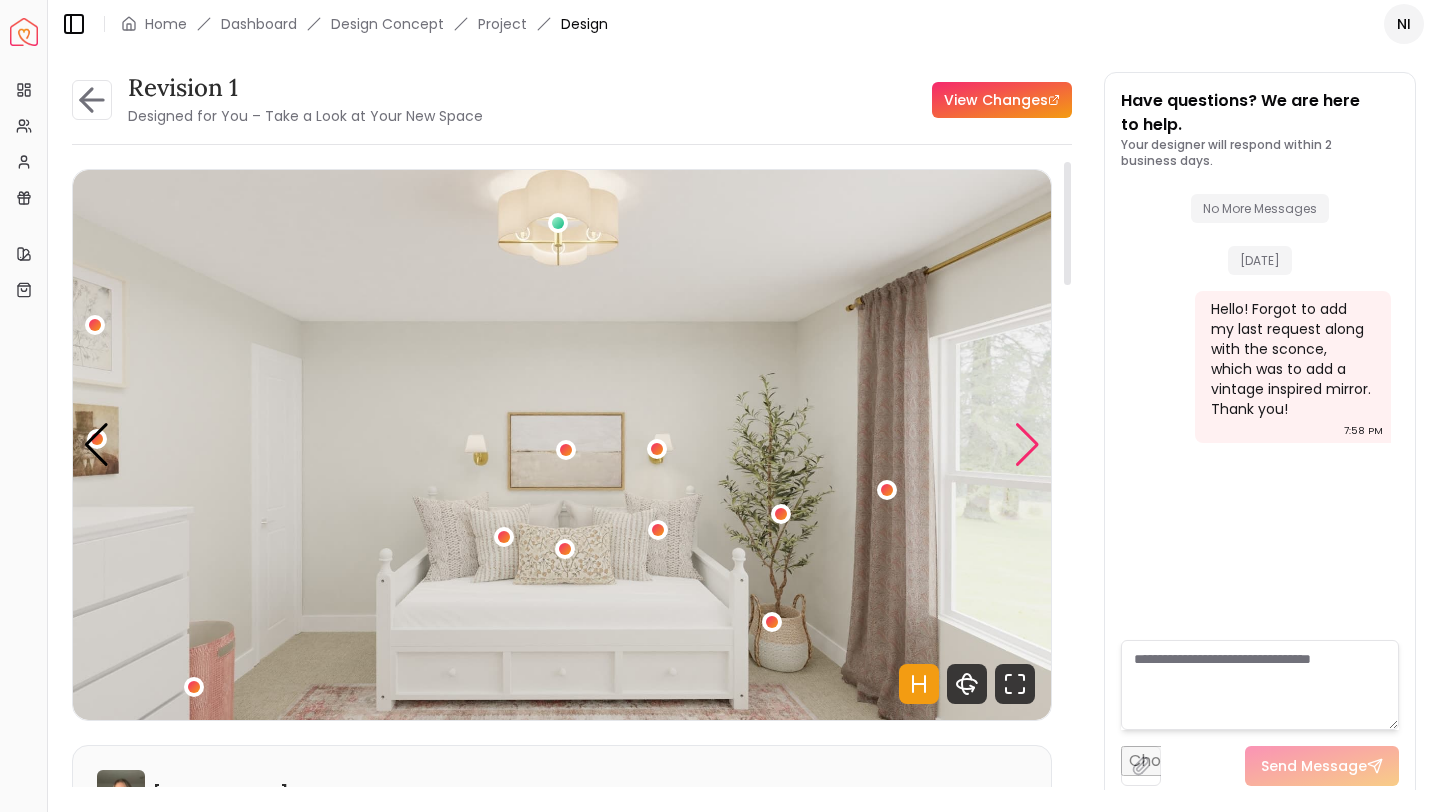 click at bounding box center (1027, 445) 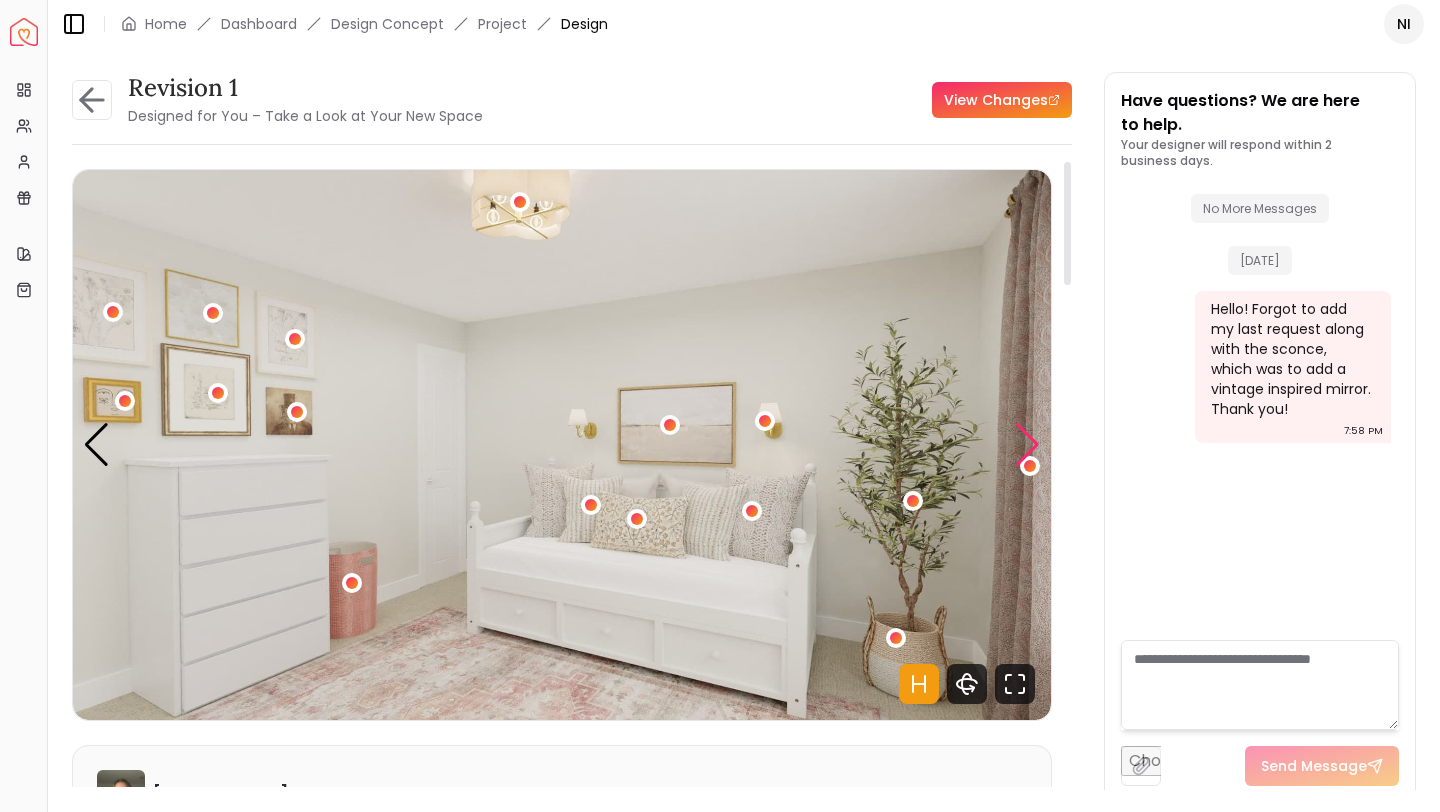 click at bounding box center [1027, 445] 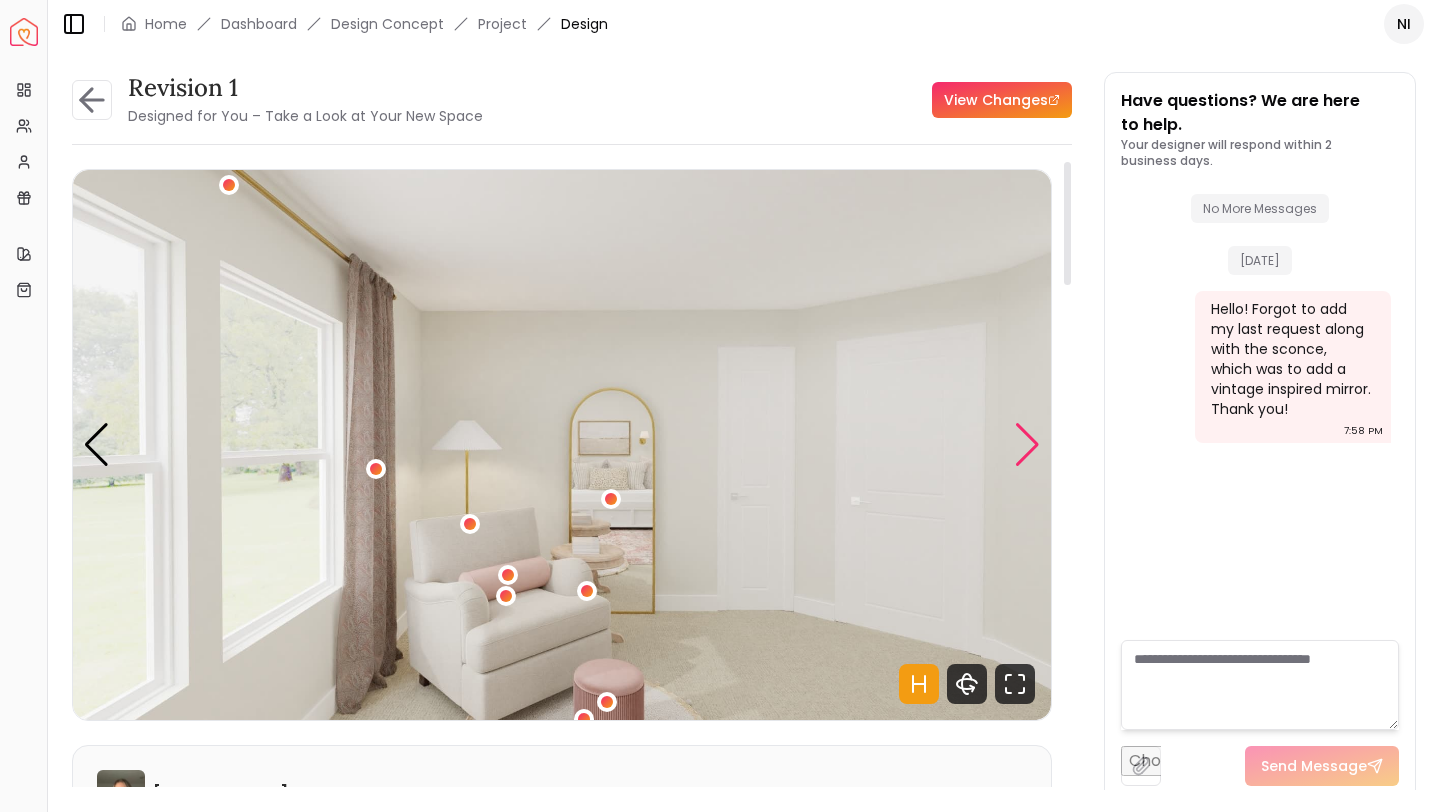 click at bounding box center [1027, 445] 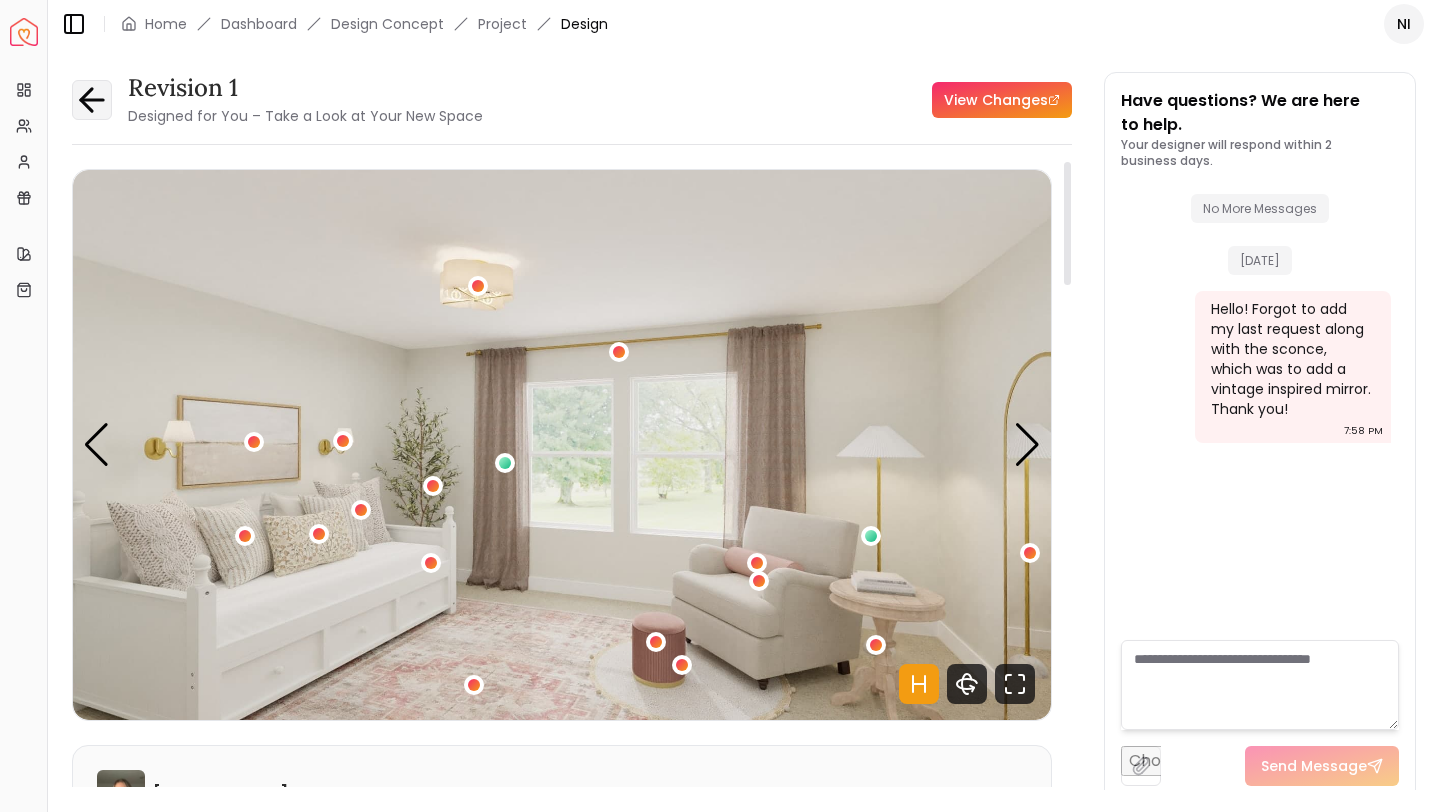 click 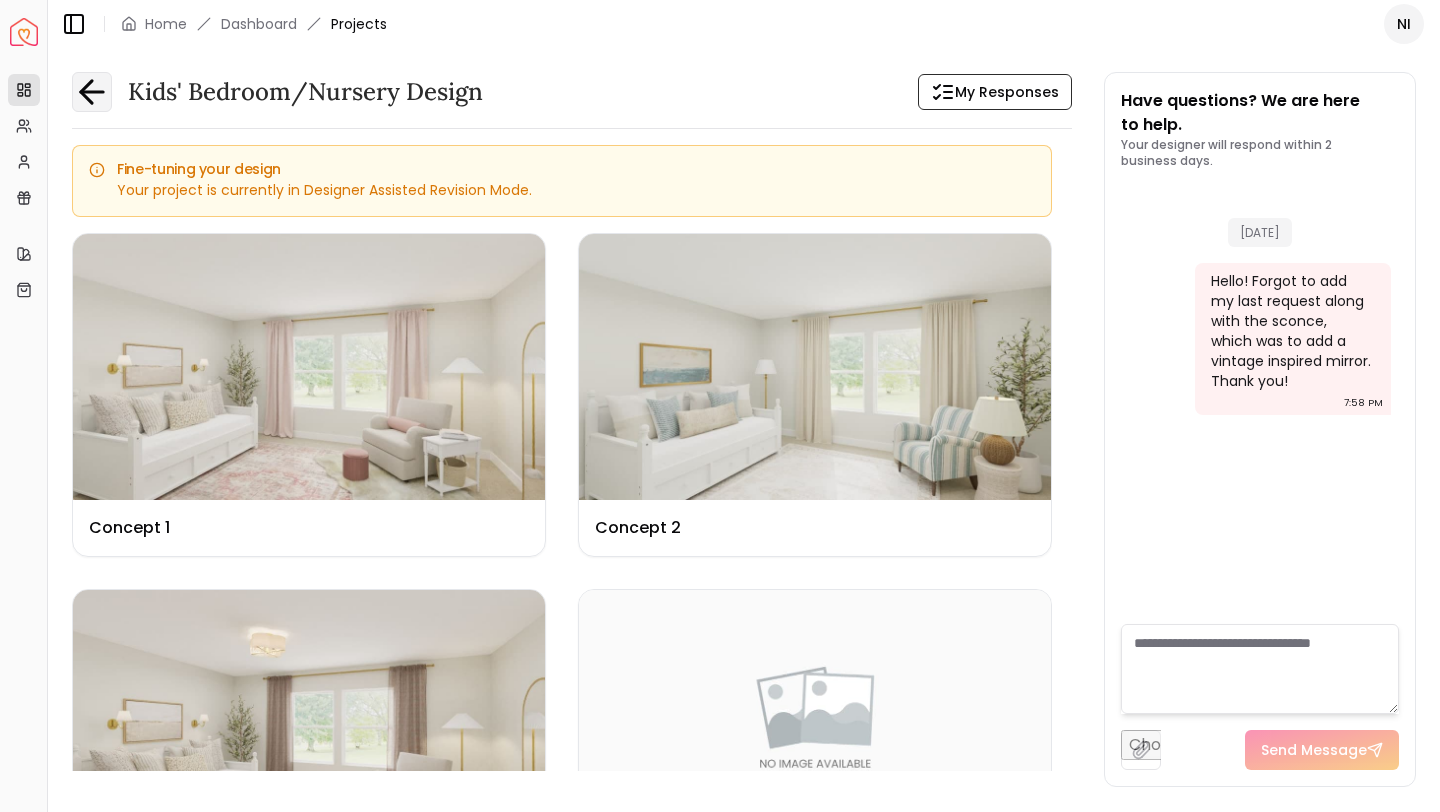 click 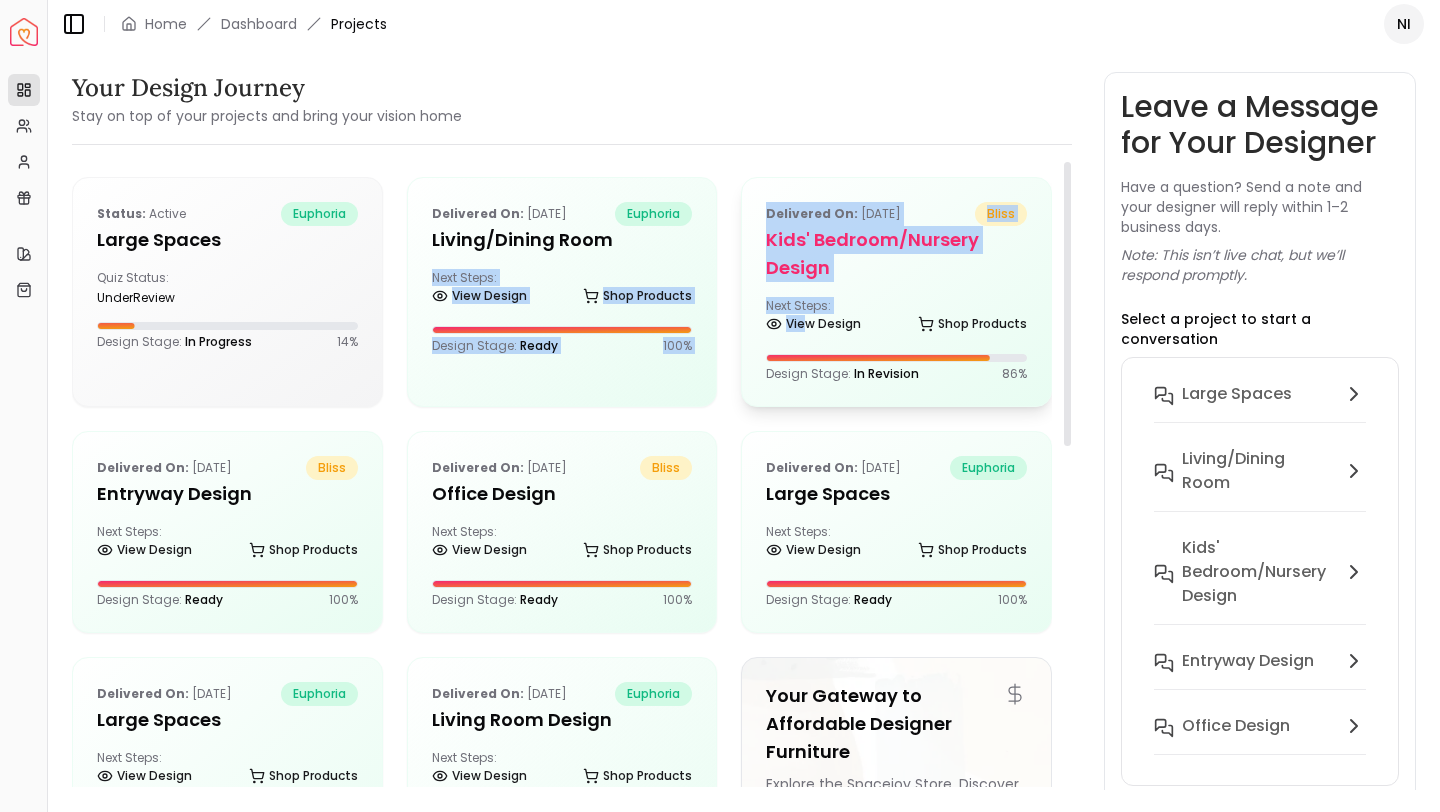 drag, startPoint x: 599, startPoint y: 264, endPoint x: 834, endPoint y: 355, distance: 252.00397 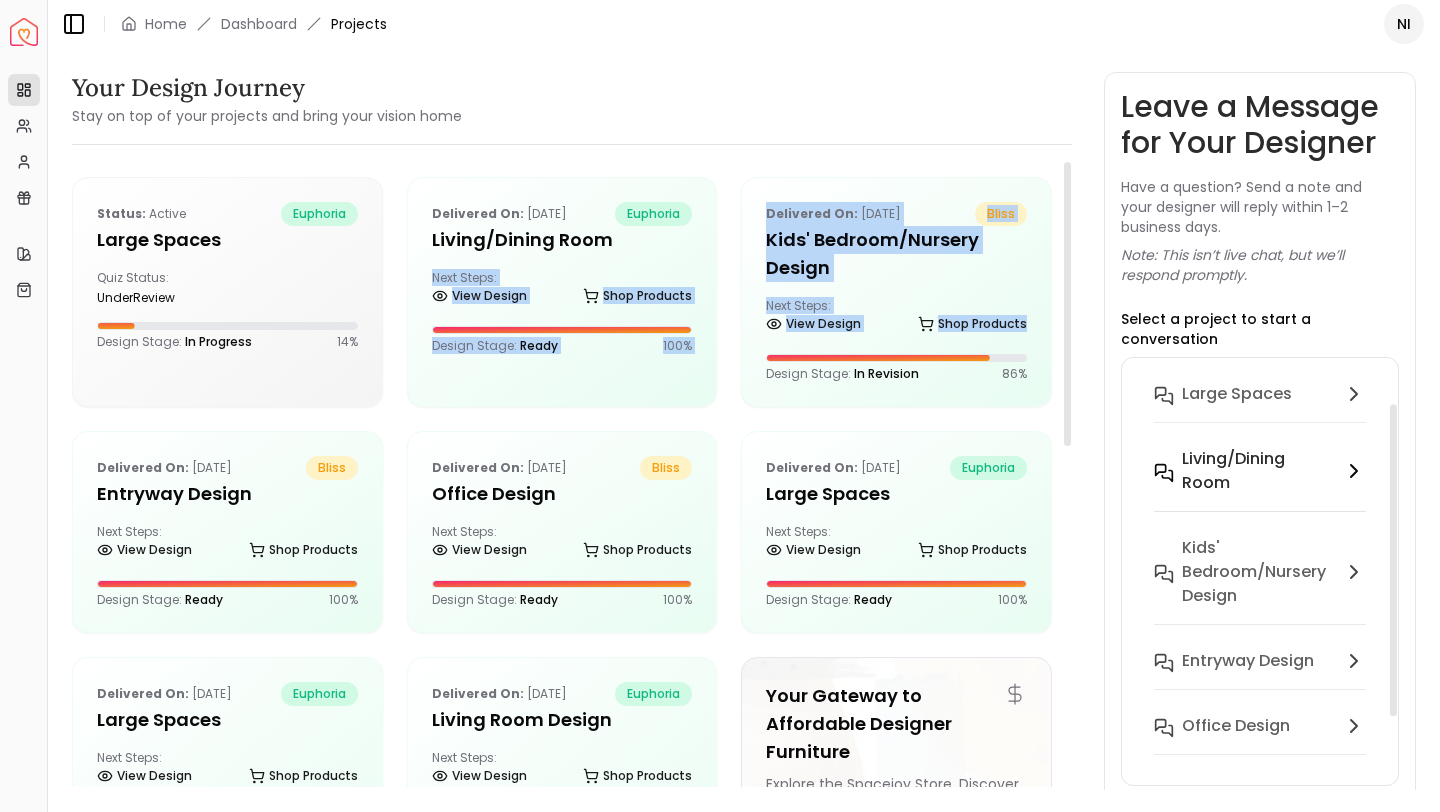 scroll, scrollTop: 176, scrollLeft: 0, axis: vertical 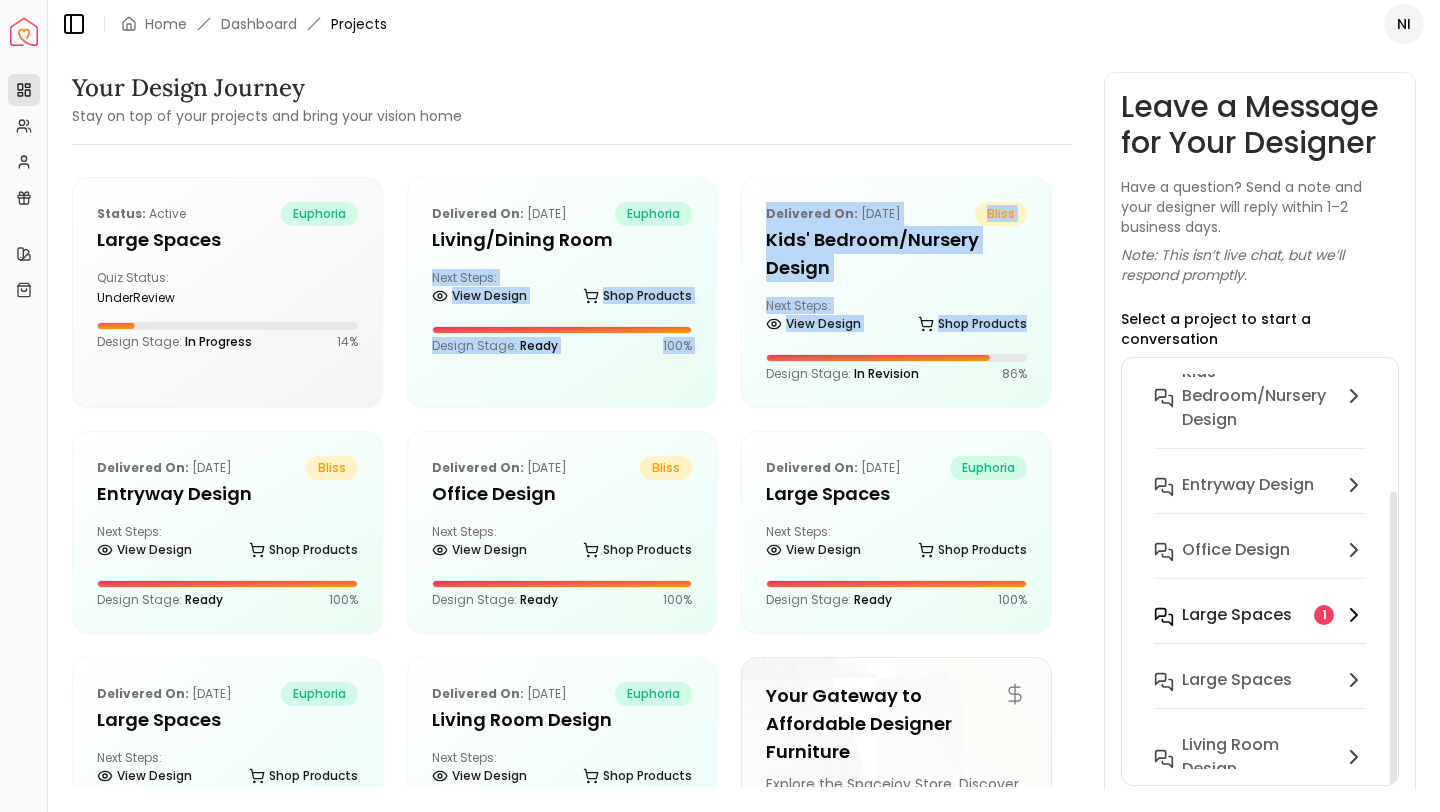 click on "Large Spaces" at bounding box center [1237, 615] 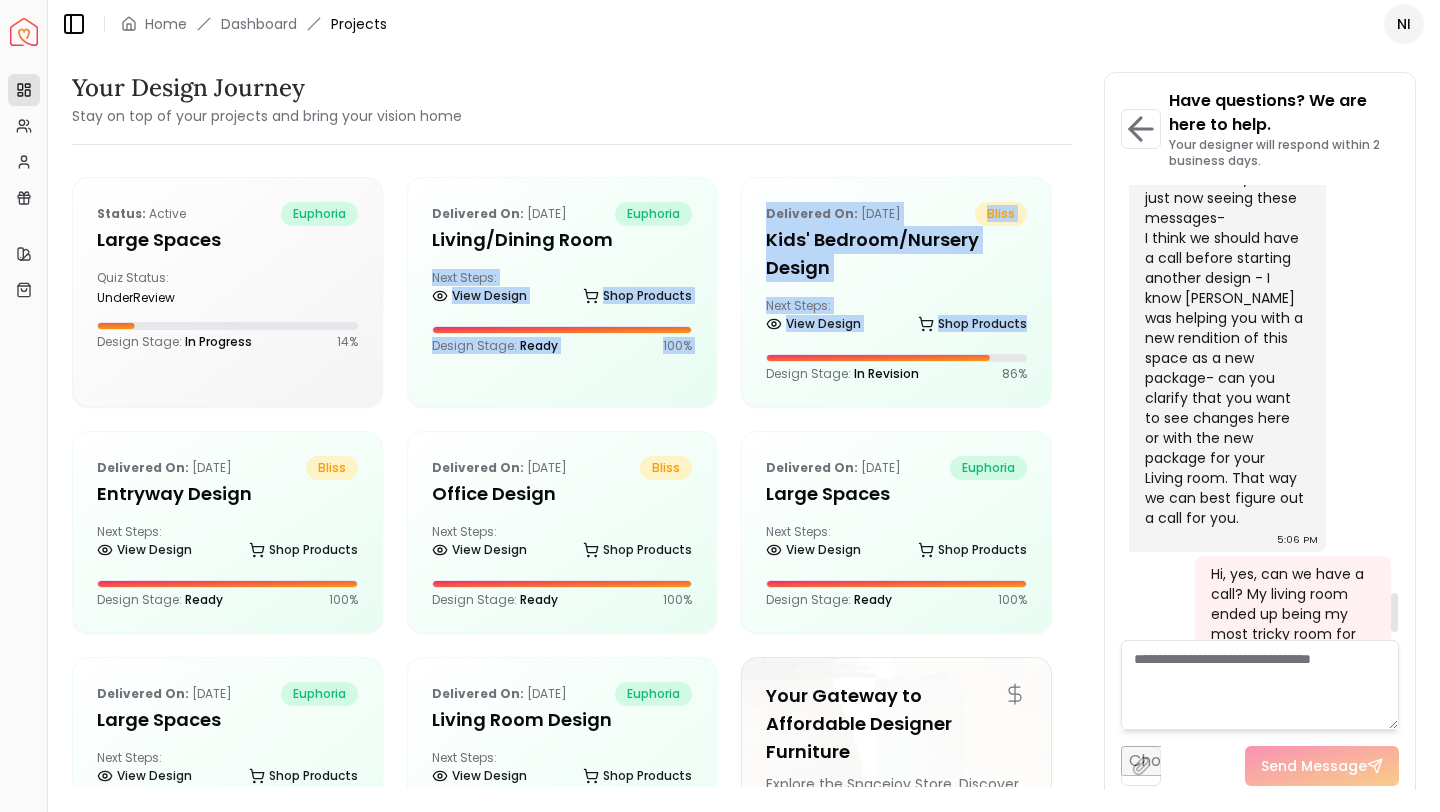 scroll, scrollTop: 4767, scrollLeft: 0, axis: vertical 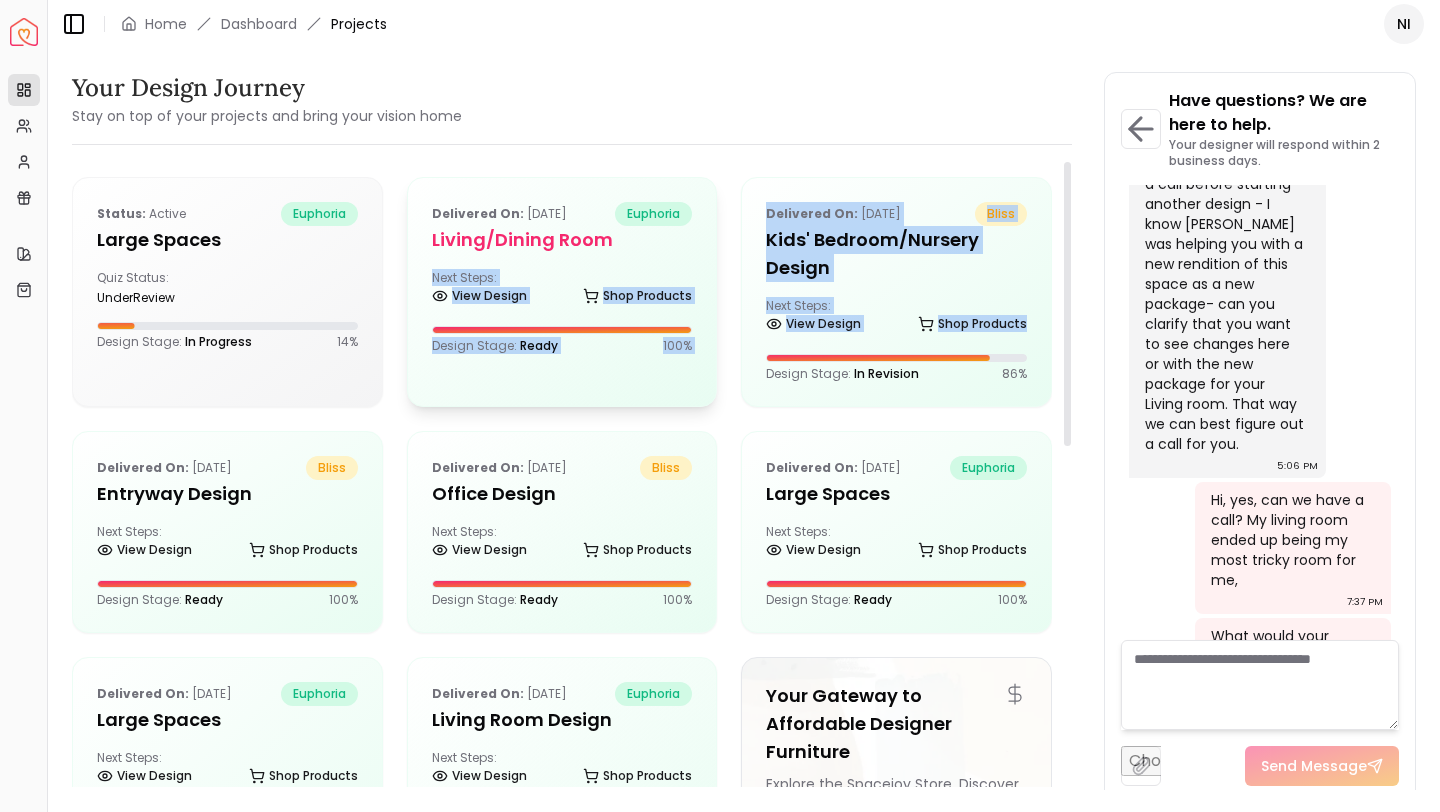 click on "Delivered on:   Jul 01, 2025 euphoria Living/Dining Room Next Steps: View Design Shop Products Design Stage:   Ready 100 %" at bounding box center [562, 278] 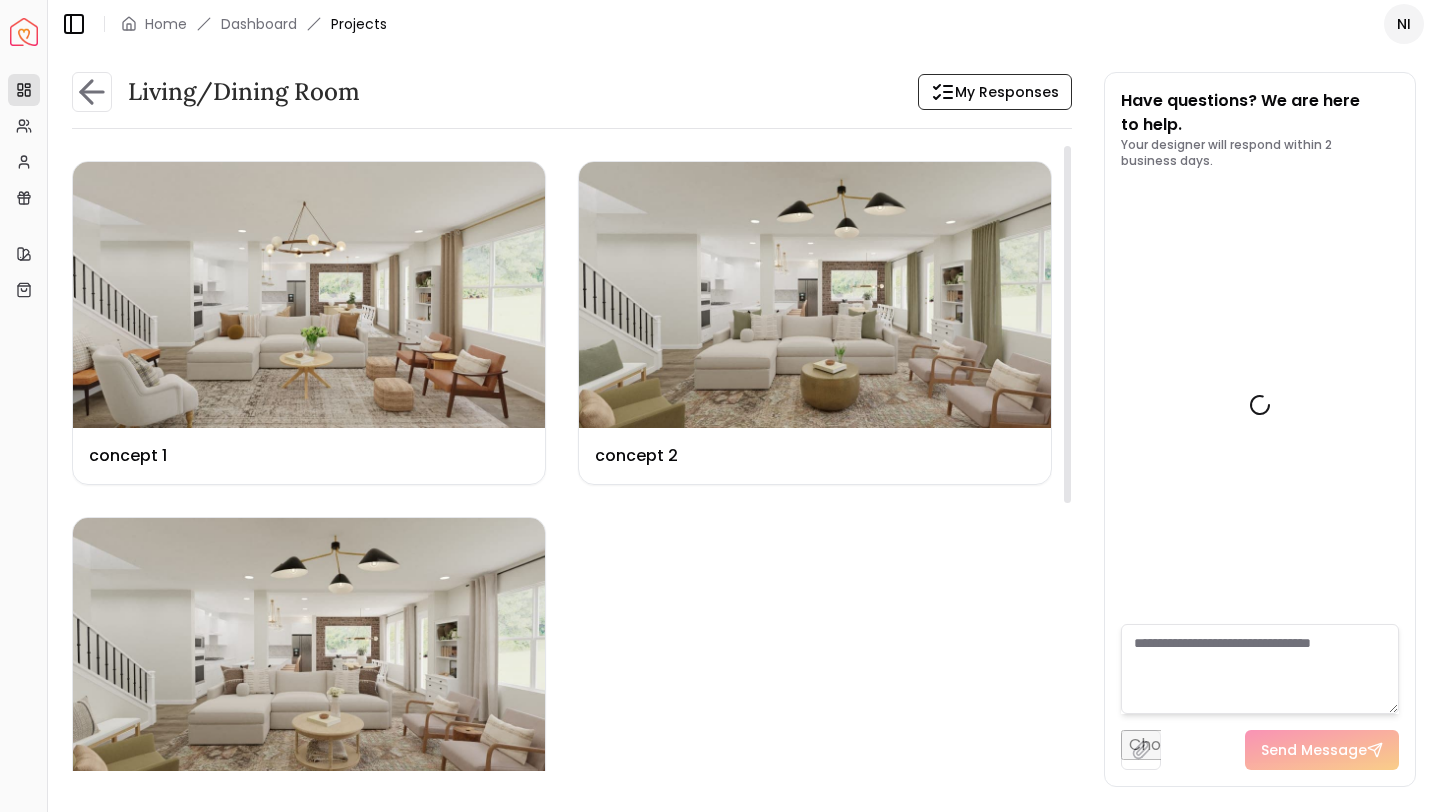 scroll, scrollTop: 4109, scrollLeft: 0, axis: vertical 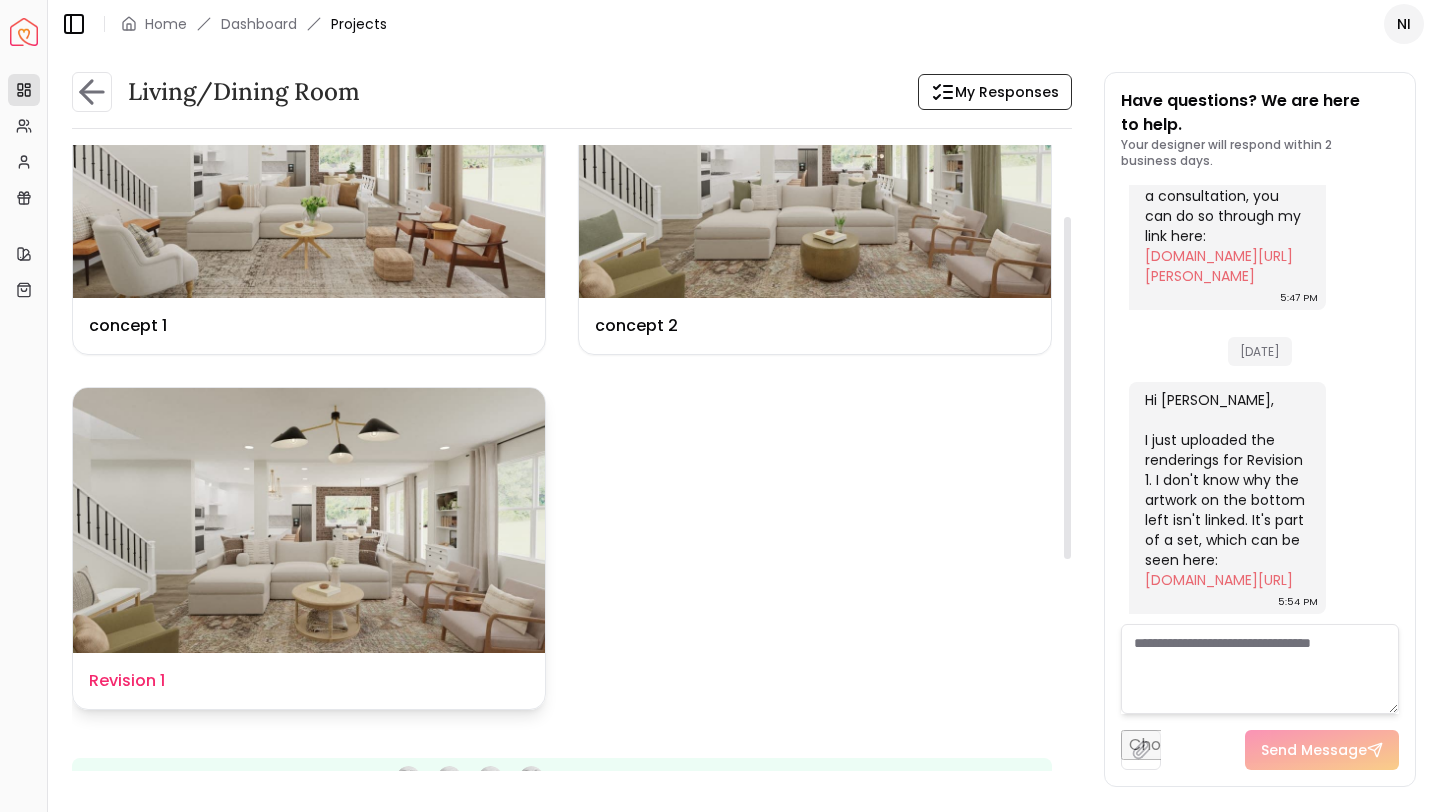 click on "Design Name Revision 1" at bounding box center [309, 681] 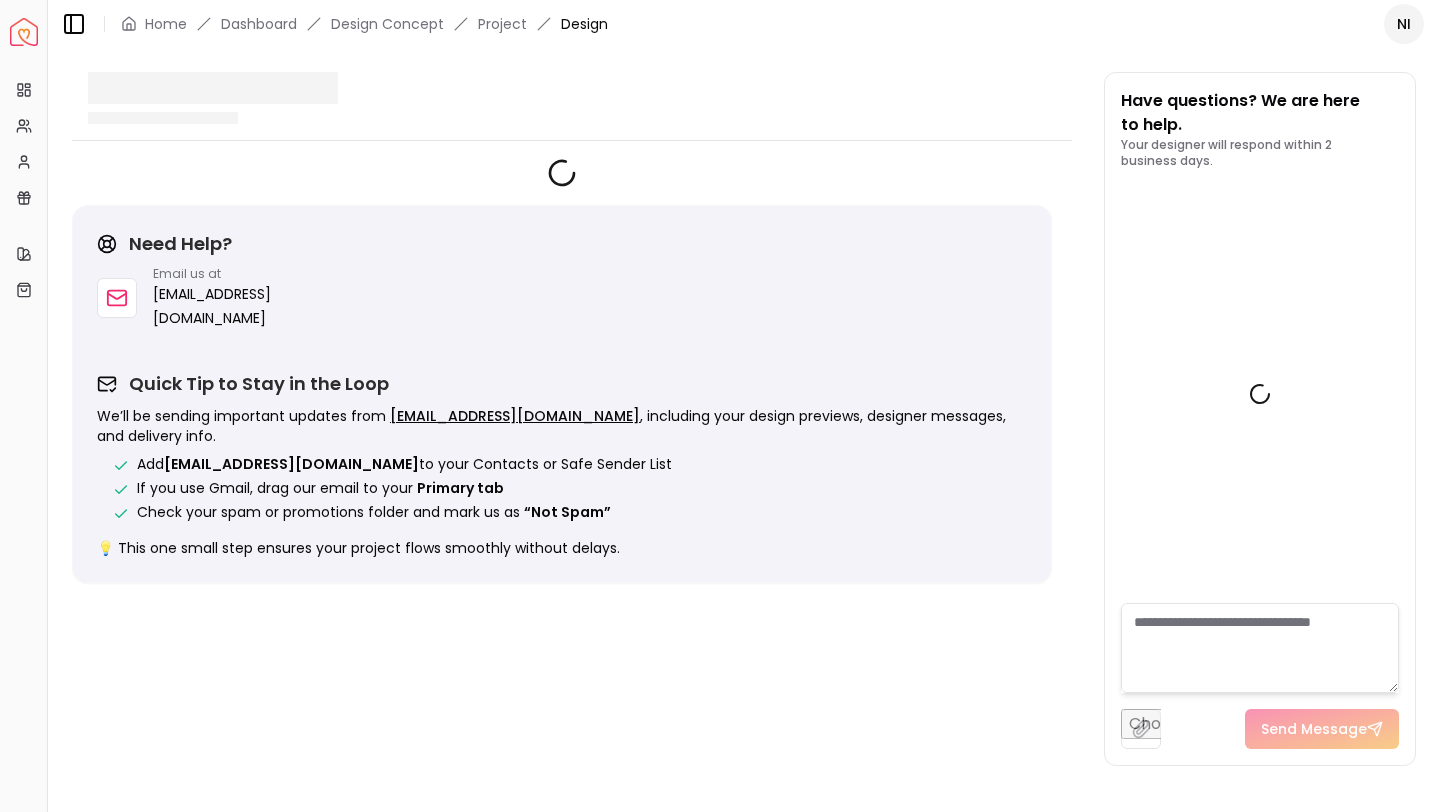 scroll, scrollTop: 4093, scrollLeft: 0, axis: vertical 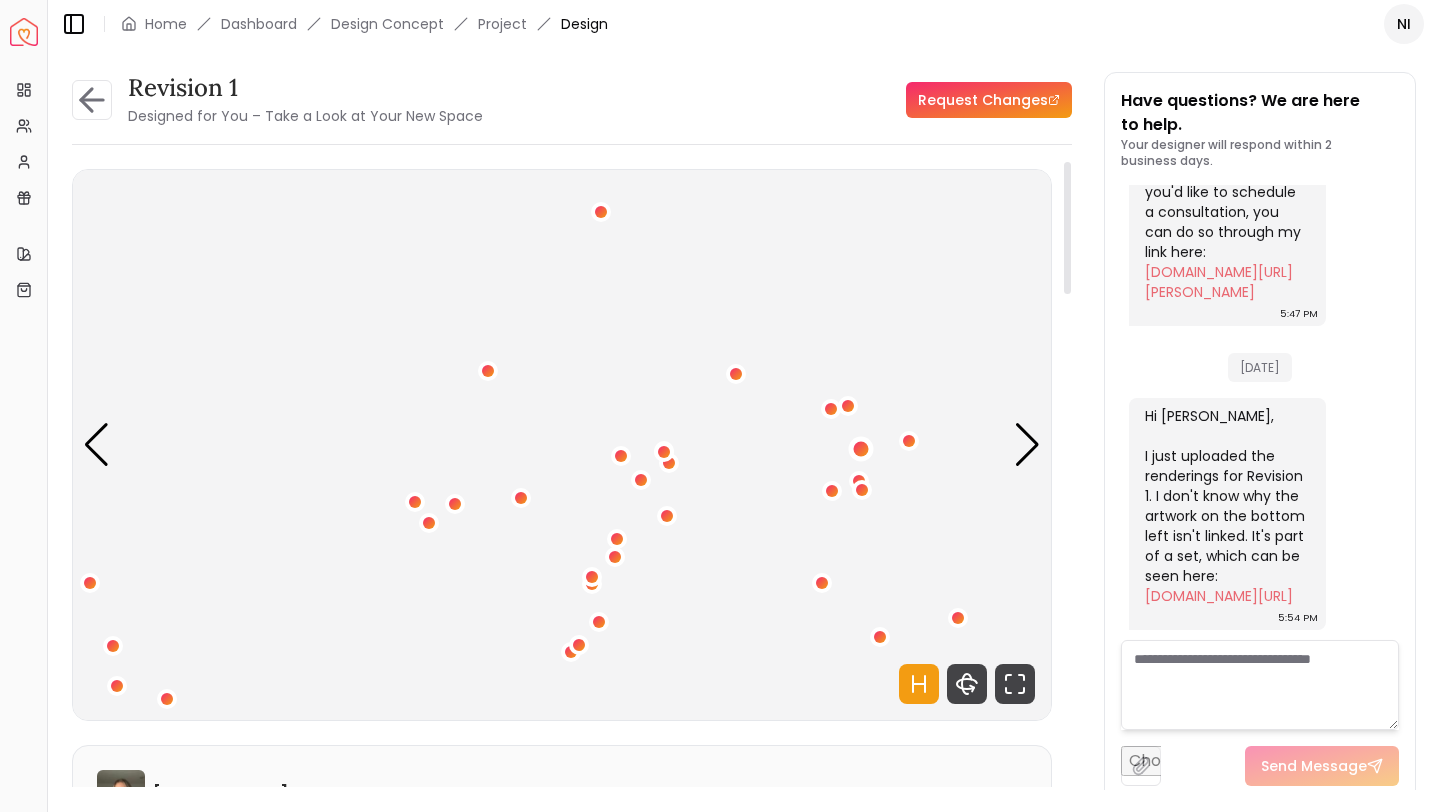 click at bounding box center (860, 448) 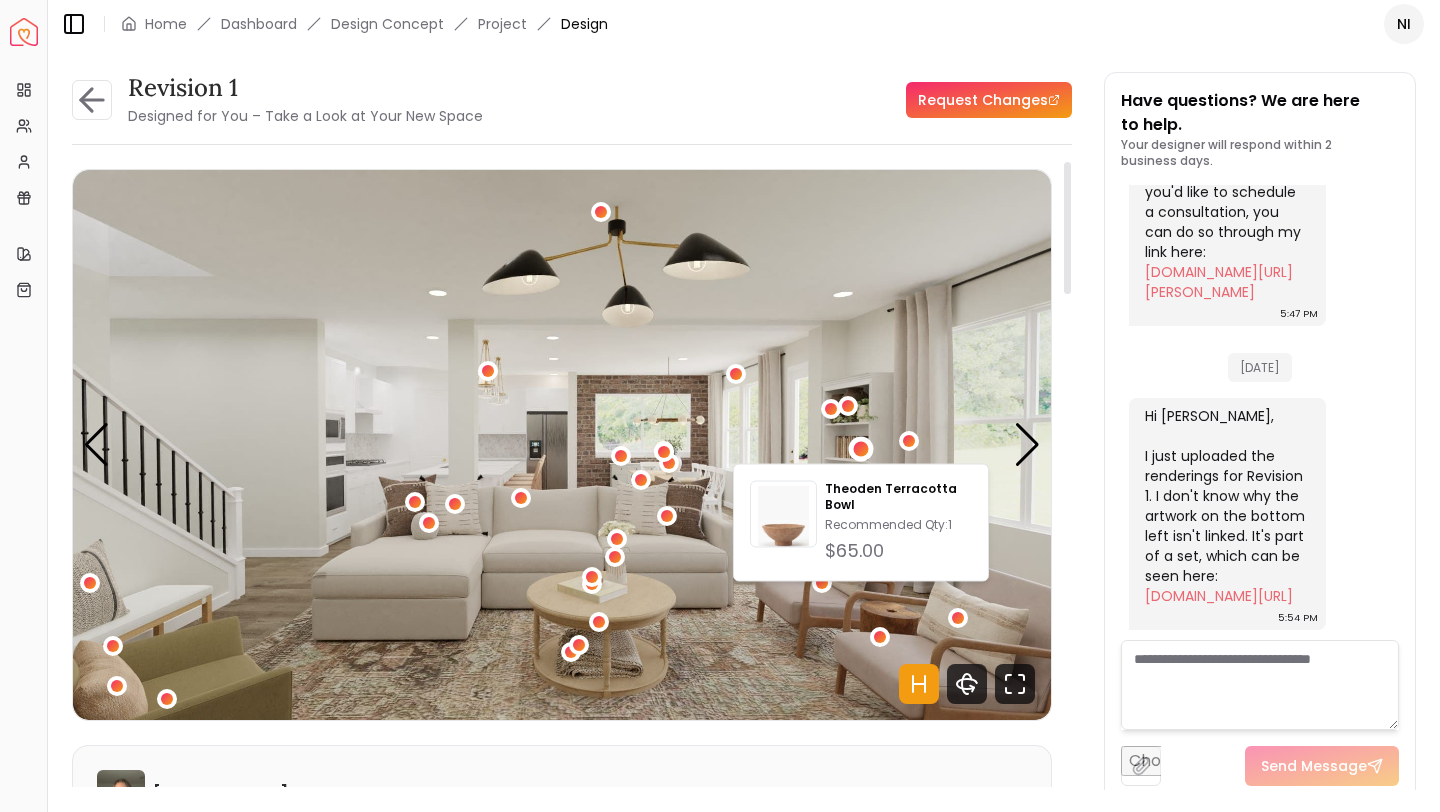 click on "Revision 1 Designed for You – Take a Look at Your New Space Request Changes Revision 1 Designed for You – Take a Look at Your New Space Request Changes Hotspots On Density Show All Pannellum Loading... Start Sarah Nelson Please listen to the voice note from your designer, outlining the details of your design. Audio Note: Audio Note  1 0:00  /  1:25 Transcript:  Hey Nazreen, here are the renderings for your living room and dining room ... Read more Wall Paints Featured in Your Design Benjamin Moore White Dove Why Shop with Spacejoy? Shopping through Spacejoy isn’t just convenient — it’s smarter. Here’s why: One Cart, All Brands Our concierge places your orders across all retailers—no juggling multiple accounts. Track Everything, In One Place Monitor all your orders from different brands in your Spacejoy dashboard. Returns? Refunds? Relax. We manage returns and refunds with retailers so you don’t have to. Price Match Guarantee Deals Done Right Exclusive Discounts Out of Stock? We’ve Got You (" at bounding box center [572, 437] 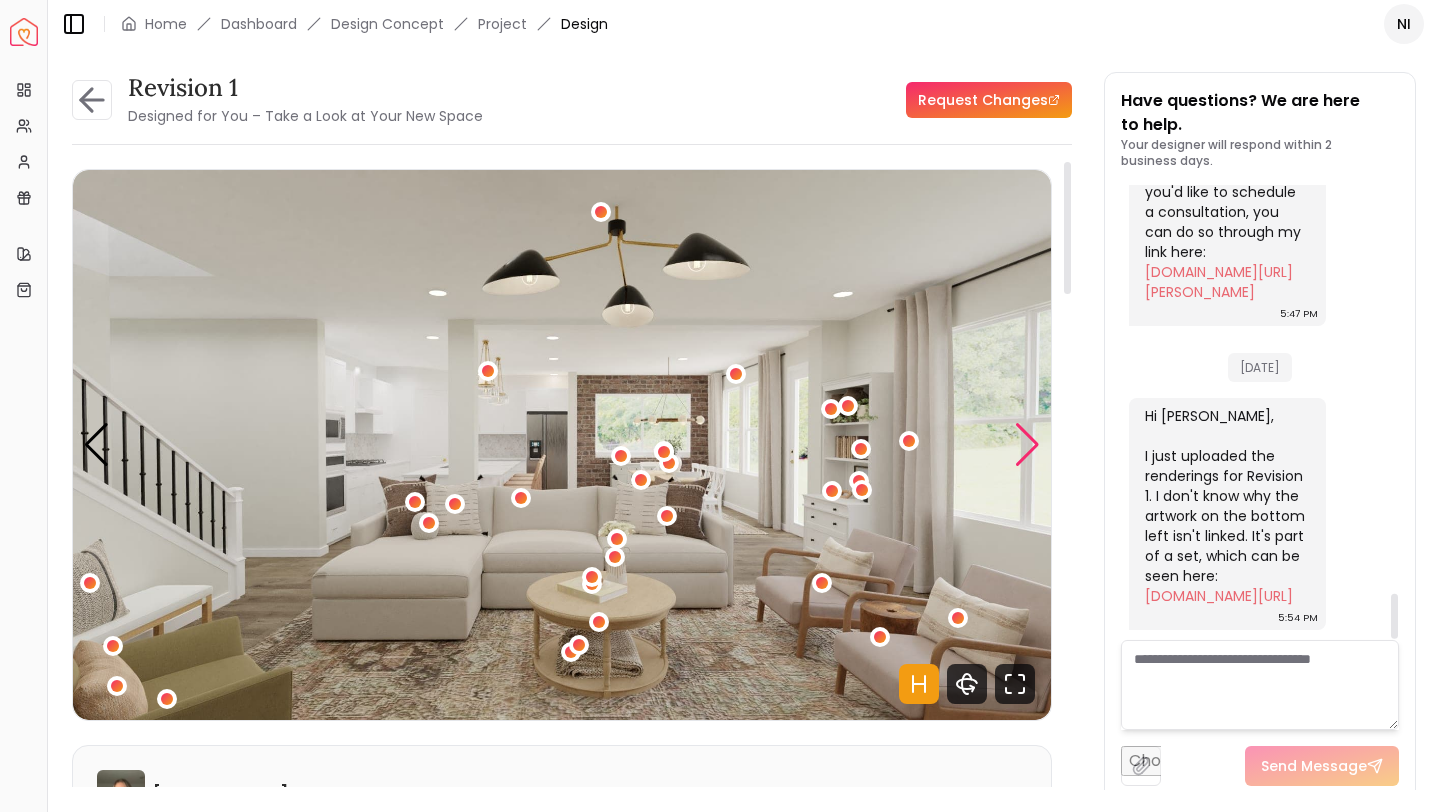 click at bounding box center [1027, 445] 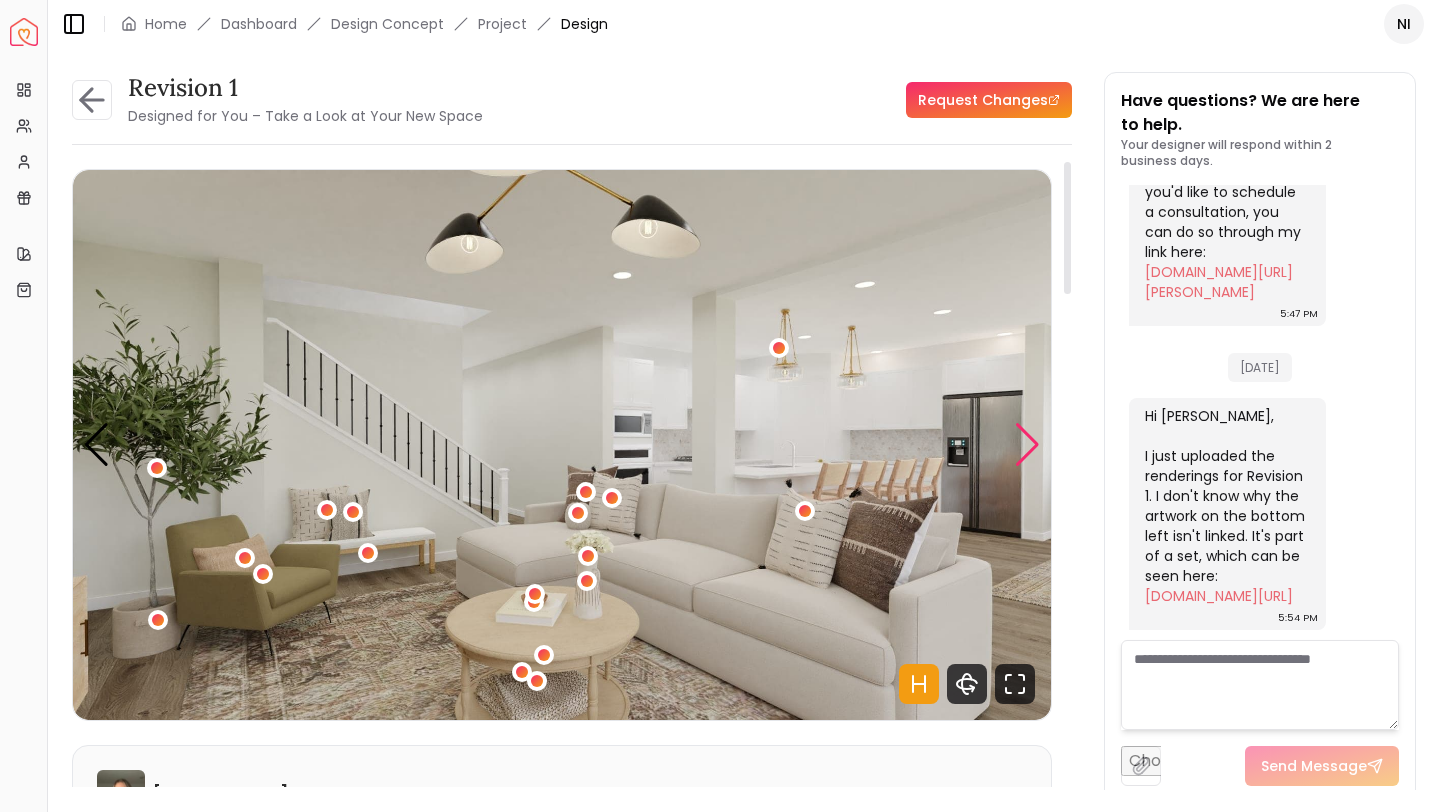 click at bounding box center (1027, 445) 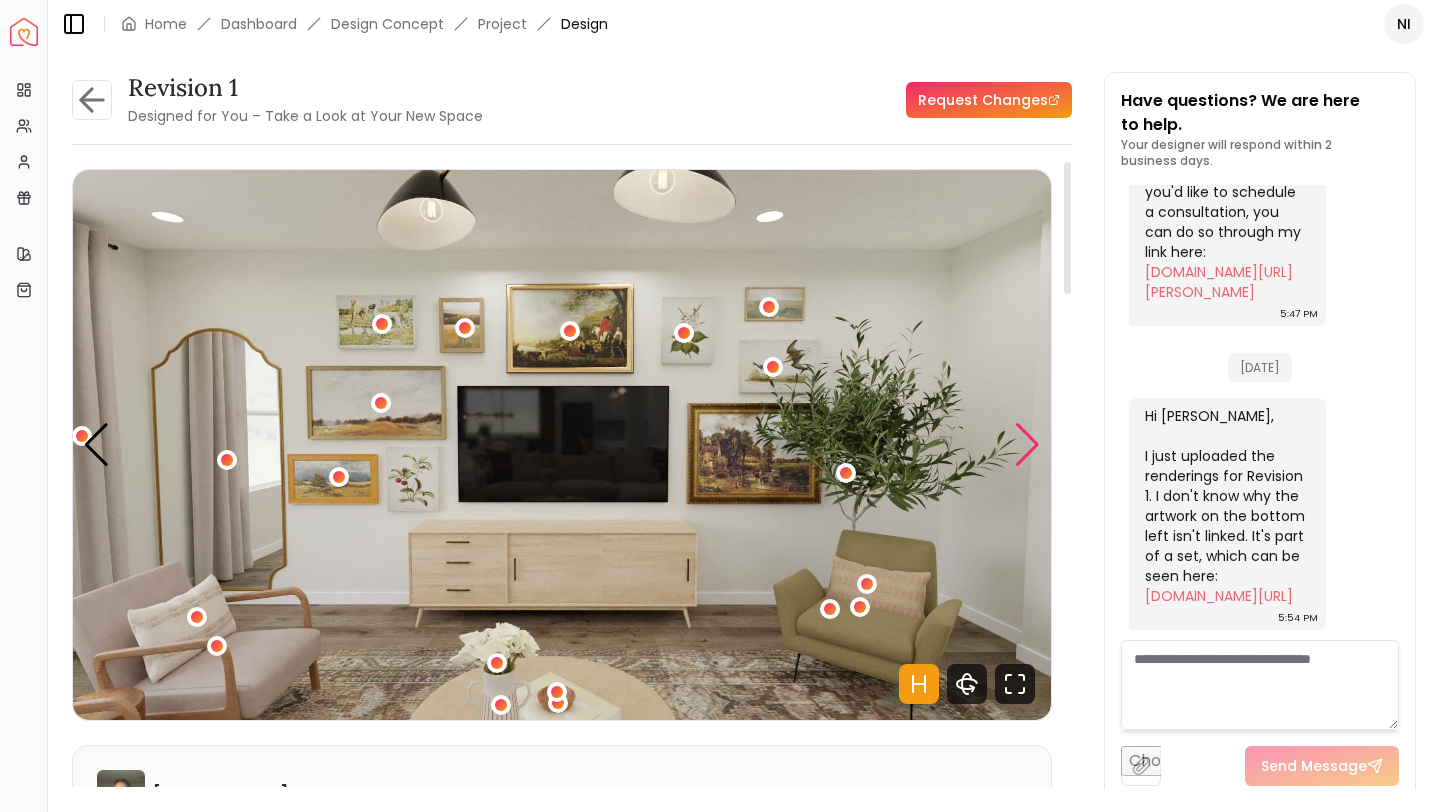 click at bounding box center (1027, 445) 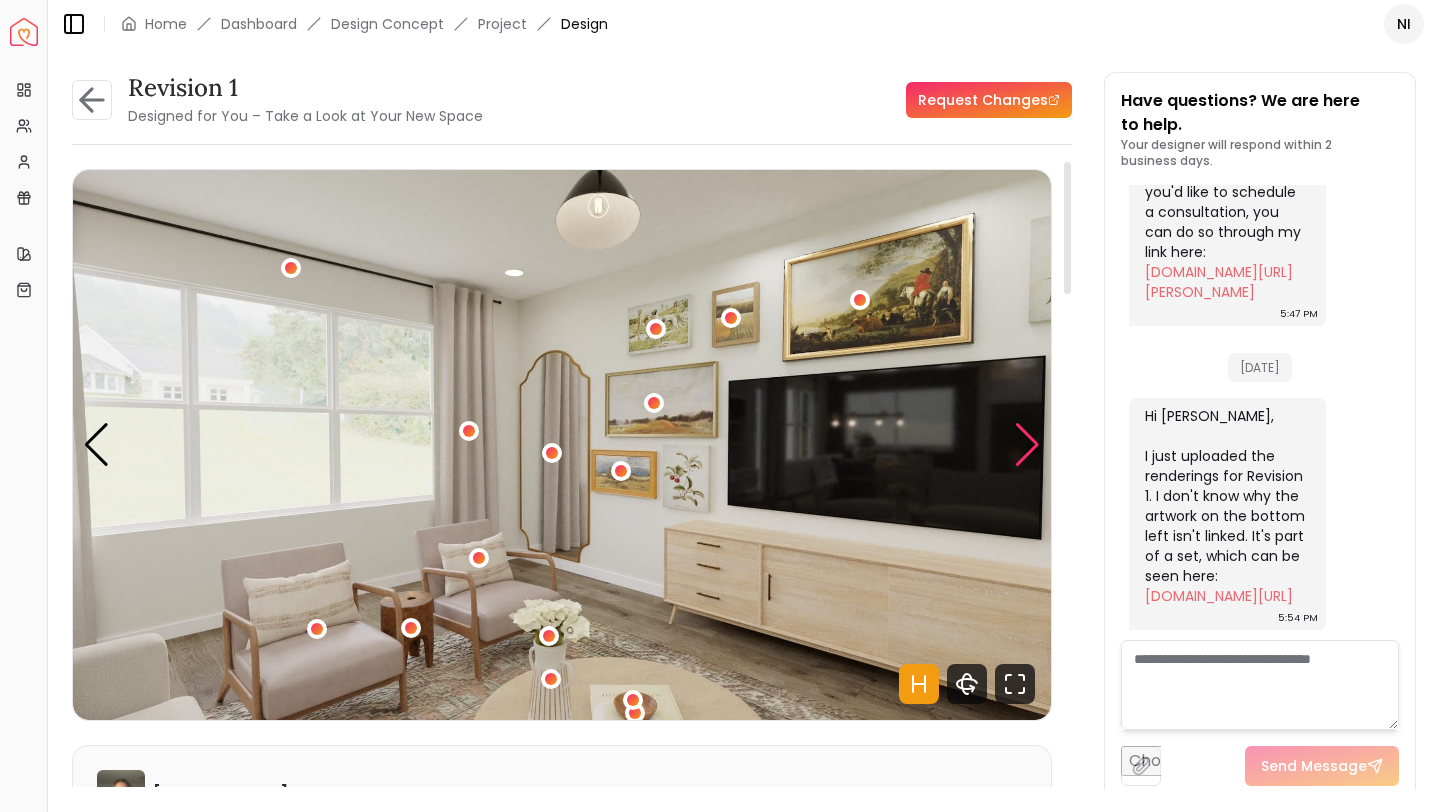 click at bounding box center (1027, 445) 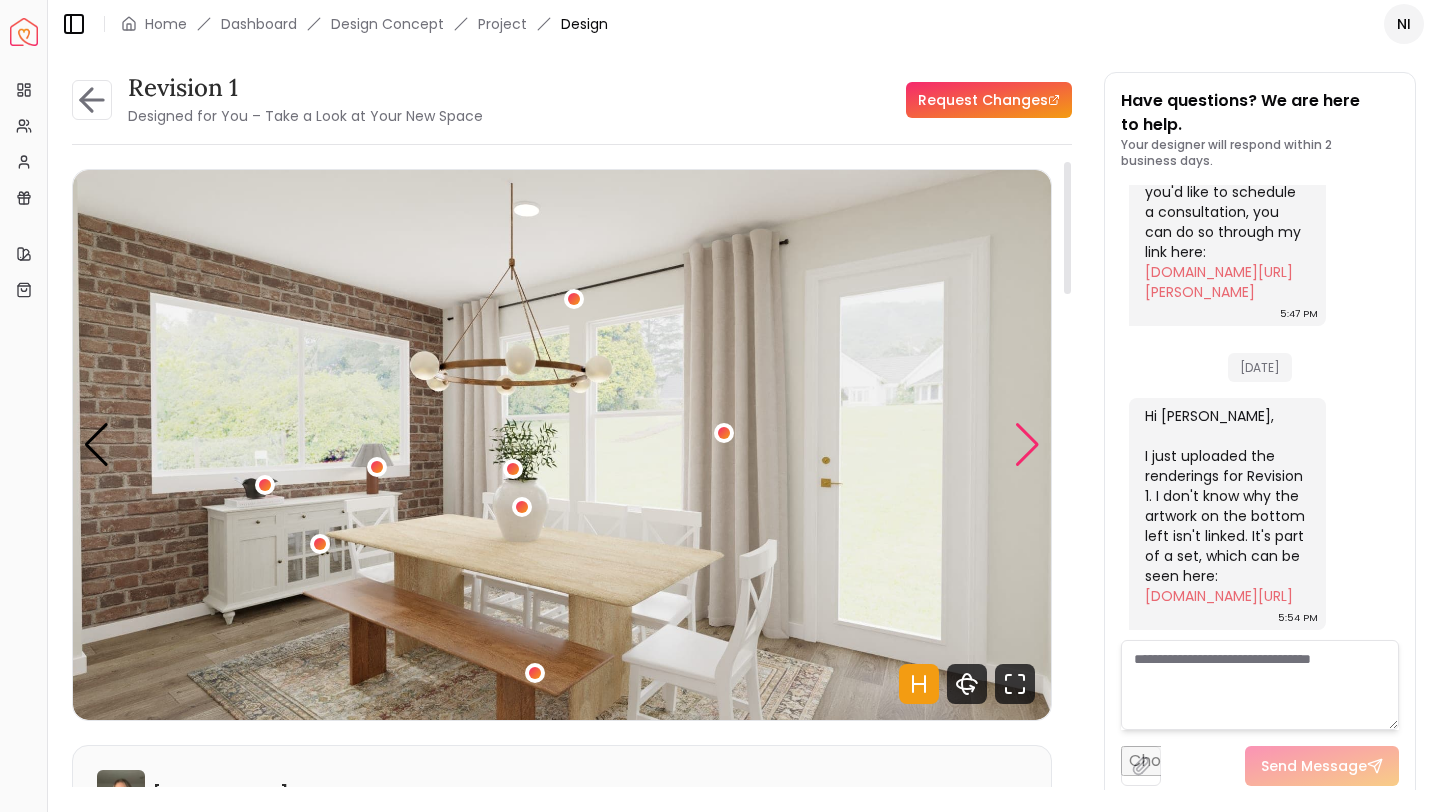 click at bounding box center (1027, 445) 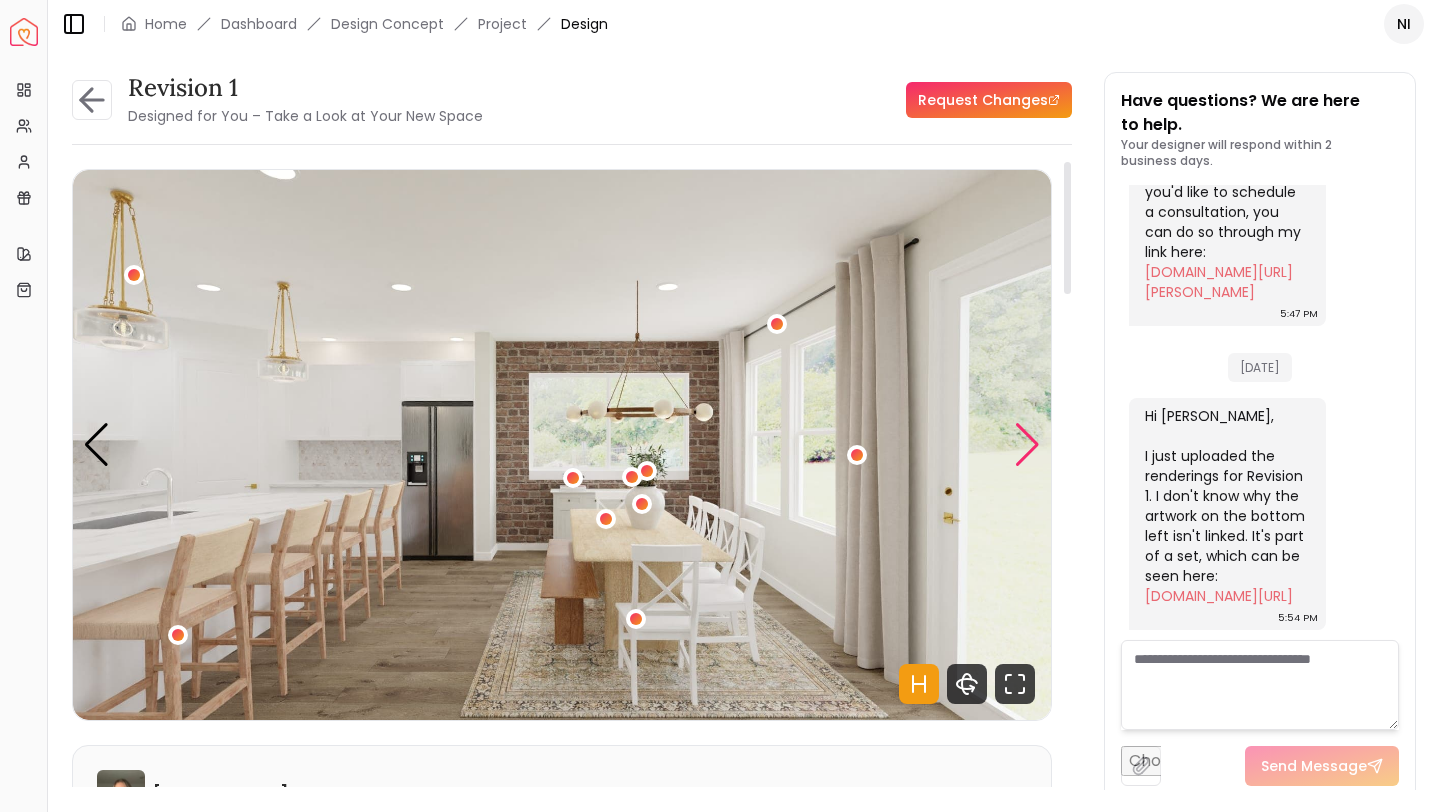 click at bounding box center (1027, 445) 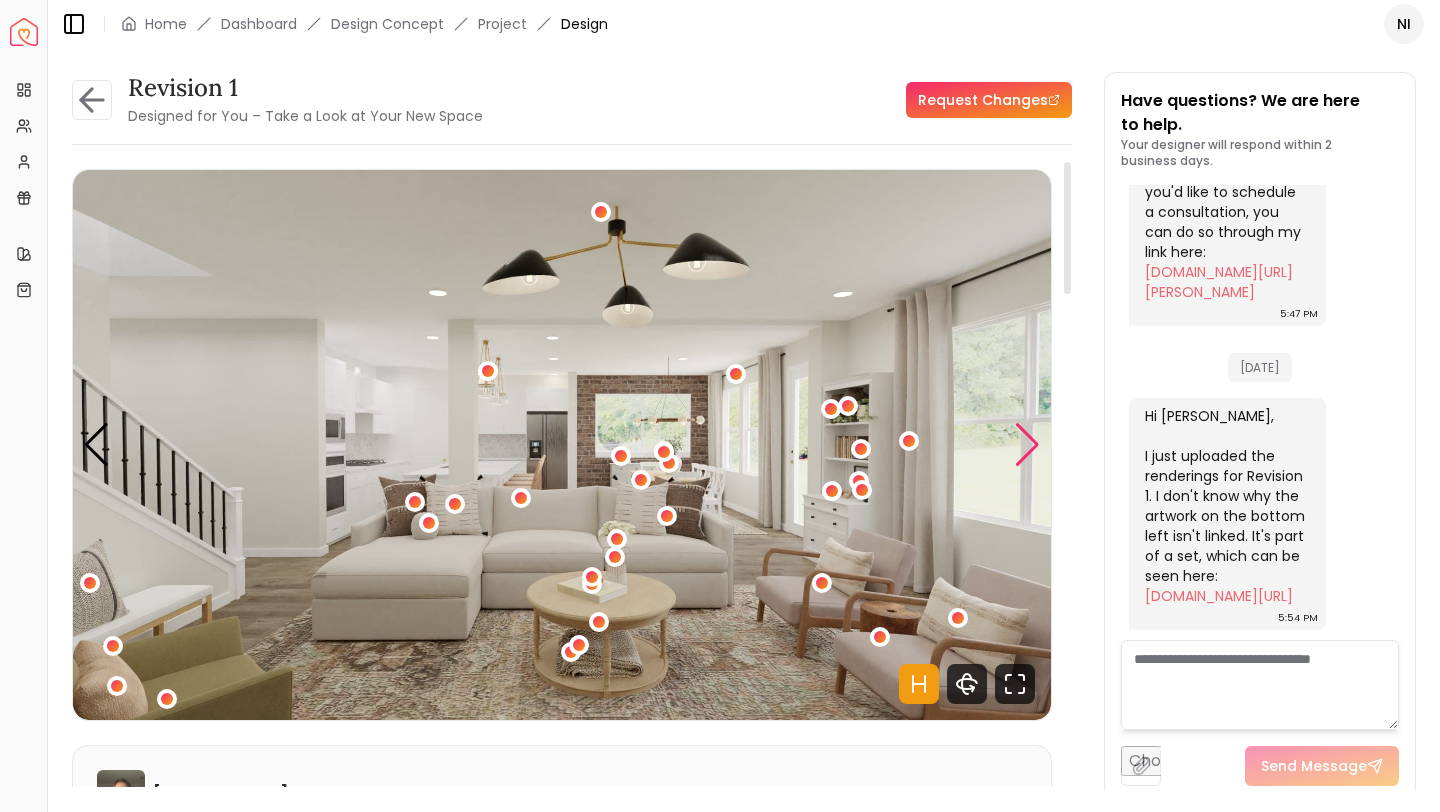 click at bounding box center (1027, 445) 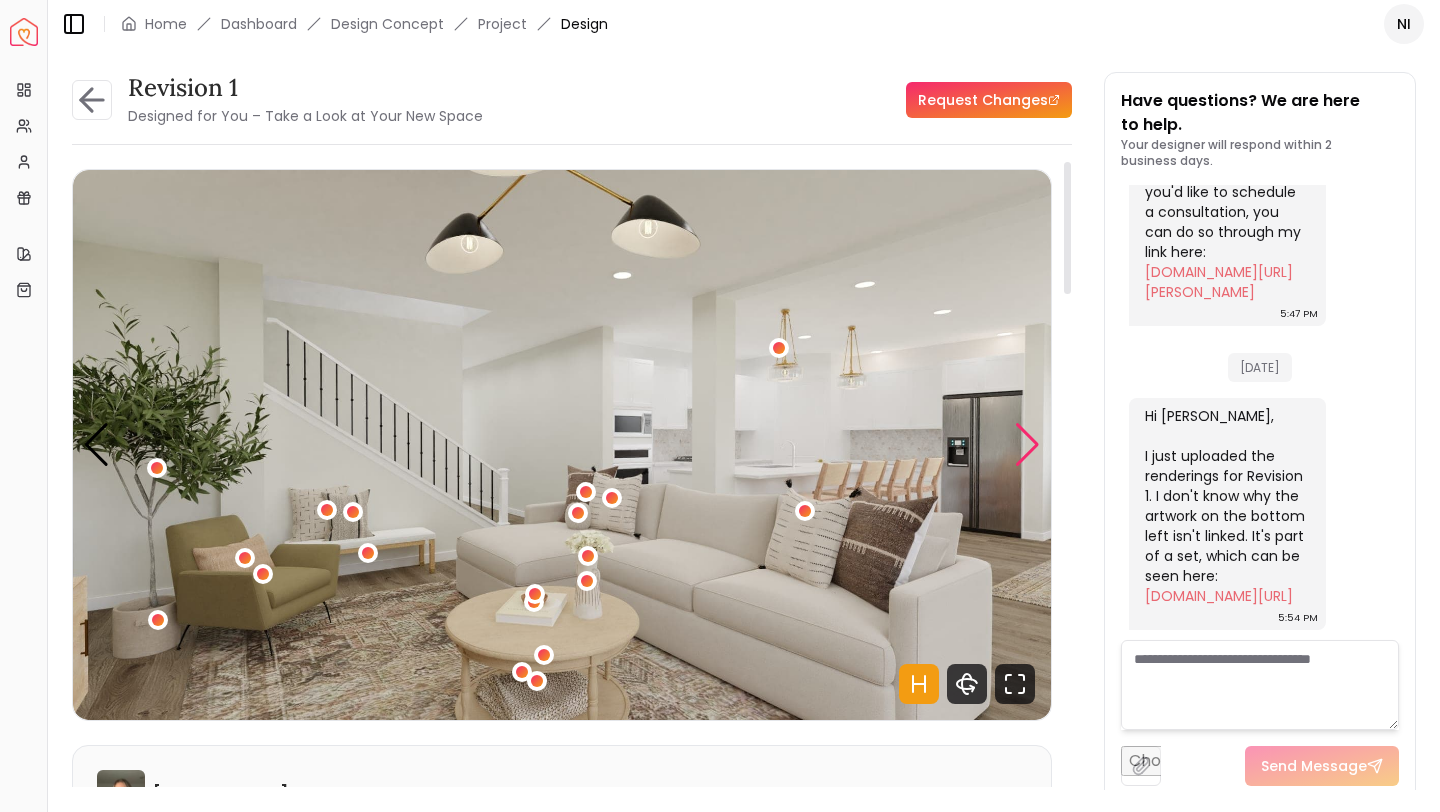 click at bounding box center (1027, 445) 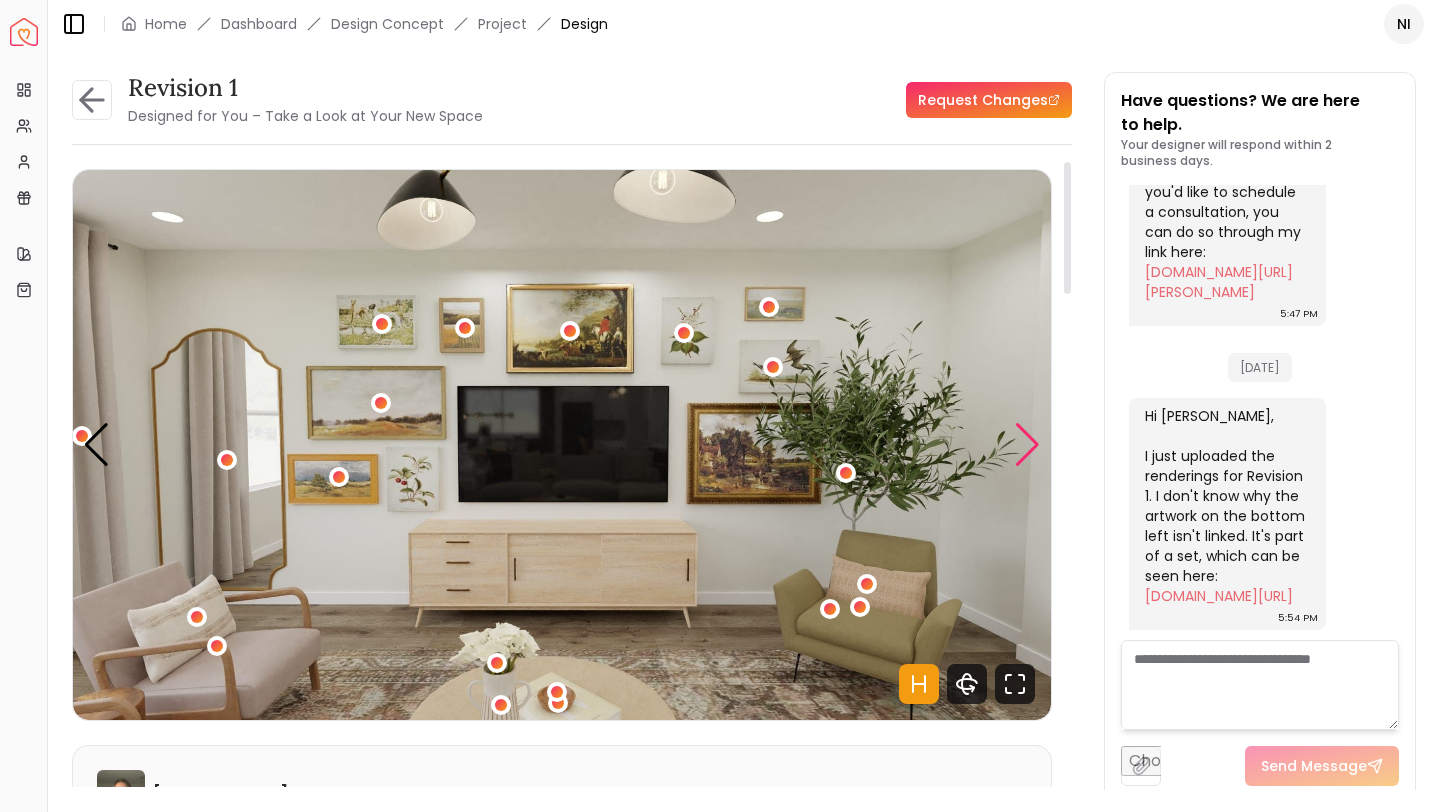 click at bounding box center [1027, 445] 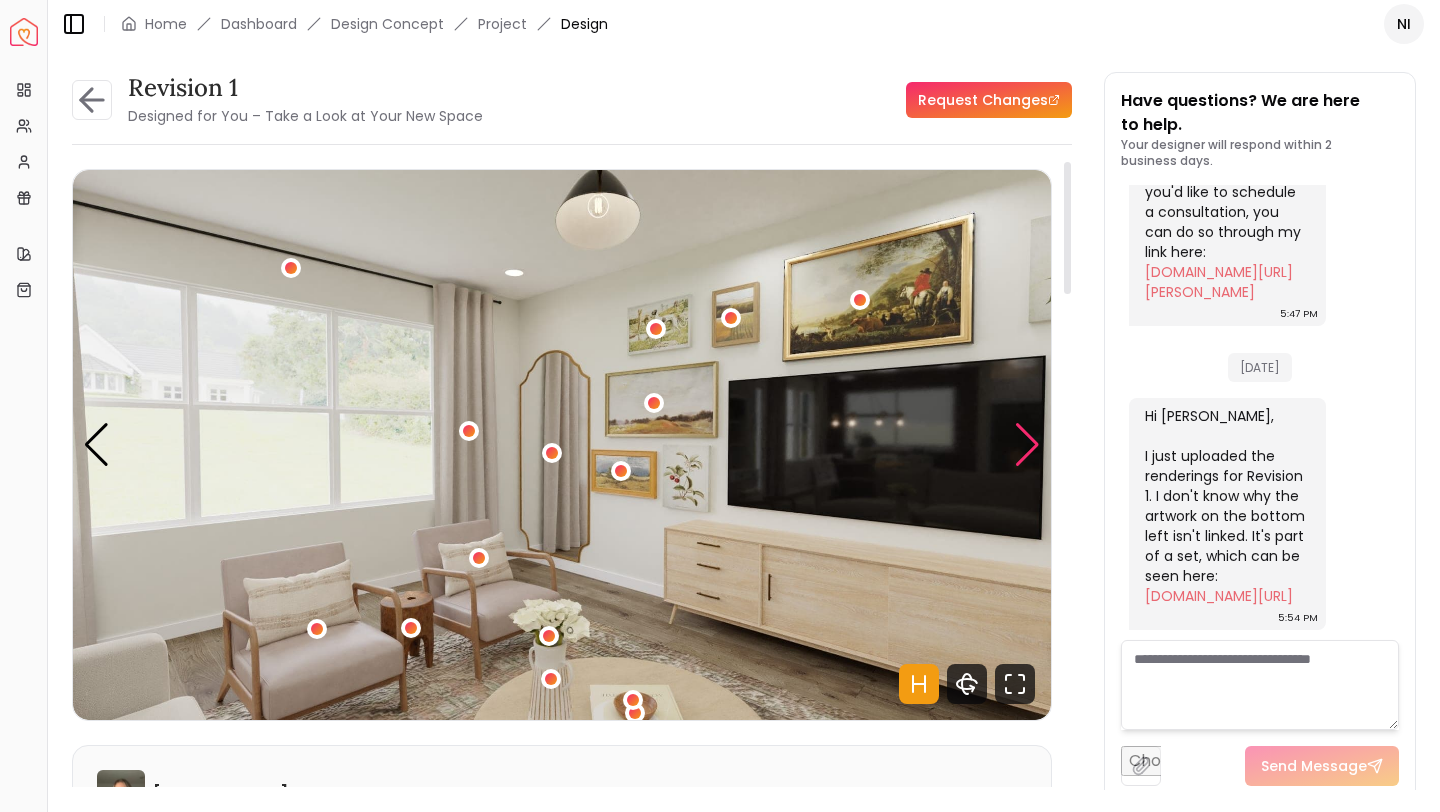 click at bounding box center (1027, 445) 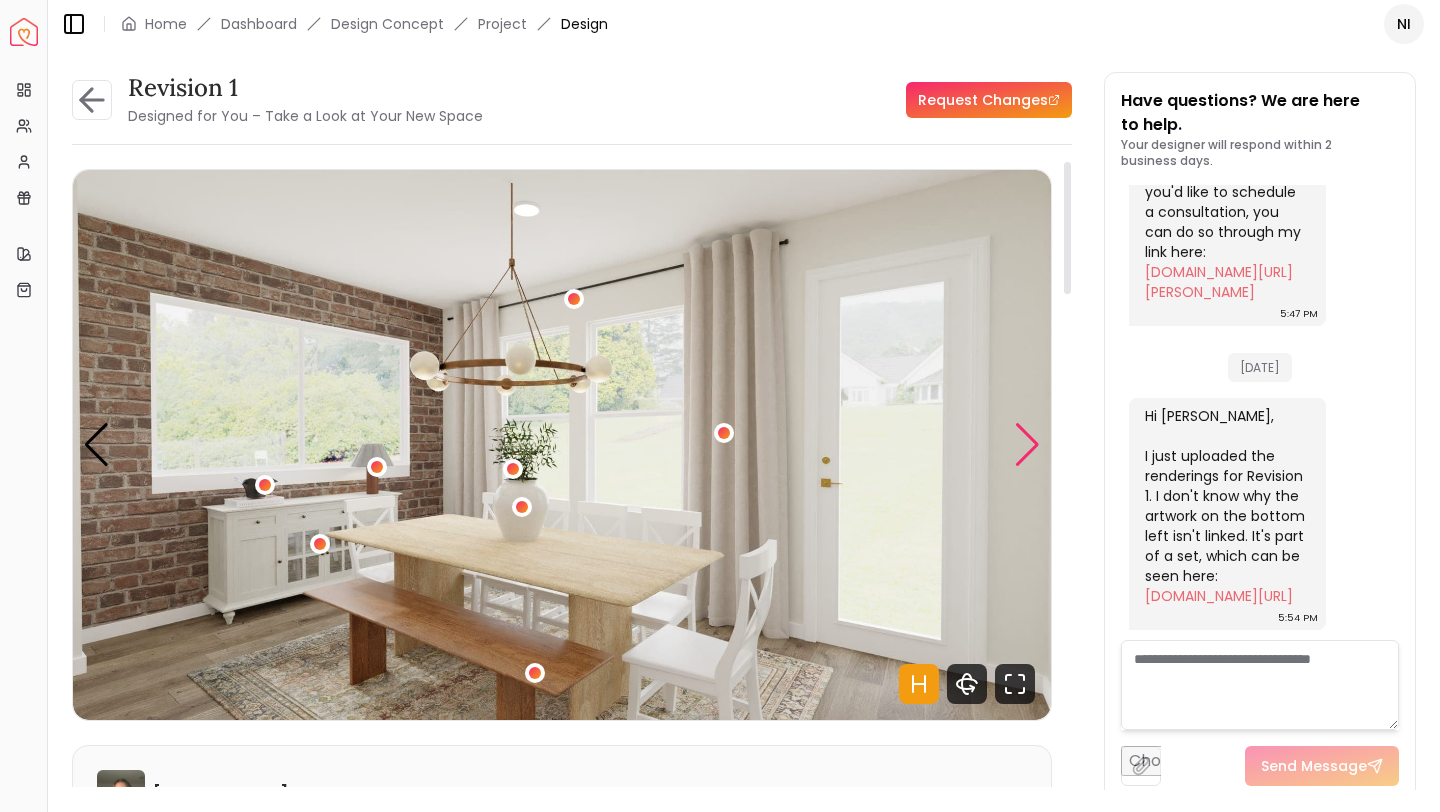 click at bounding box center [1027, 445] 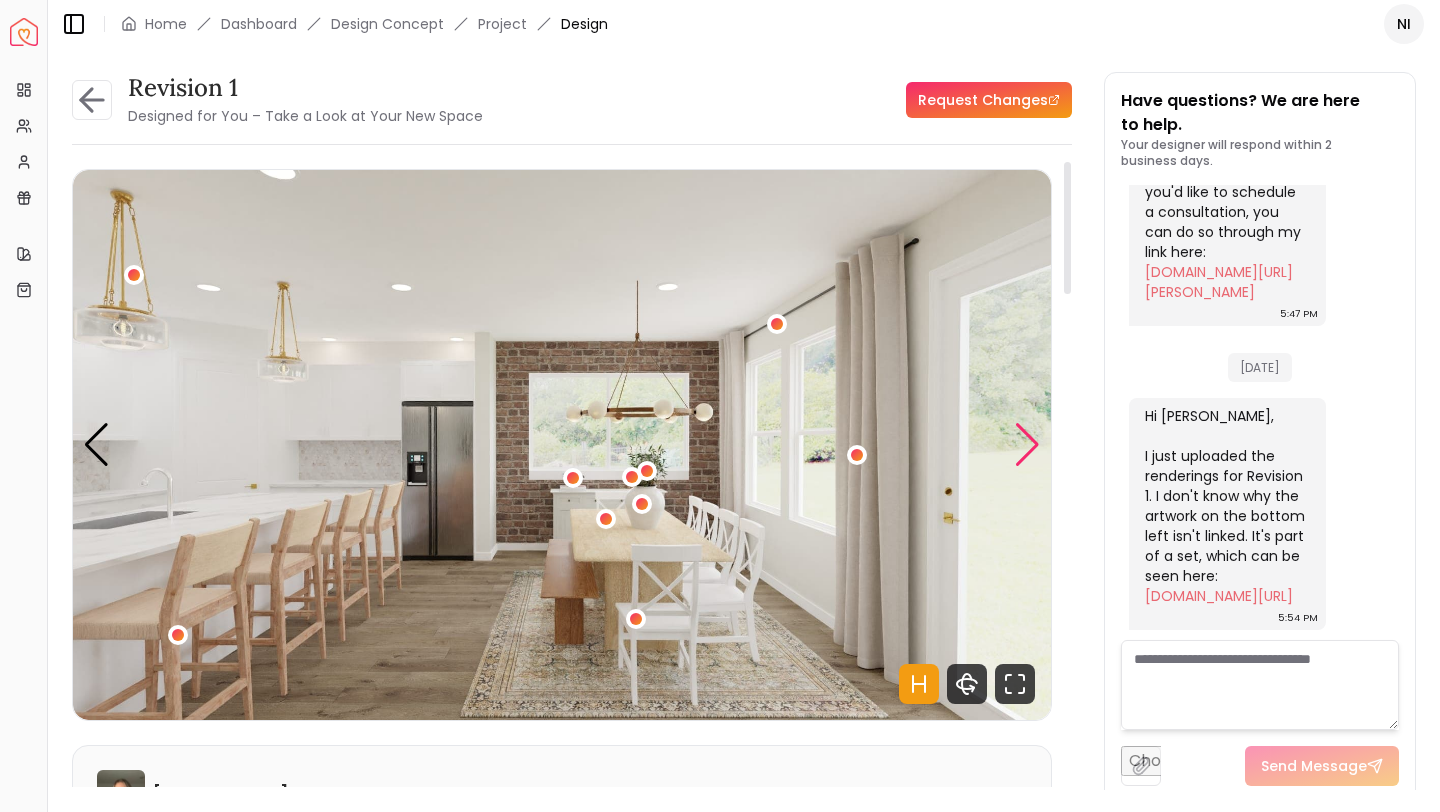 click at bounding box center [1027, 445] 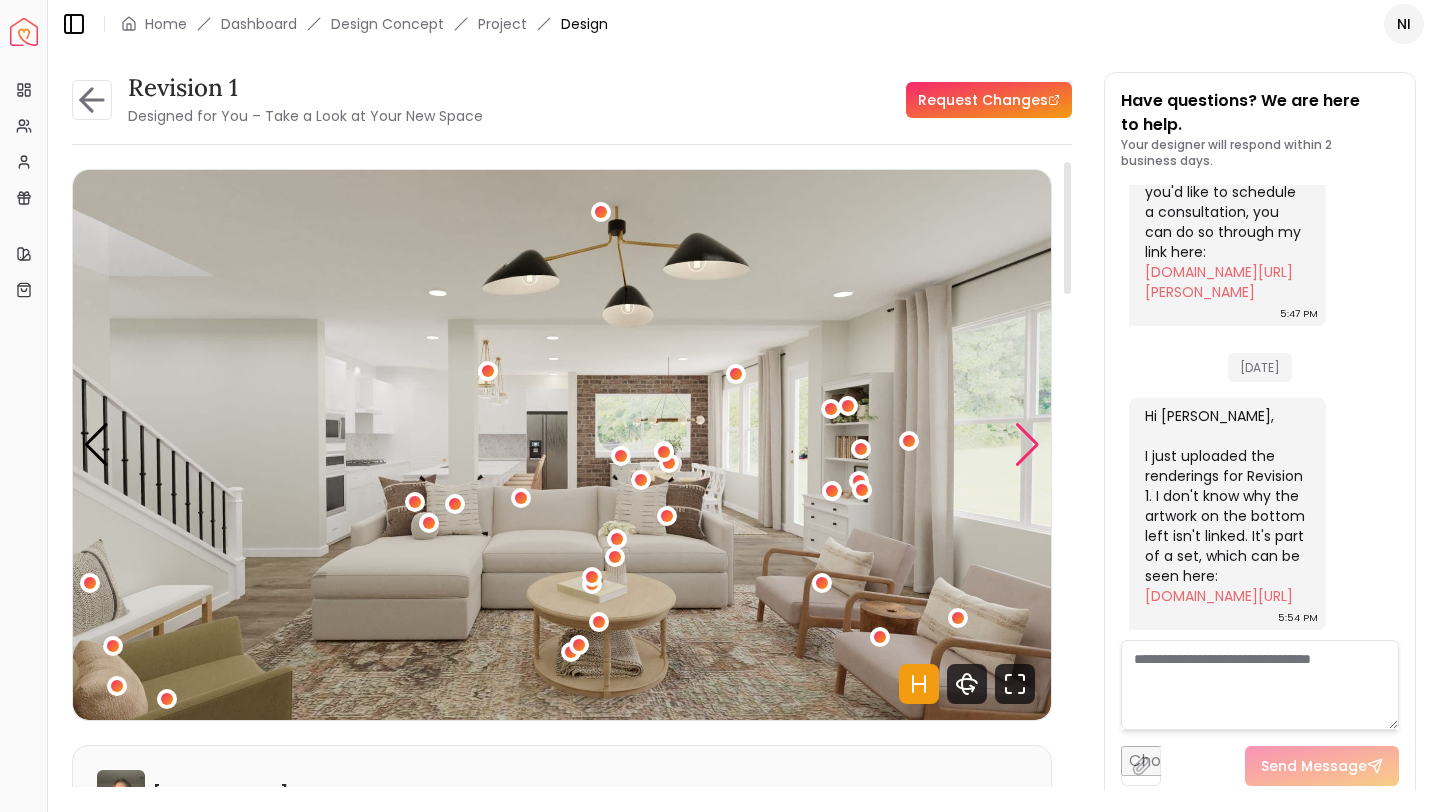 click at bounding box center (1027, 445) 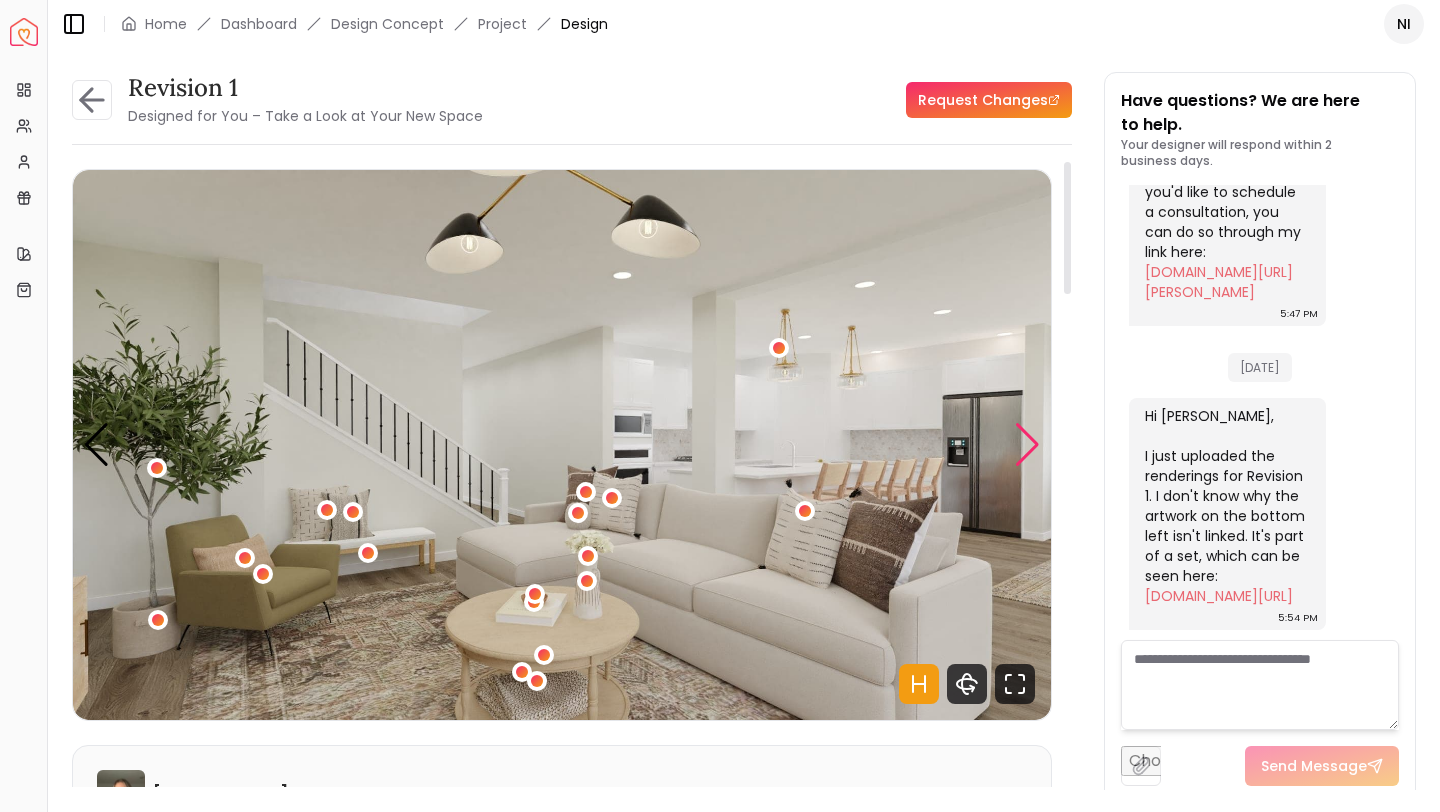 click at bounding box center (1027, 445) 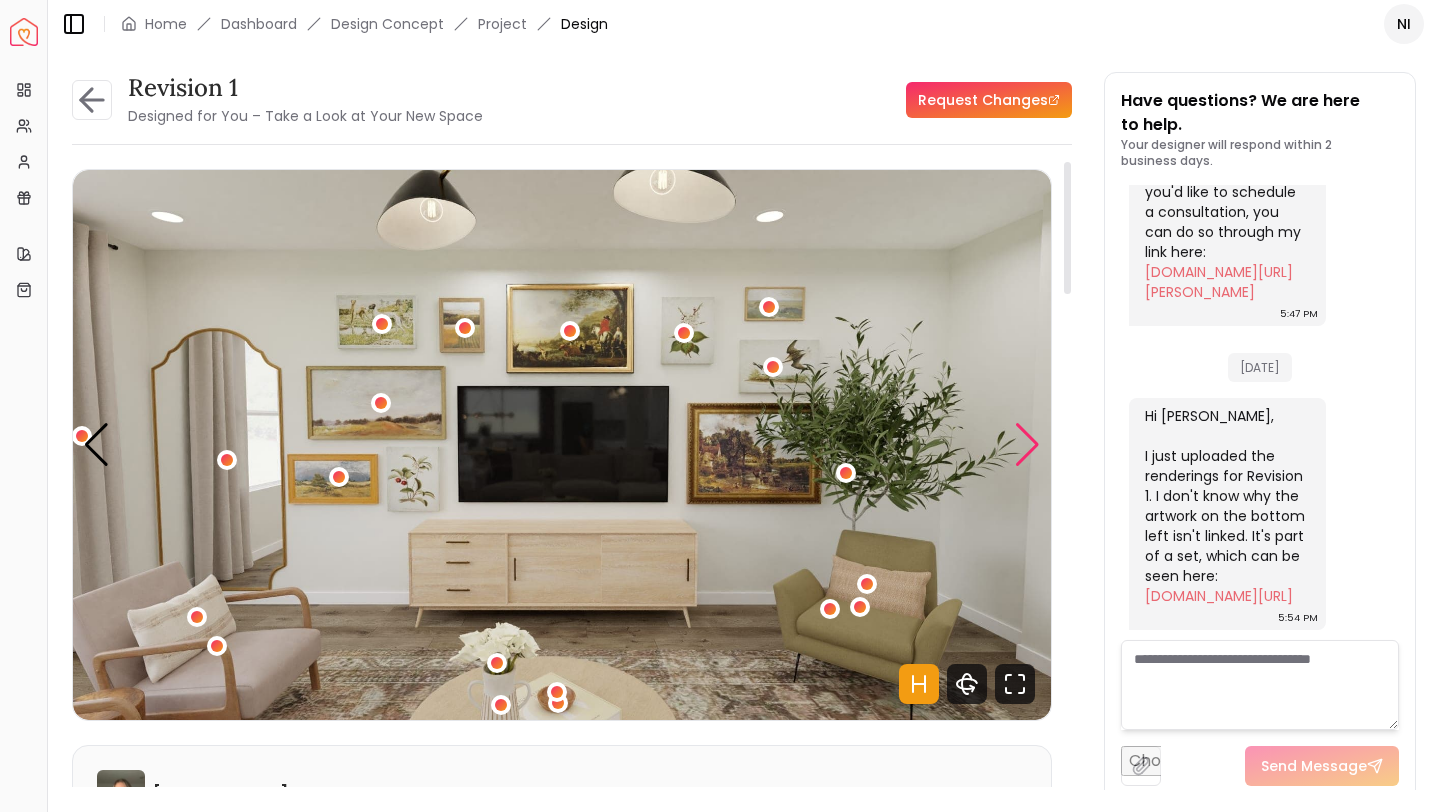 click at bounding box center [1027, 445] 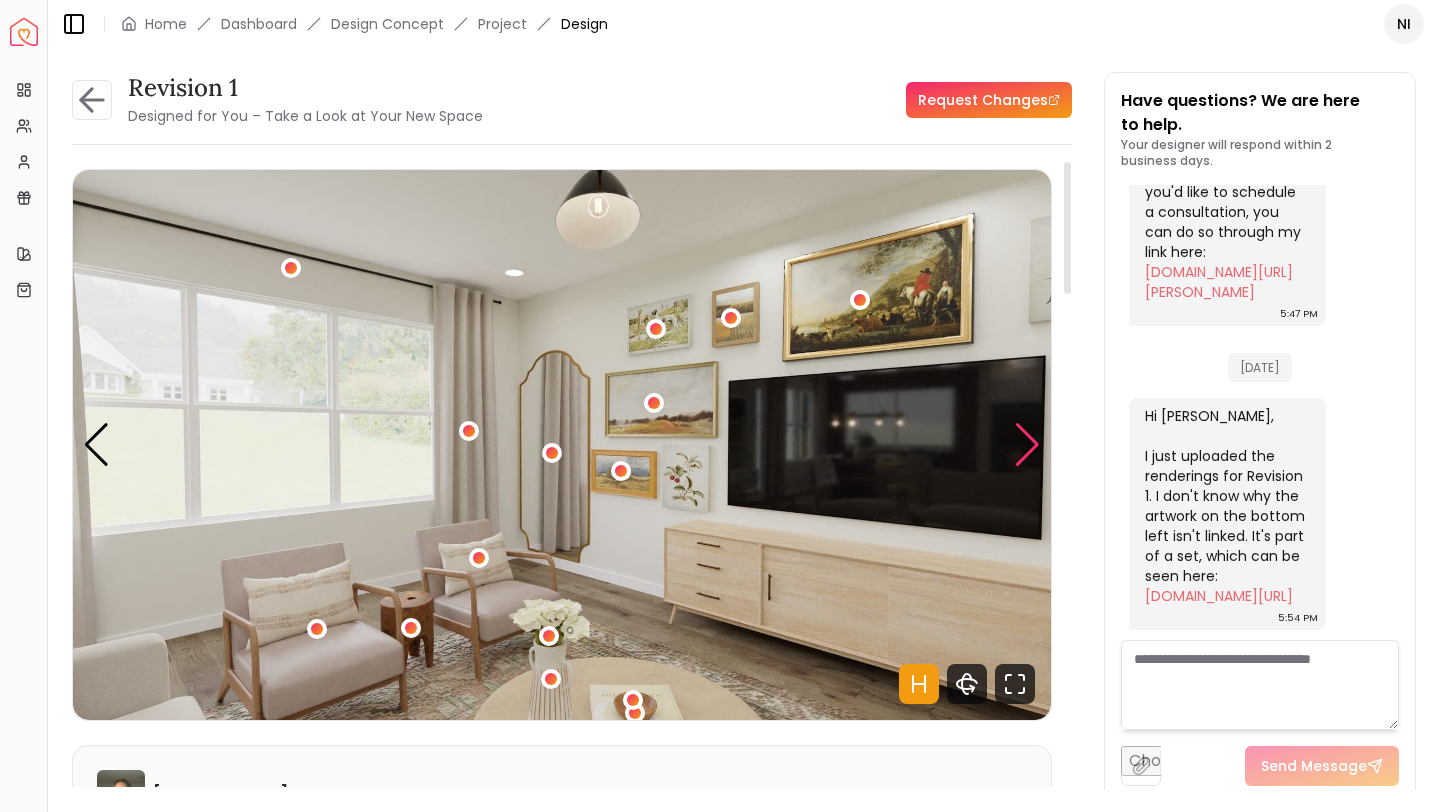 click at bounding box center [1027, 445] 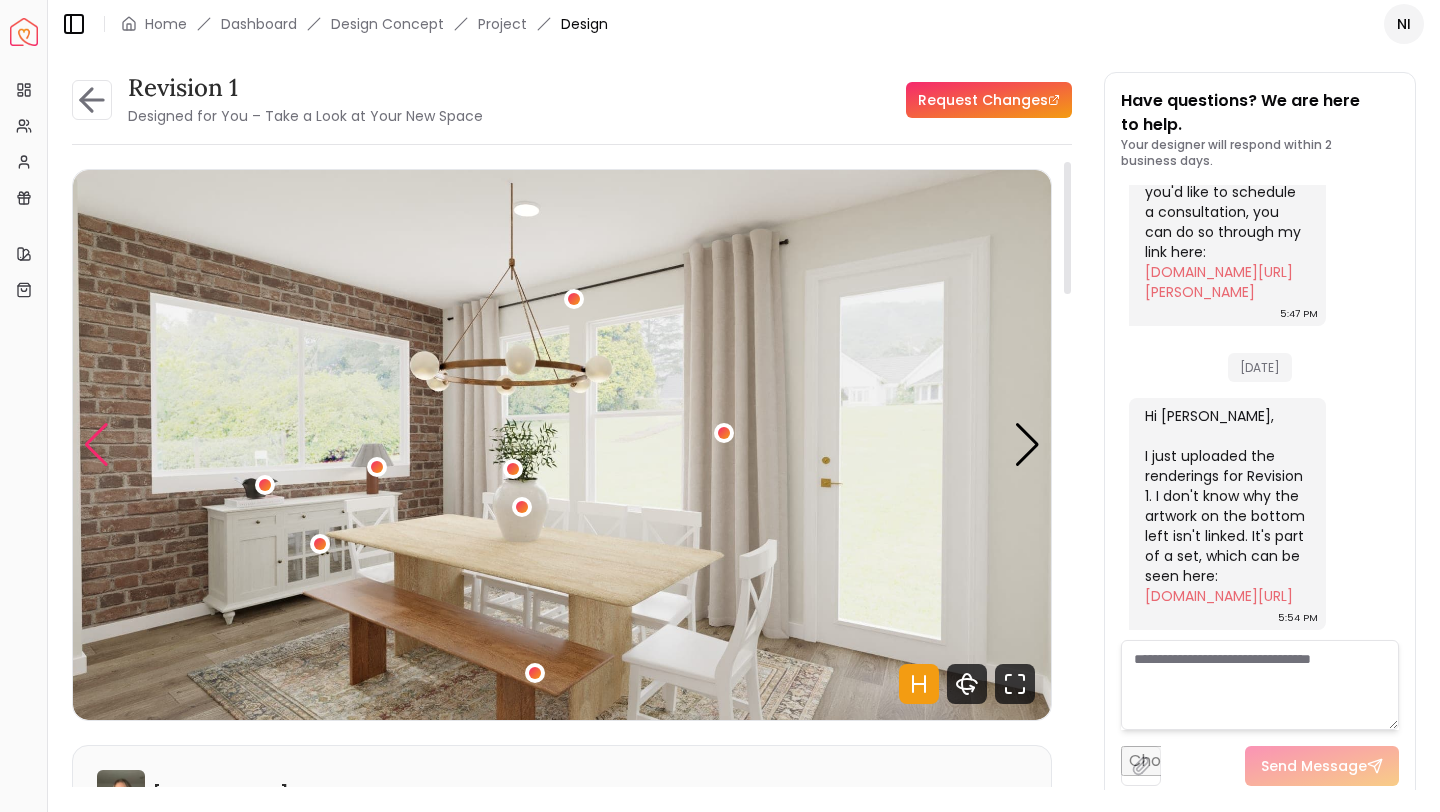 click at bounding box center (96, 445) 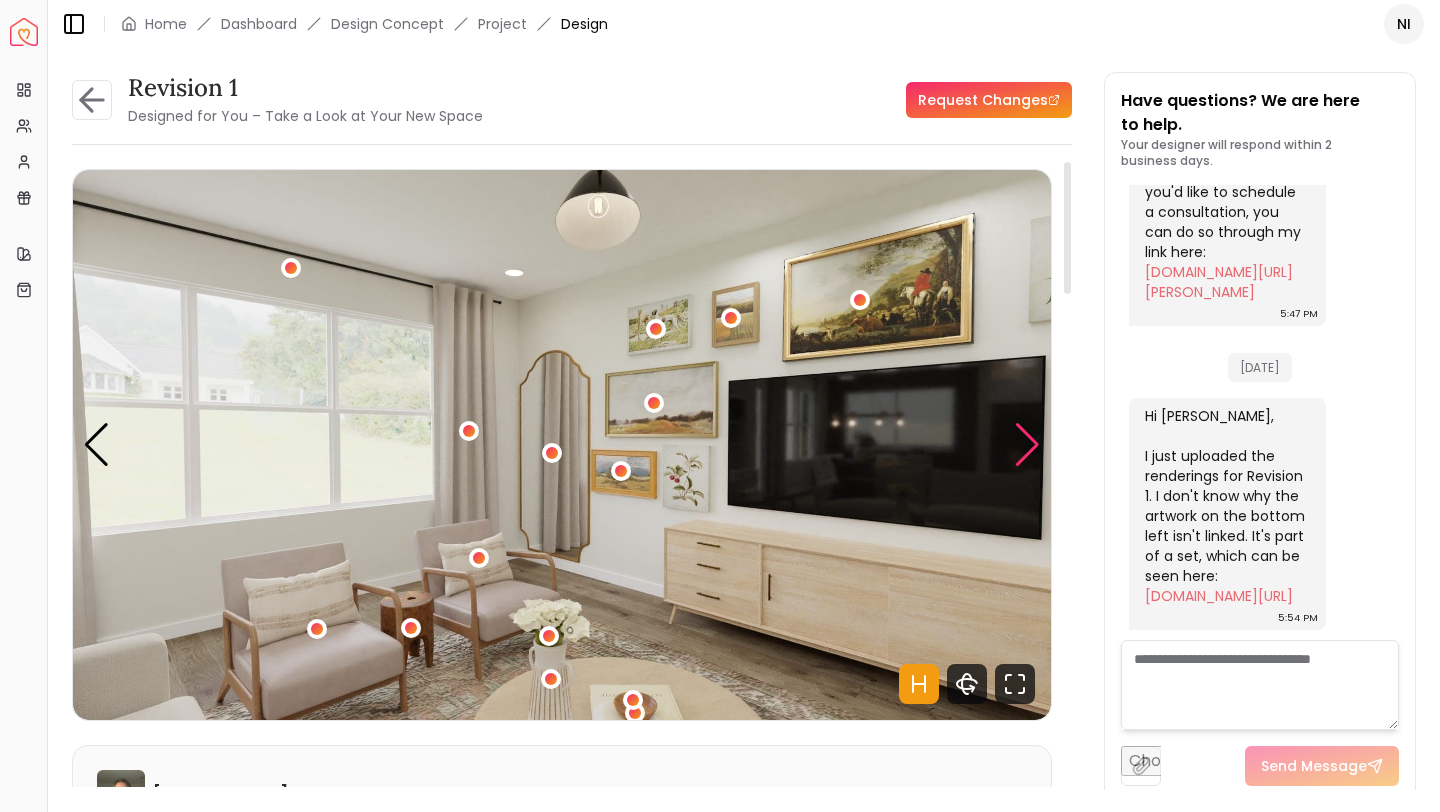 click at bounding box center (1027, 445) 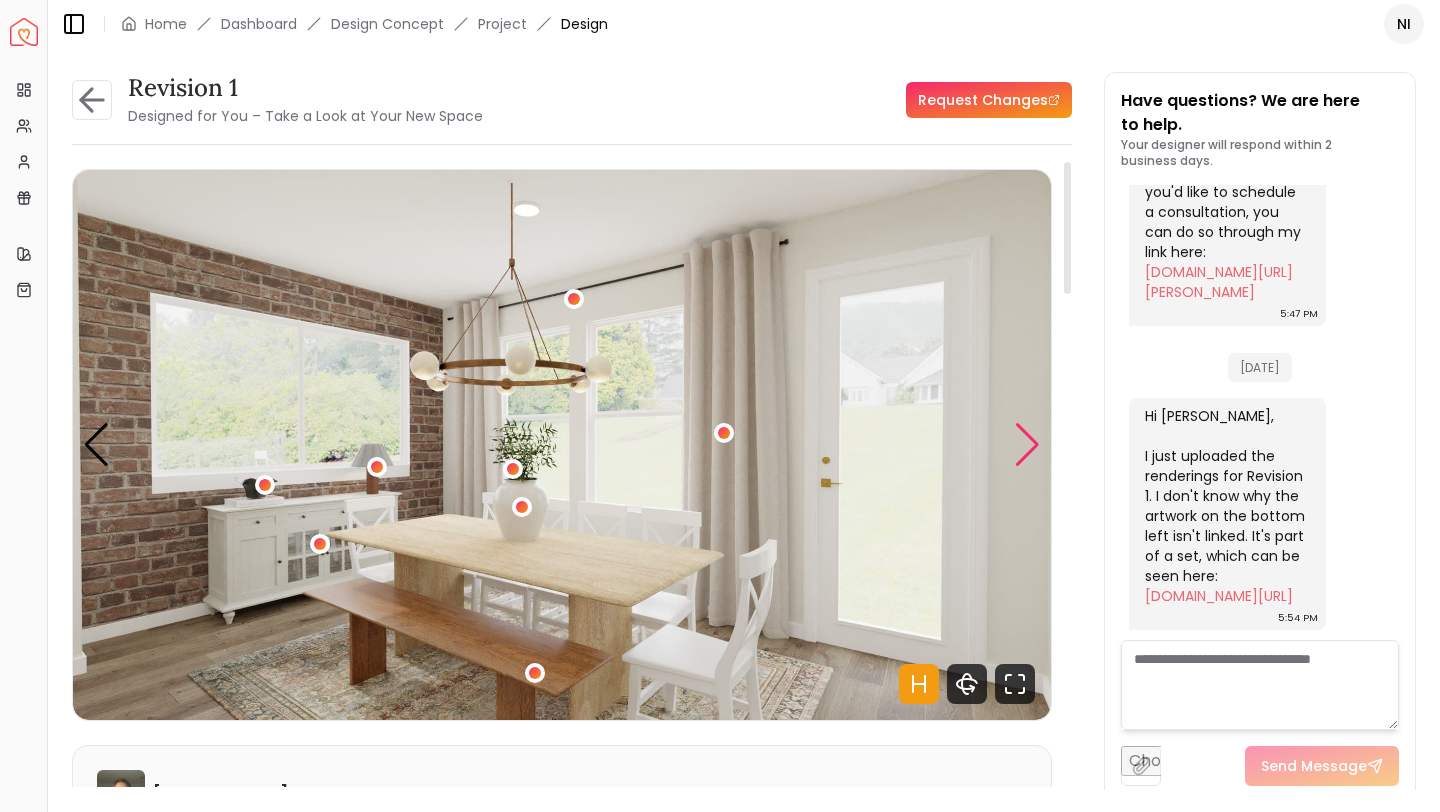 click at bounding box center (1027, 445) 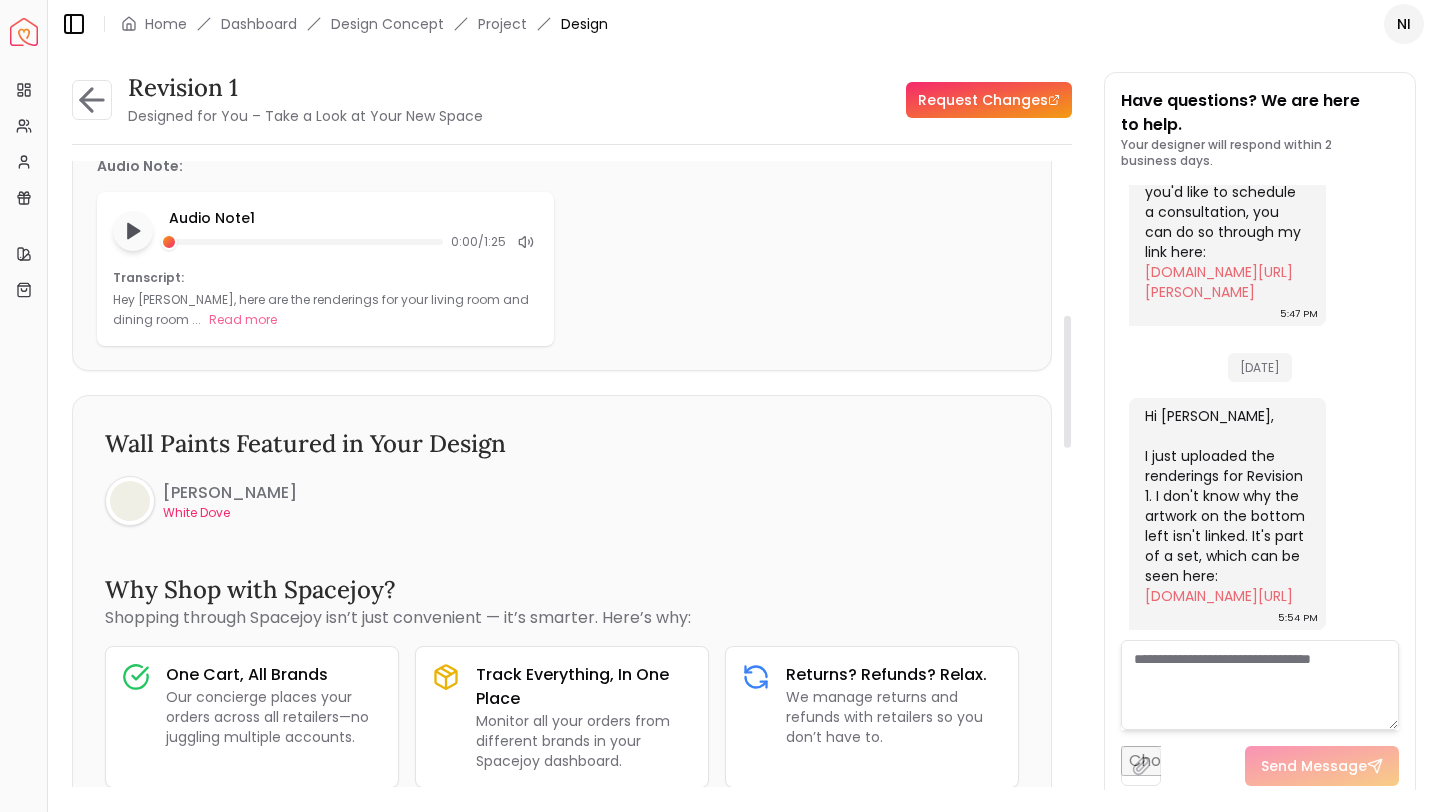 scroll, scrollTop: 728, scrollLeft: 0, axis: vertical 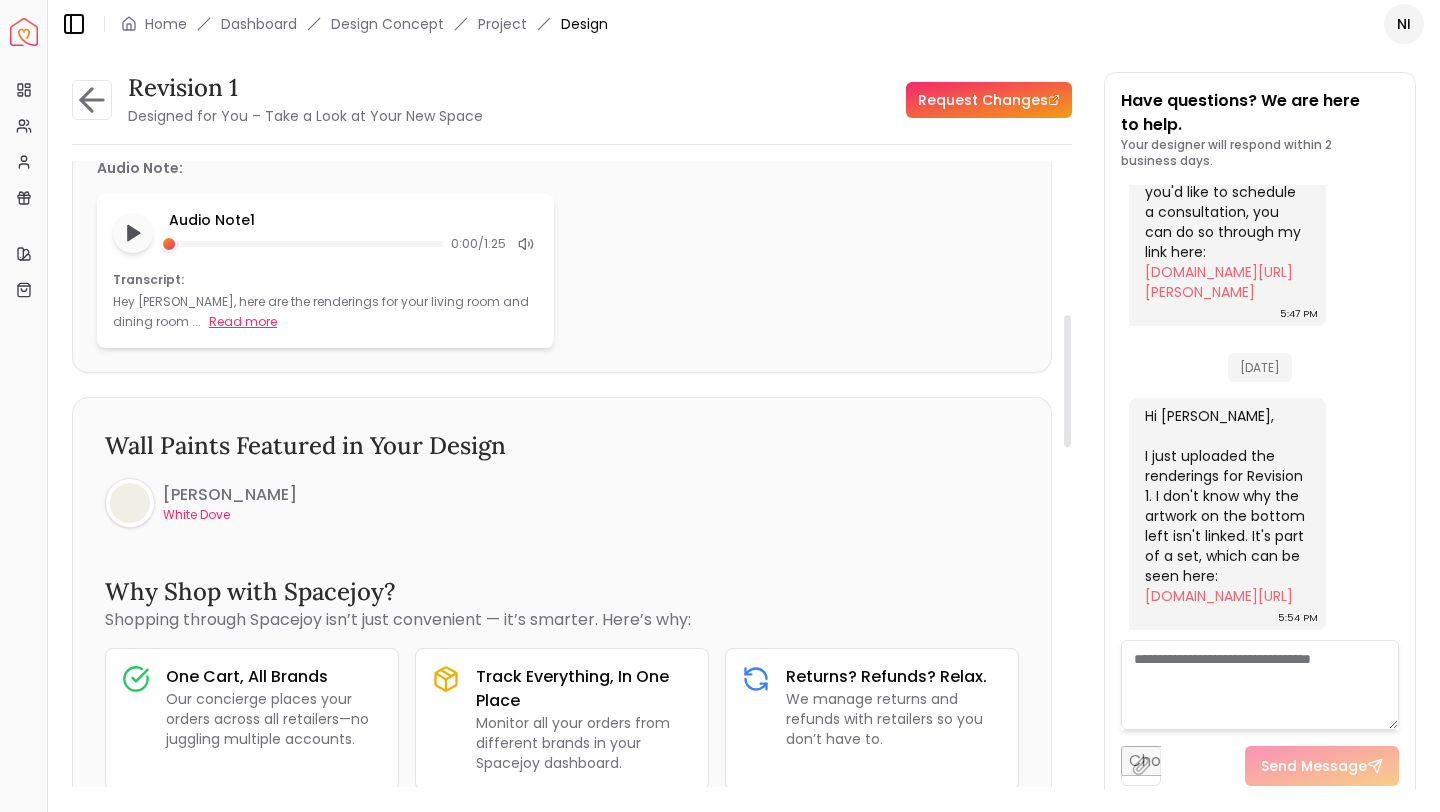 click on "Read more" at bounding box center [243, 322] 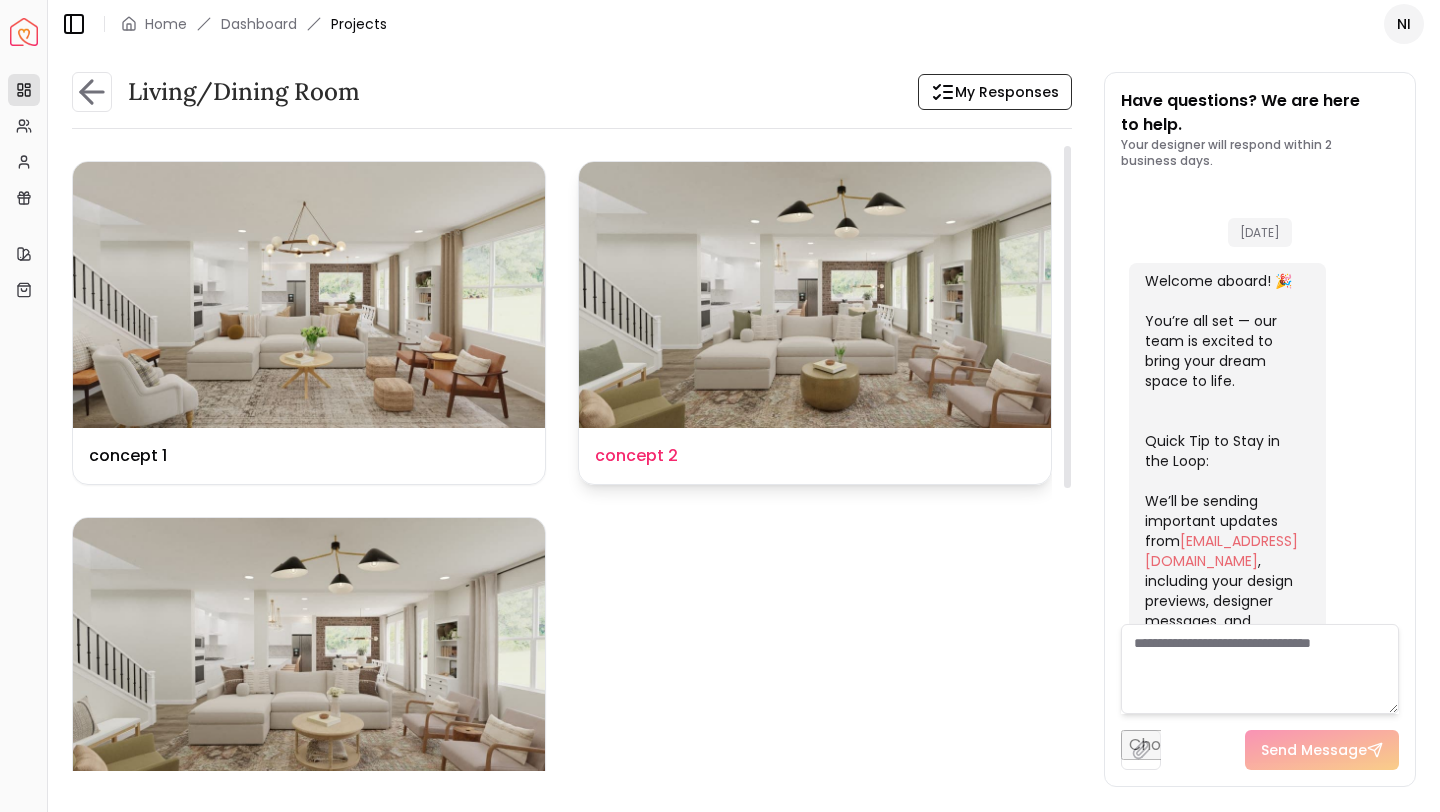 scroll, scrollTop: 4109, scrollLeft: 0, axis: vertical 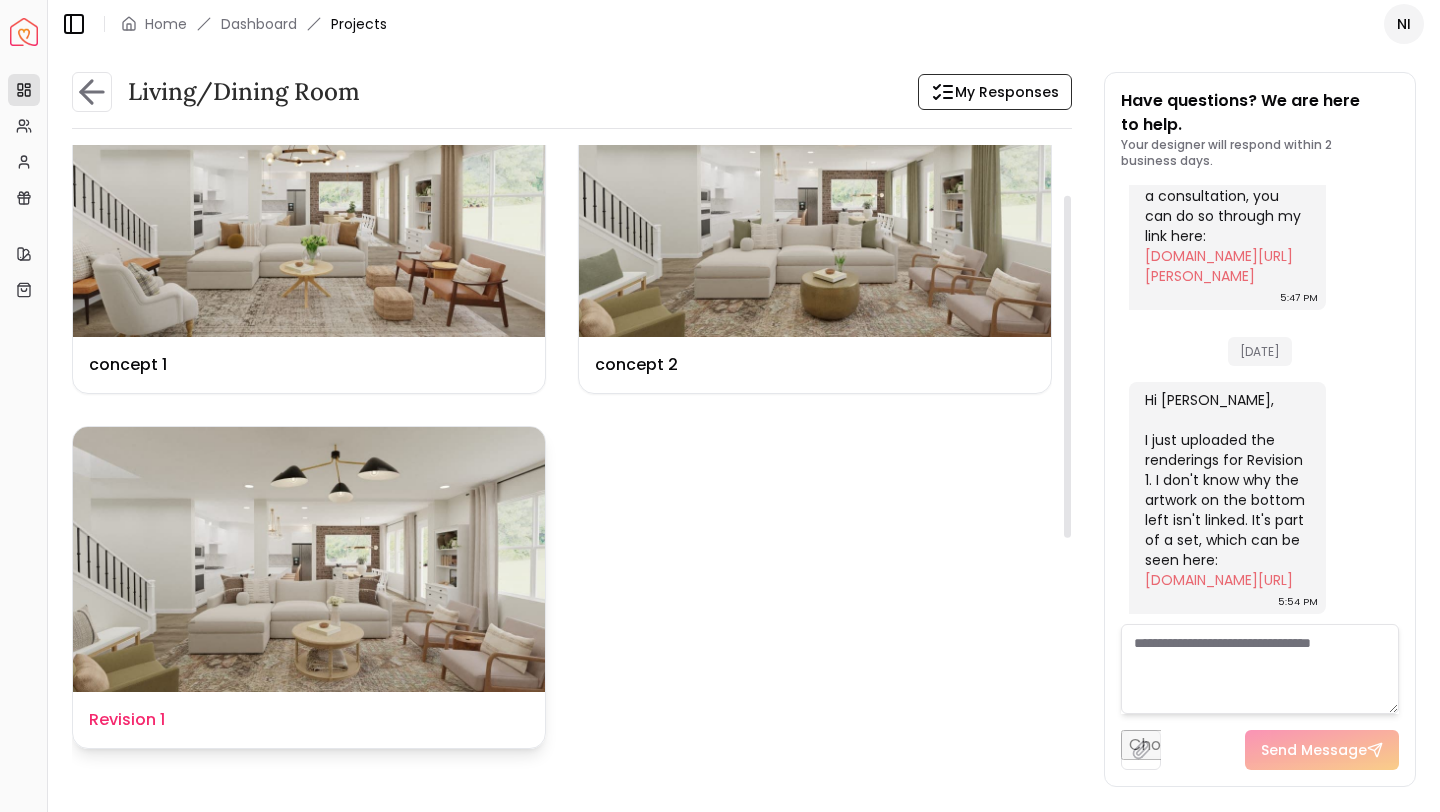 click on "Design Name Revision 1" at bounding box center [309, 720] 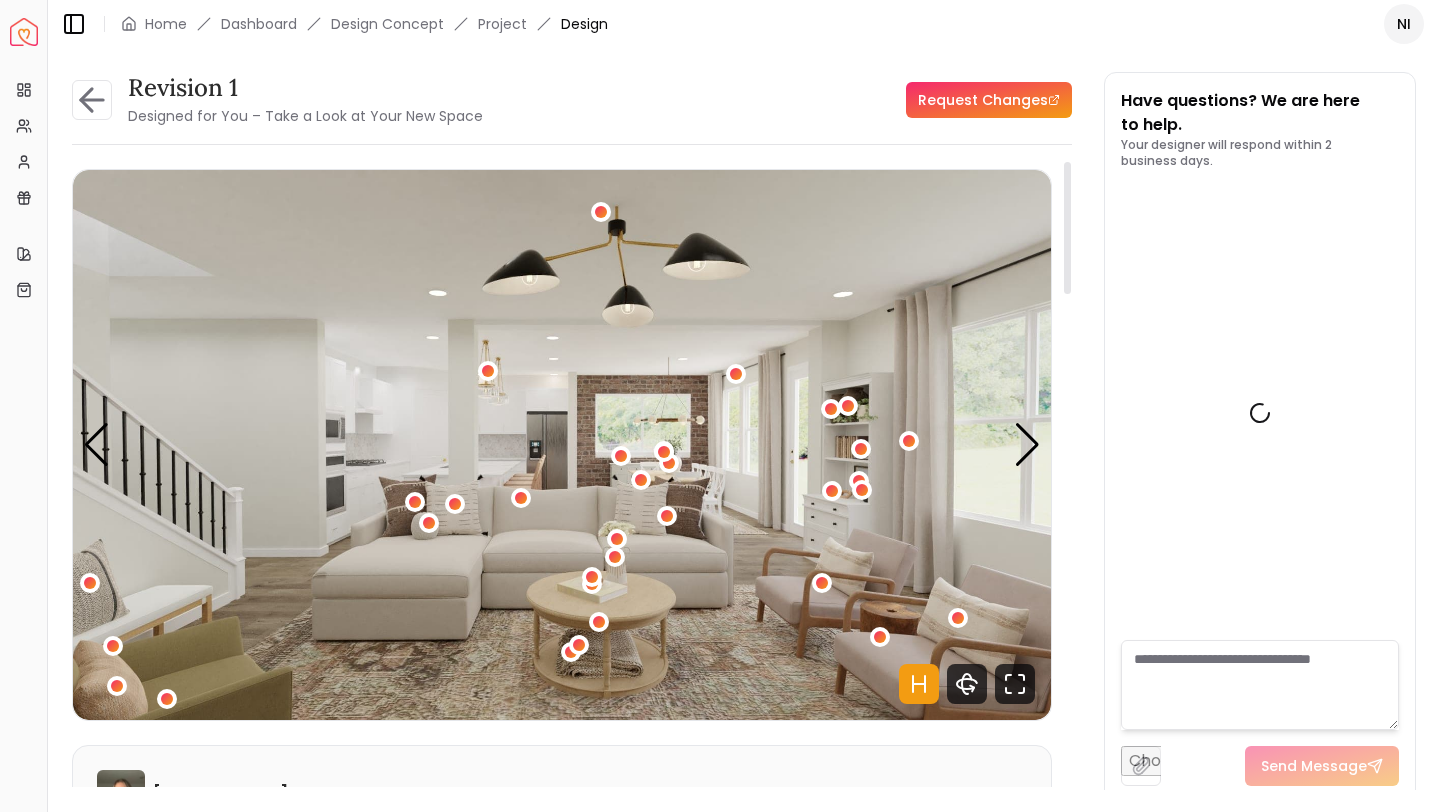 scroll, scrollTop: 4093, scrollLeft: 0, axis: vertical 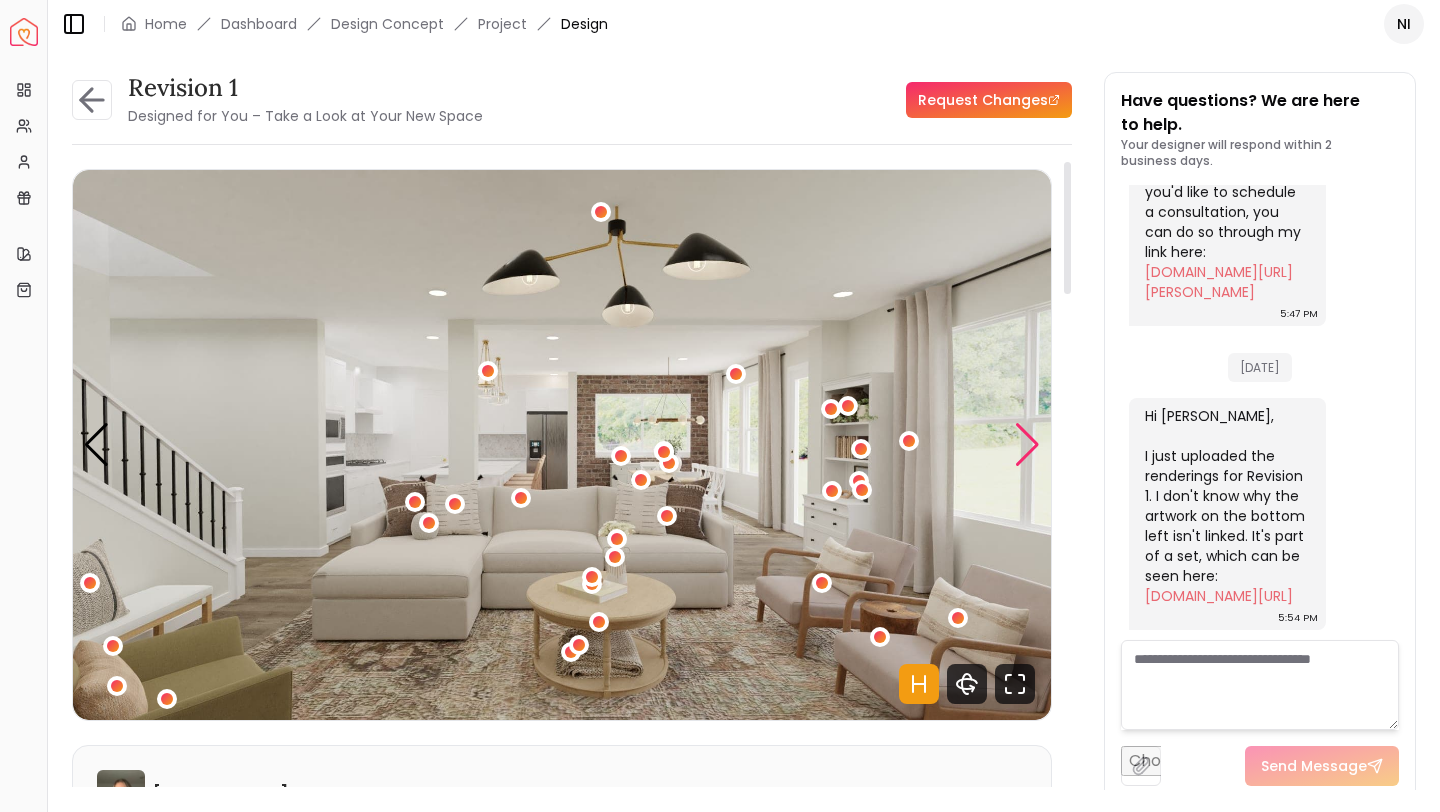 click at bounding box center (1027, 445) 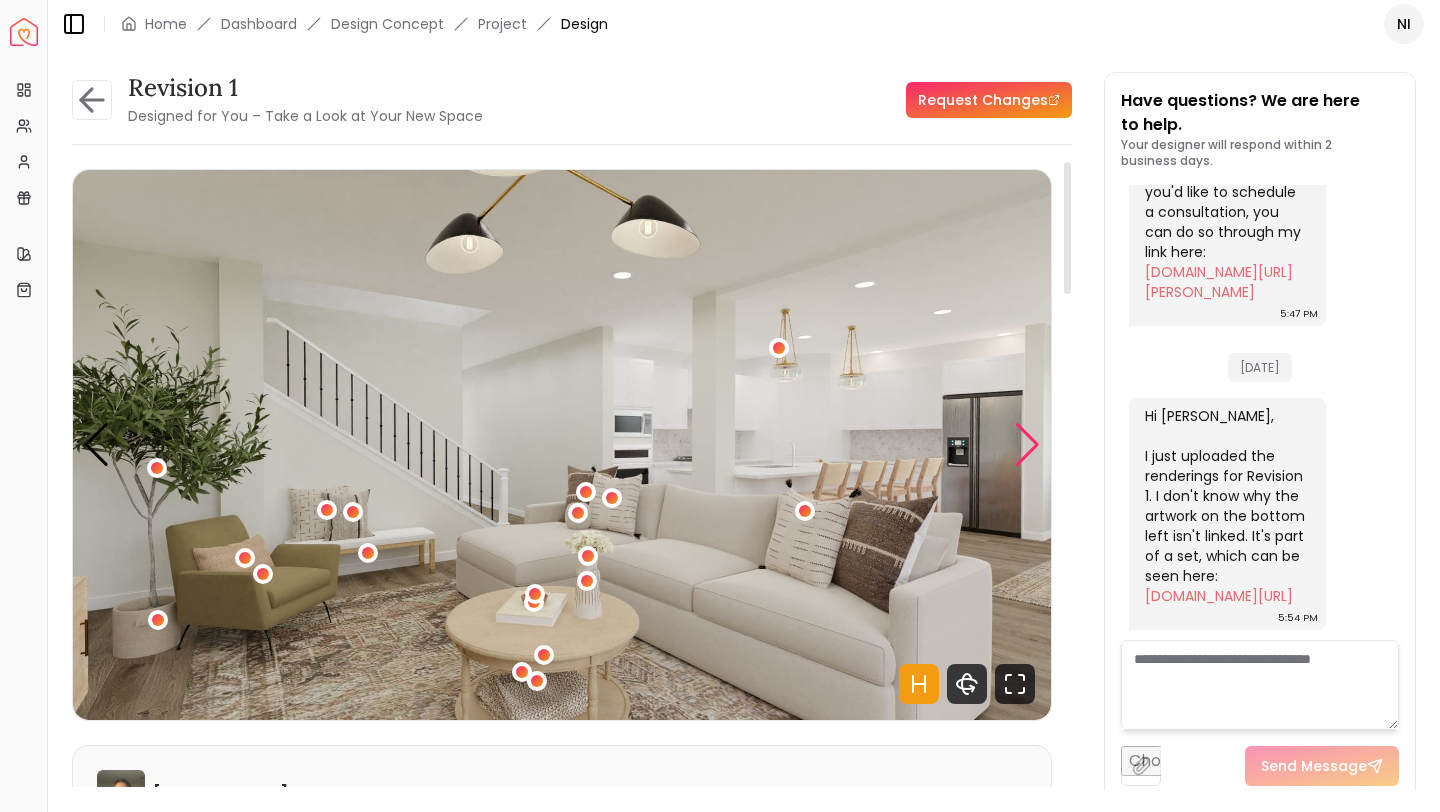 click at bounding box center (1027, 445) 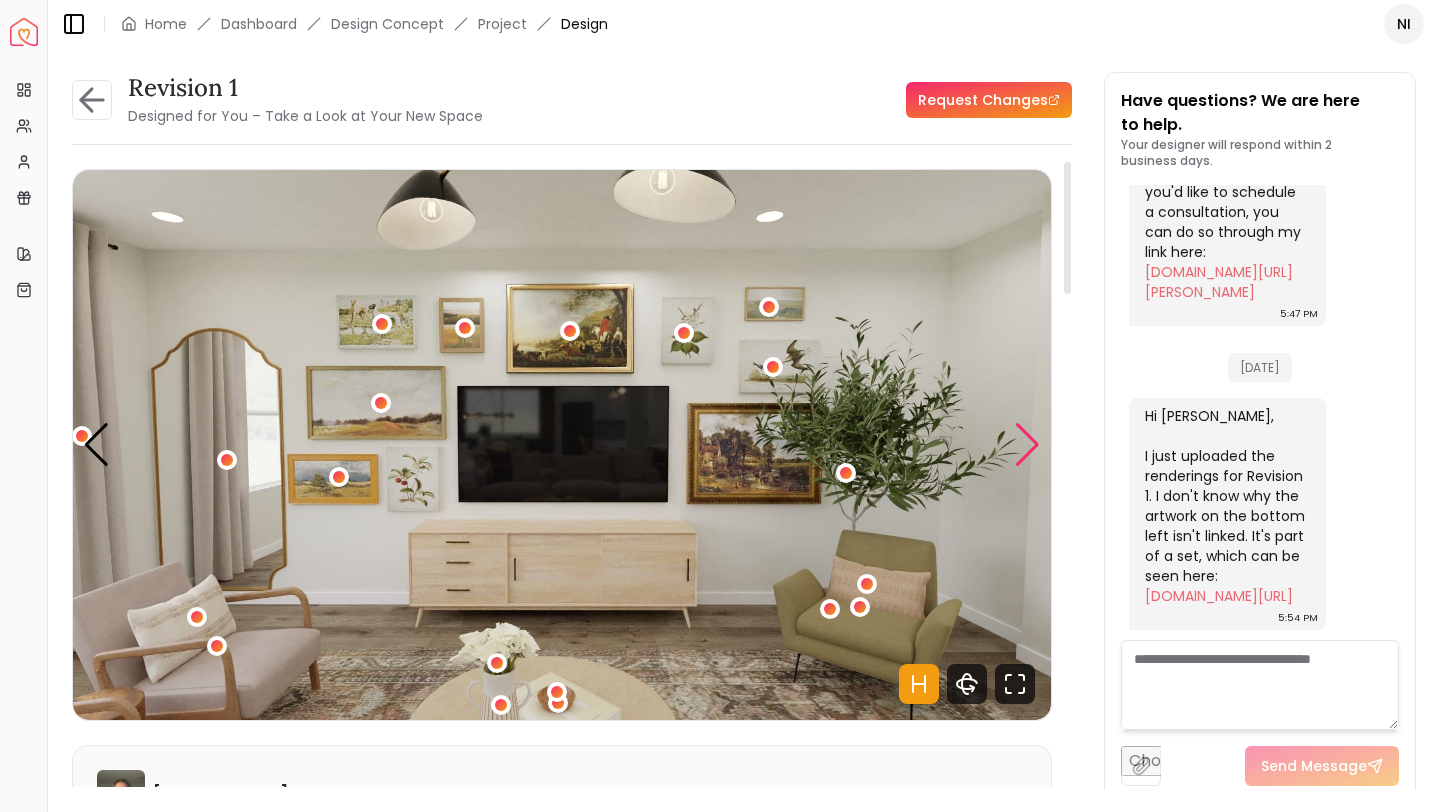 click at bounding box center [1027, 445] 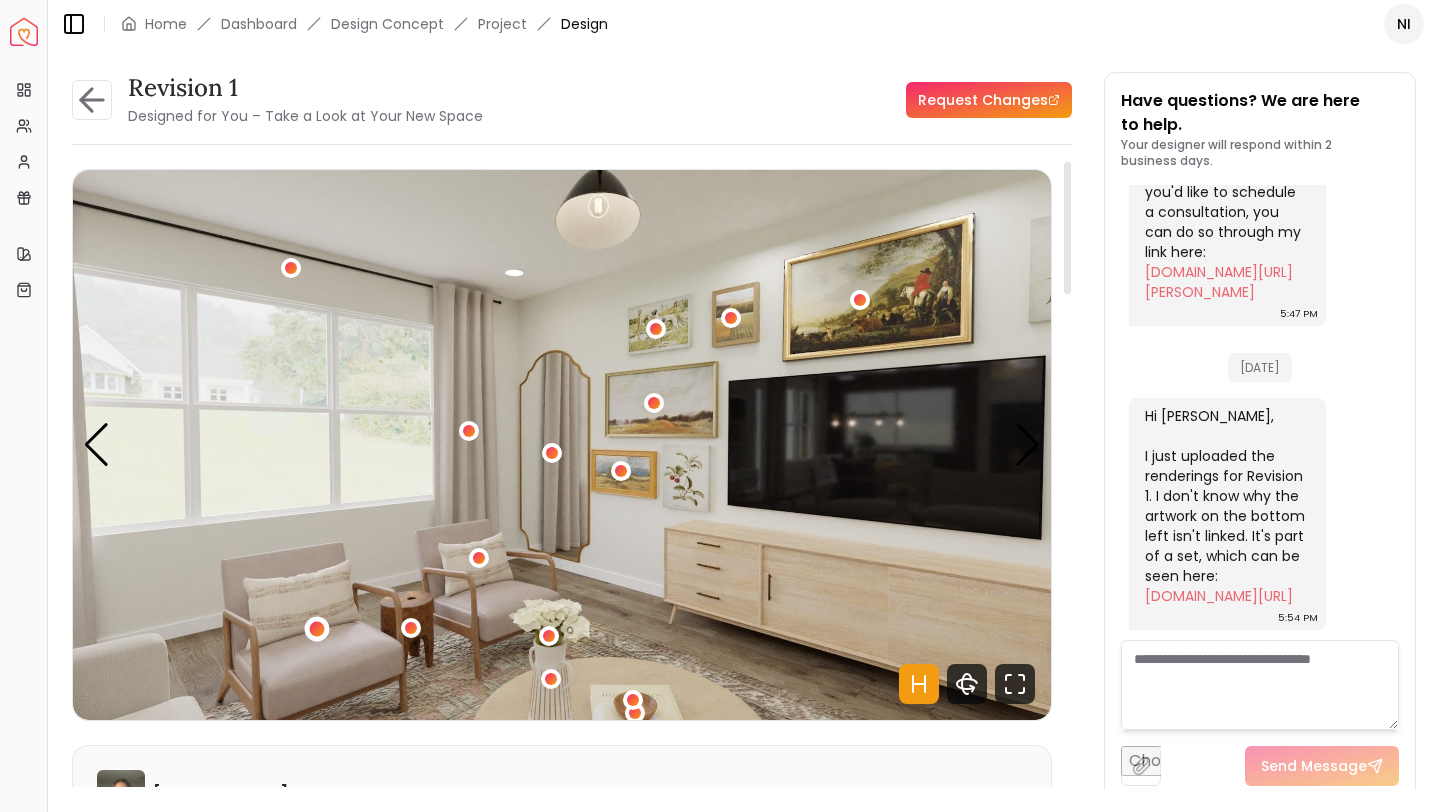 click at bounding box center (317, 629) 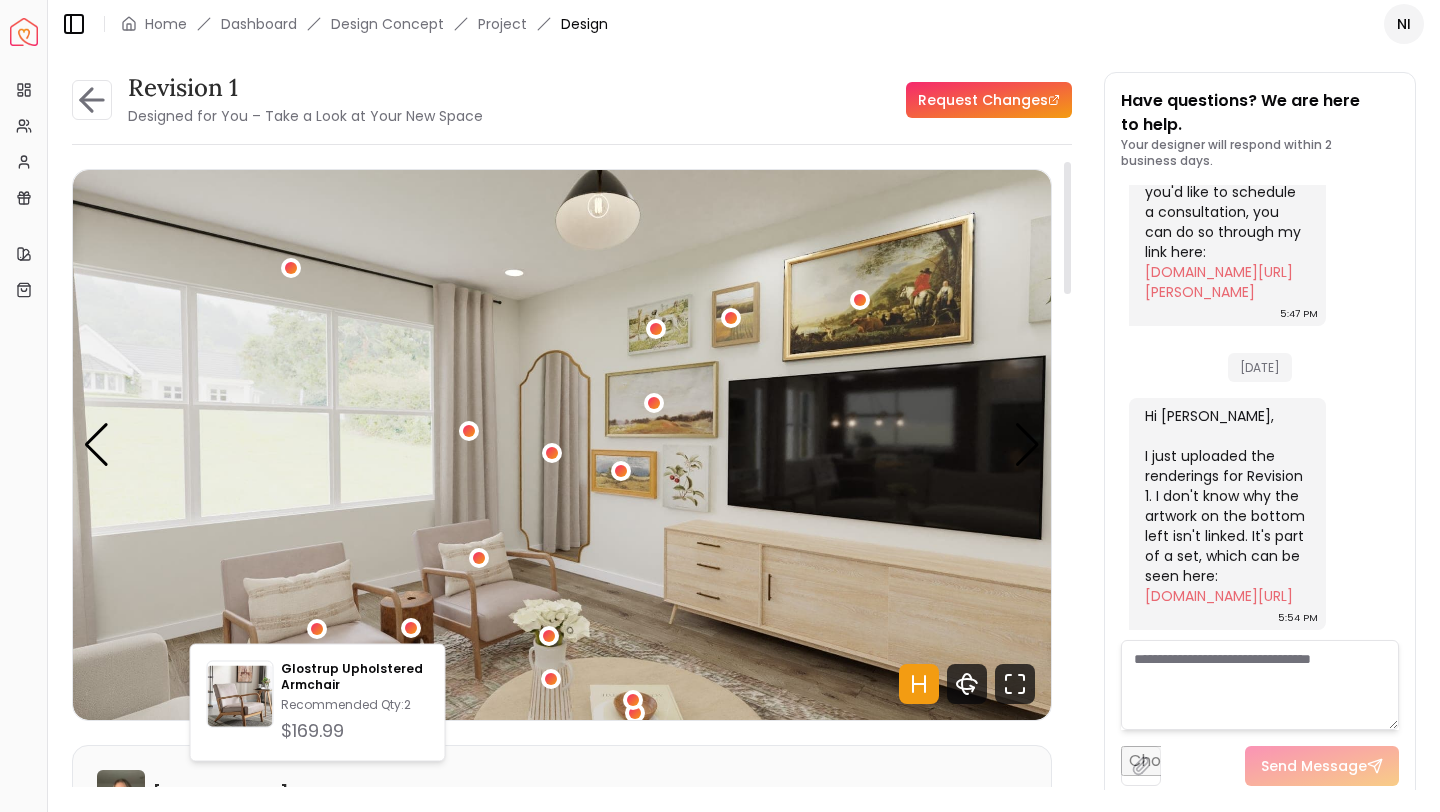 click on "Request Changes" at bounding box center (785, 100) 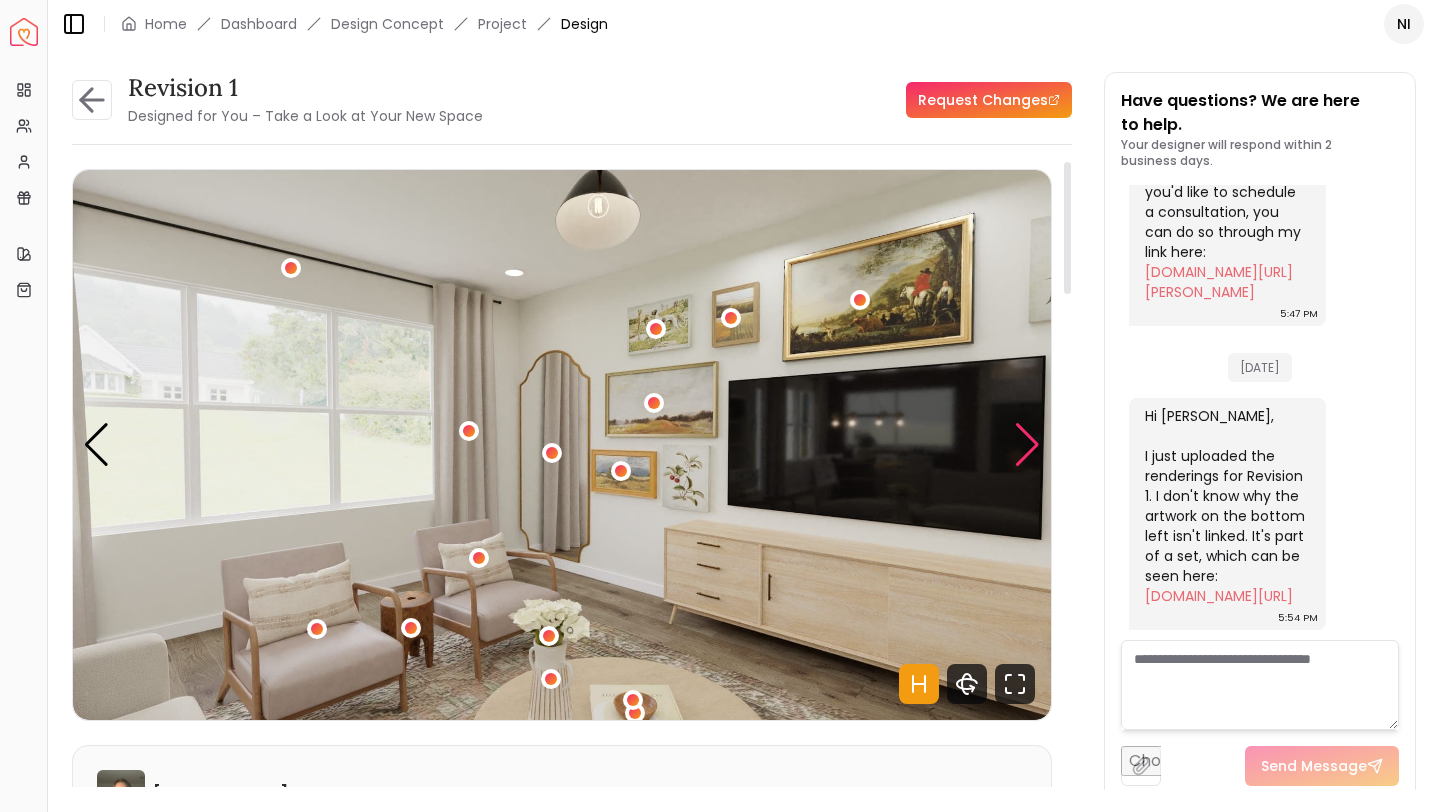 click at bounding box center [1027, 445] 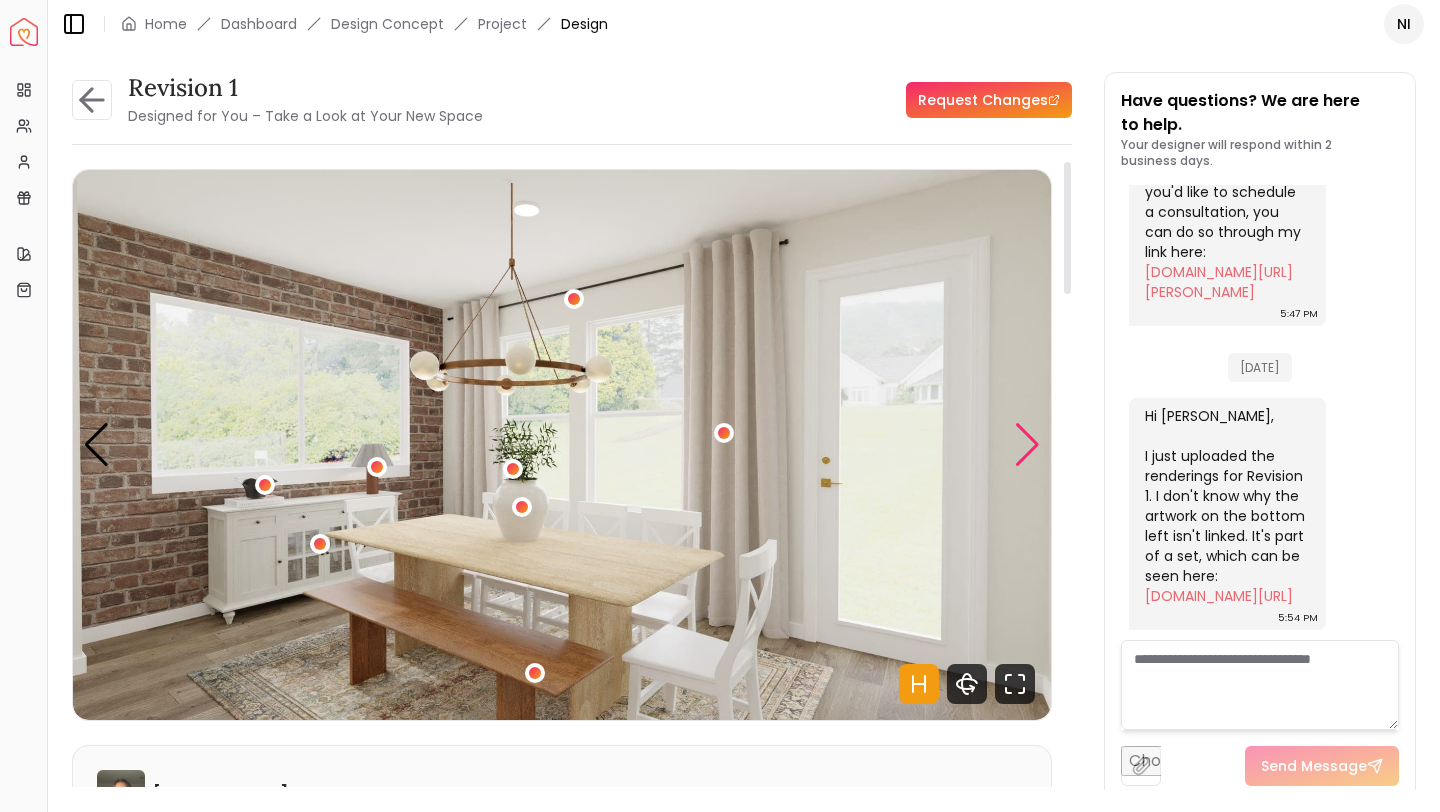 click at bounding box center [1027, 445] 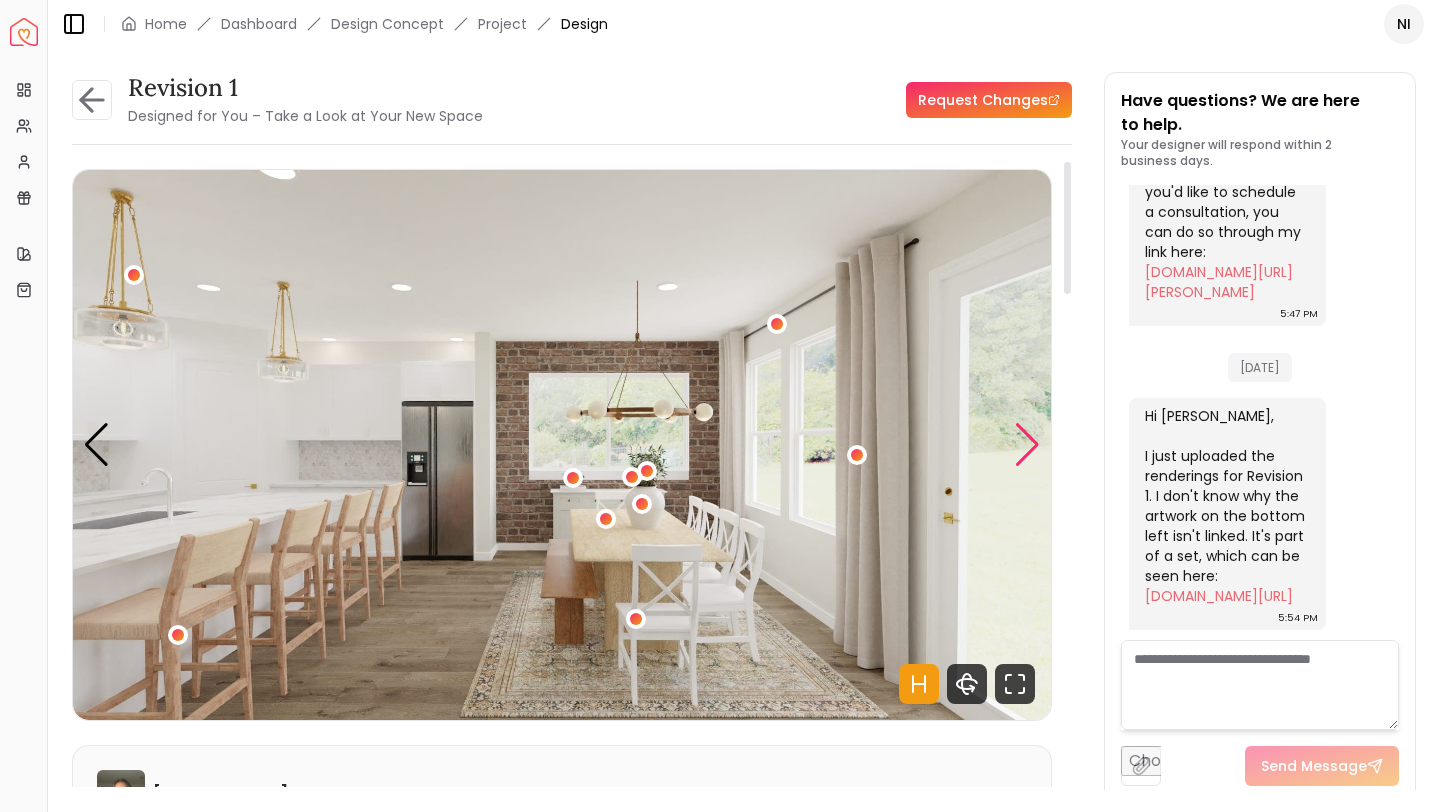 click at bounding box center (1027, 445) 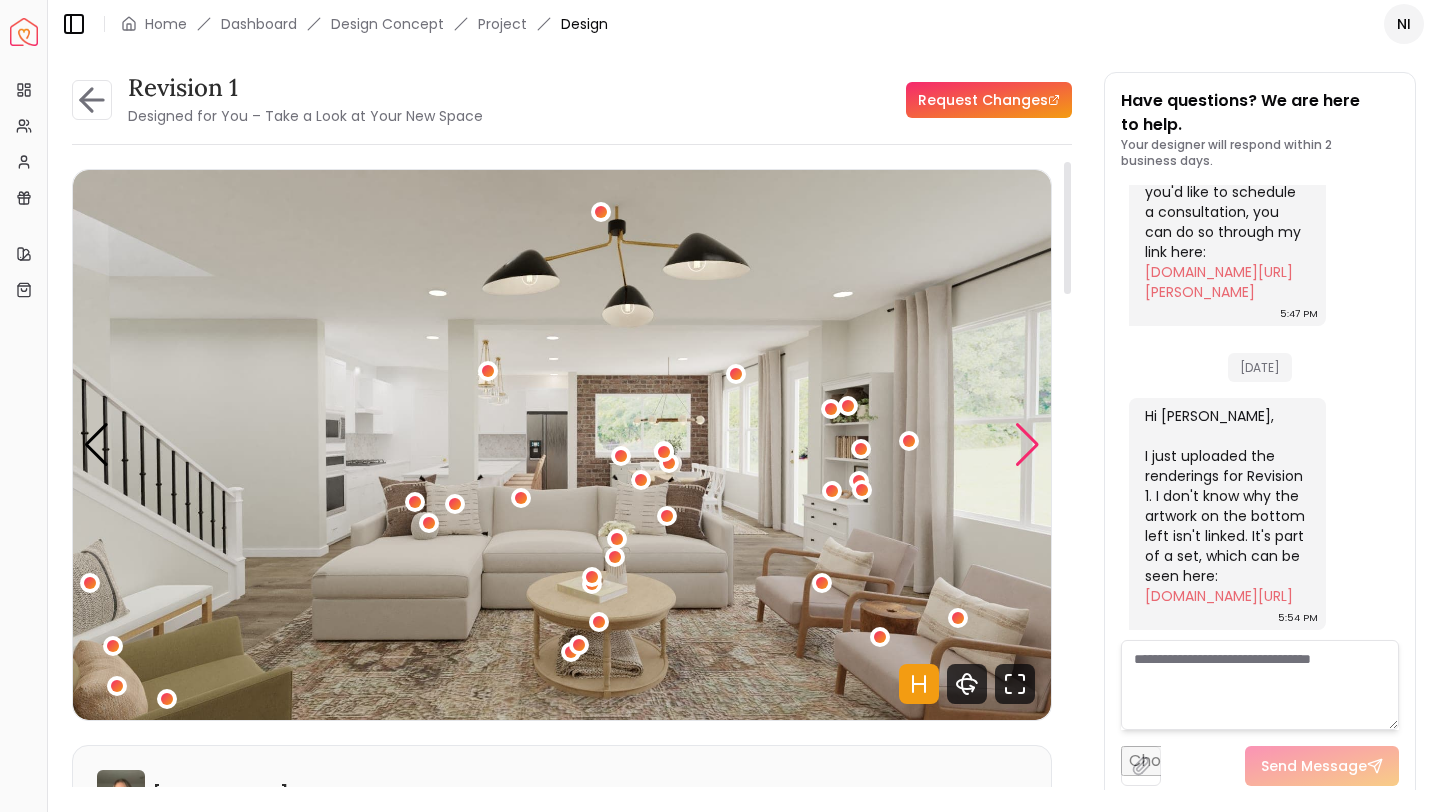 click at bounding box center [1027, 445] 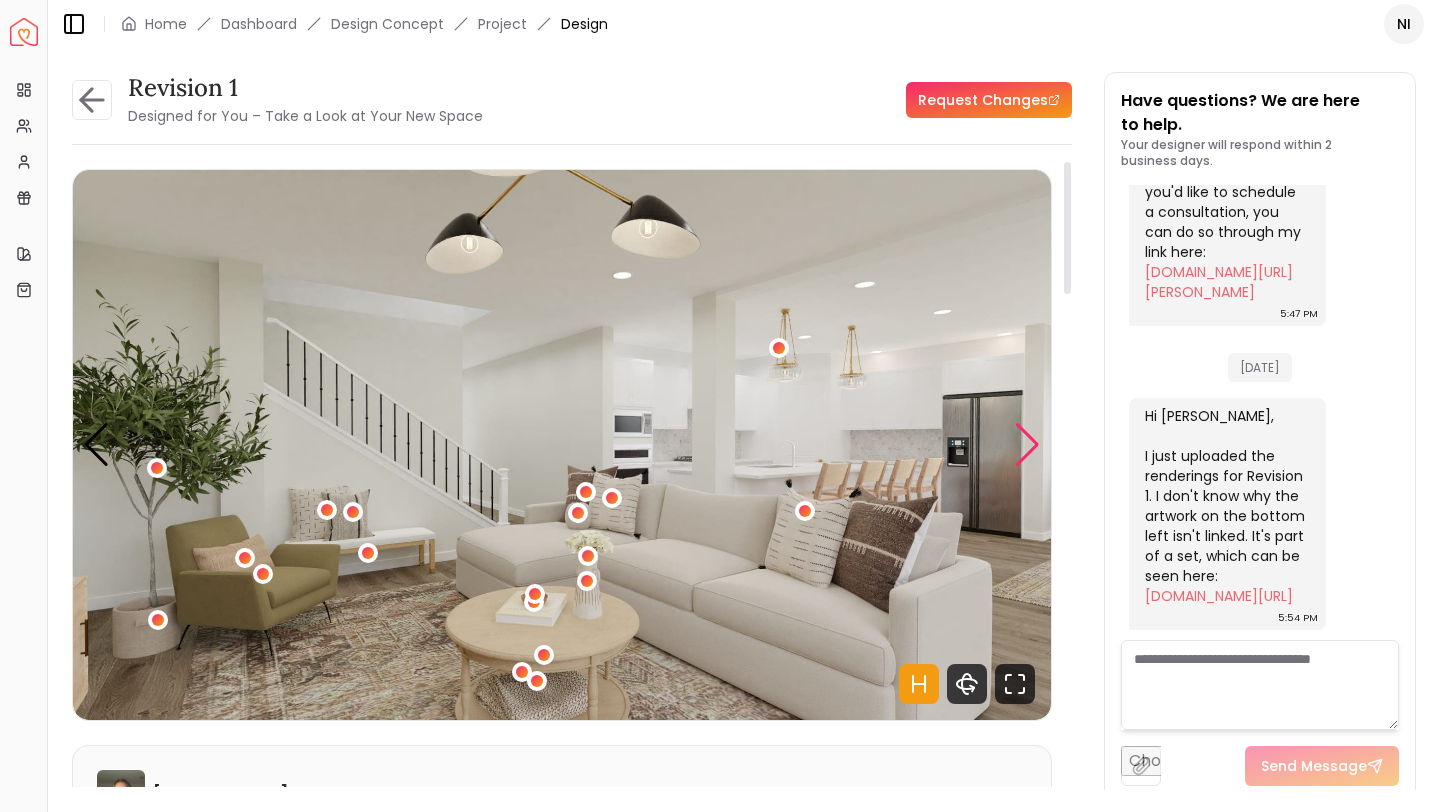 click at bounding box center (1027, 445) 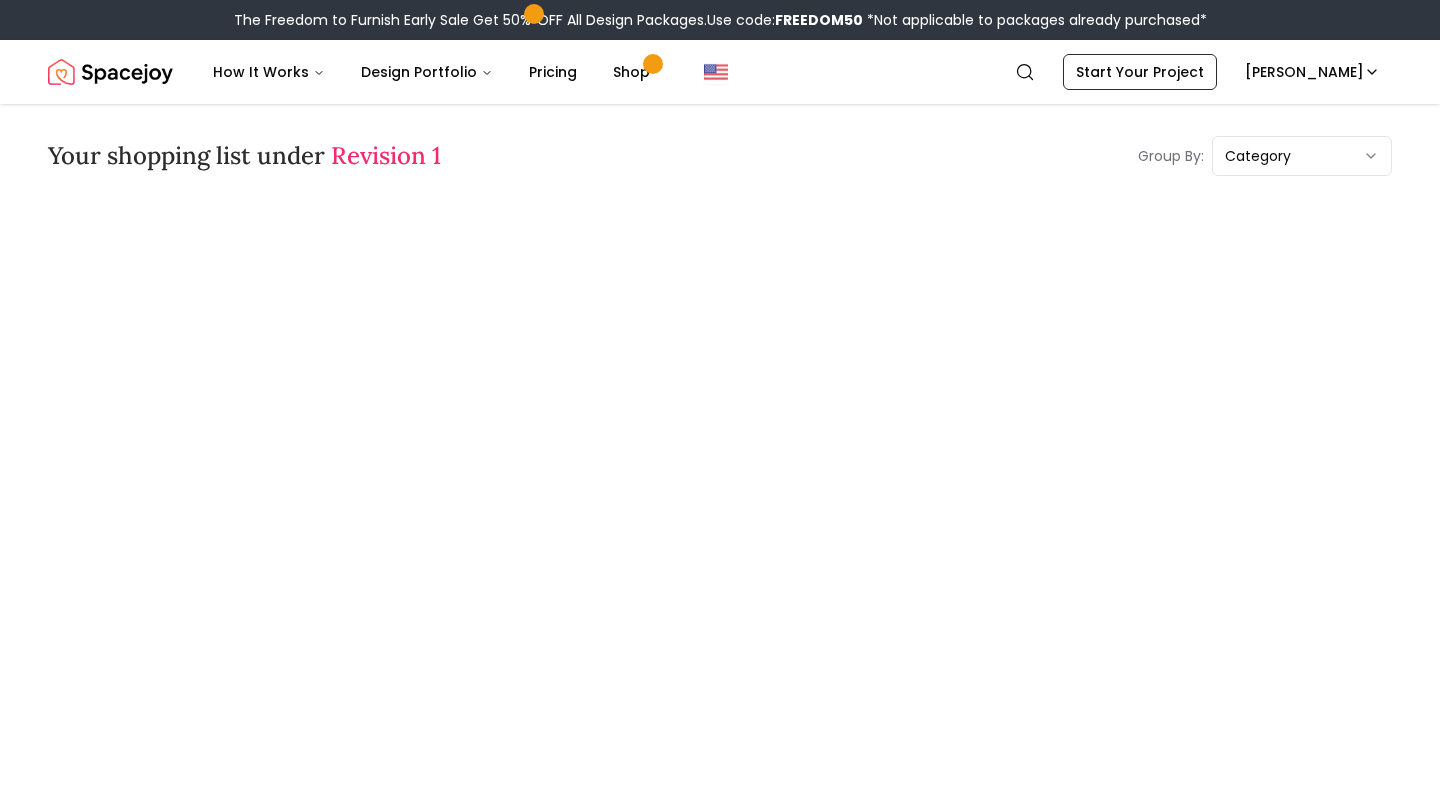 scroll, scrollTop: 0, scrollLeft: 0, axis: both 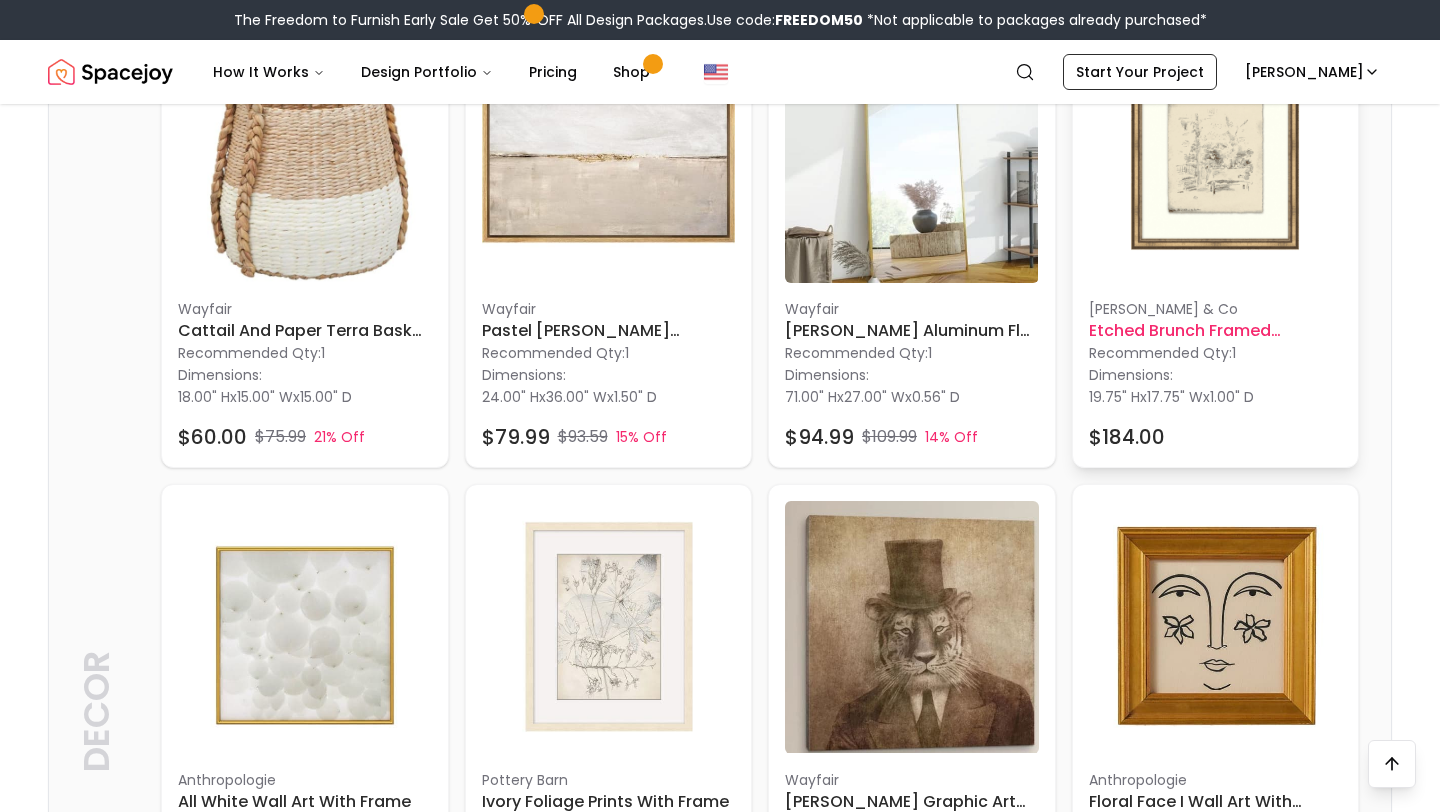 click at bounding box center (1216, 156) 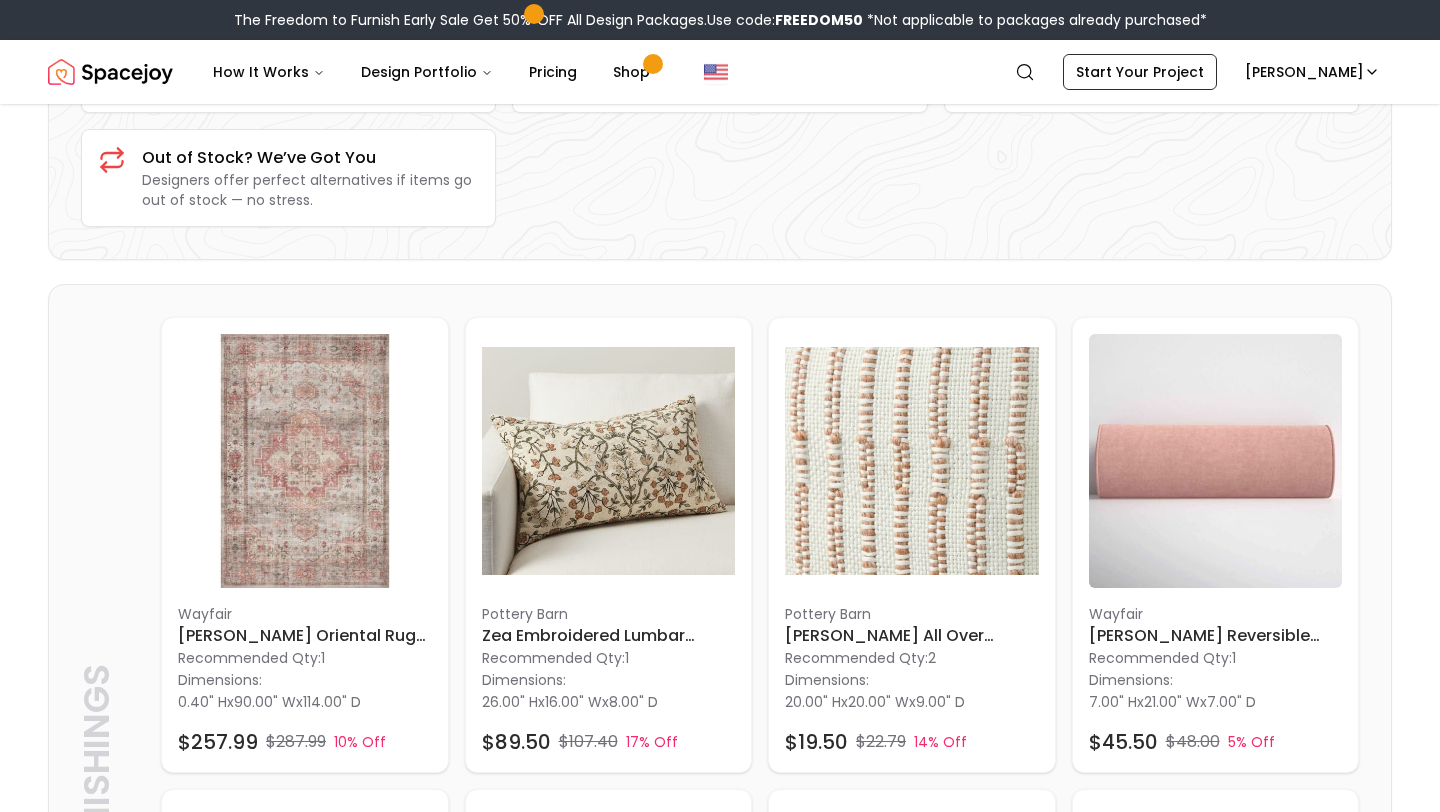 scroll, scrollTop: 397, scrollLeft: 0, axis: vertical 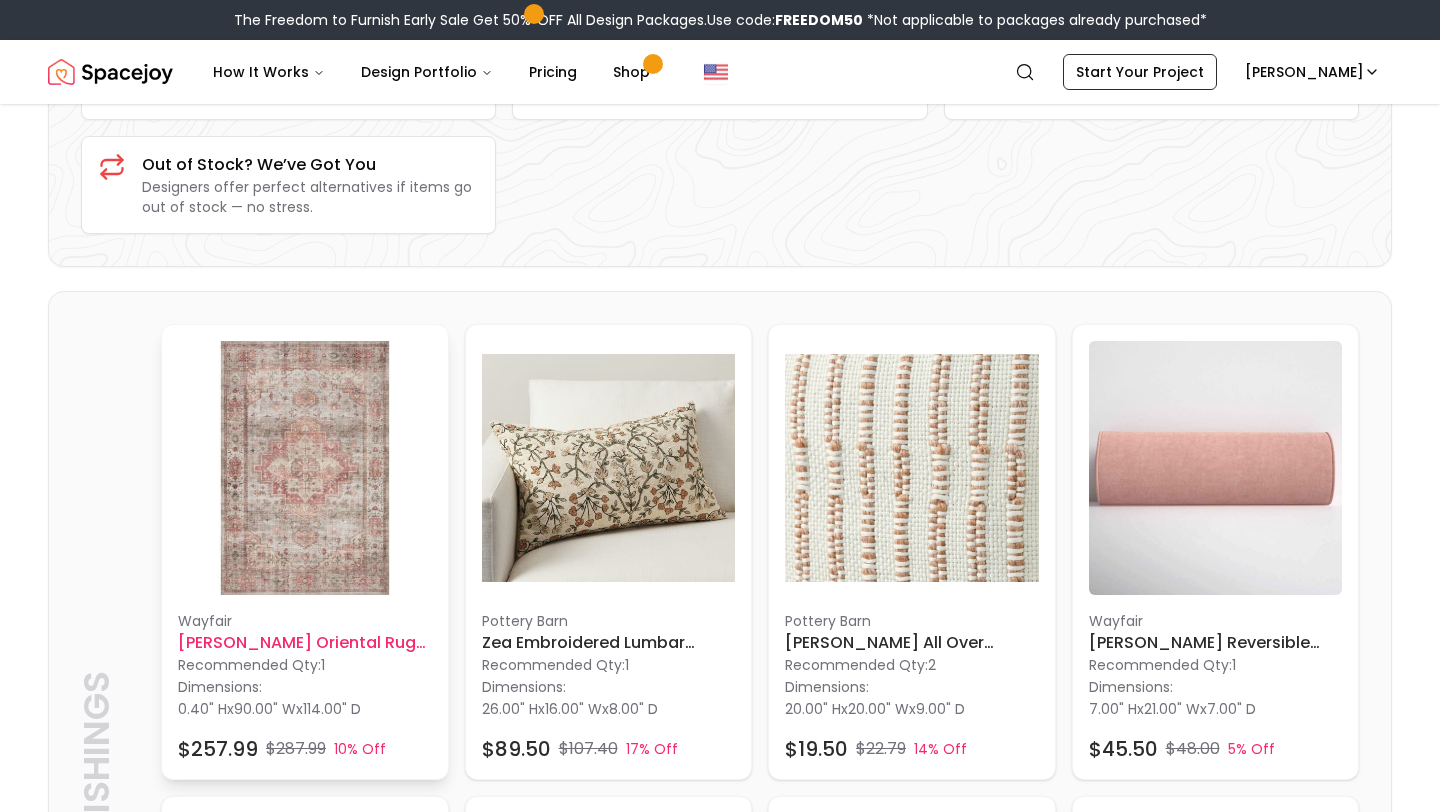 click at bounding box center (305, 468) 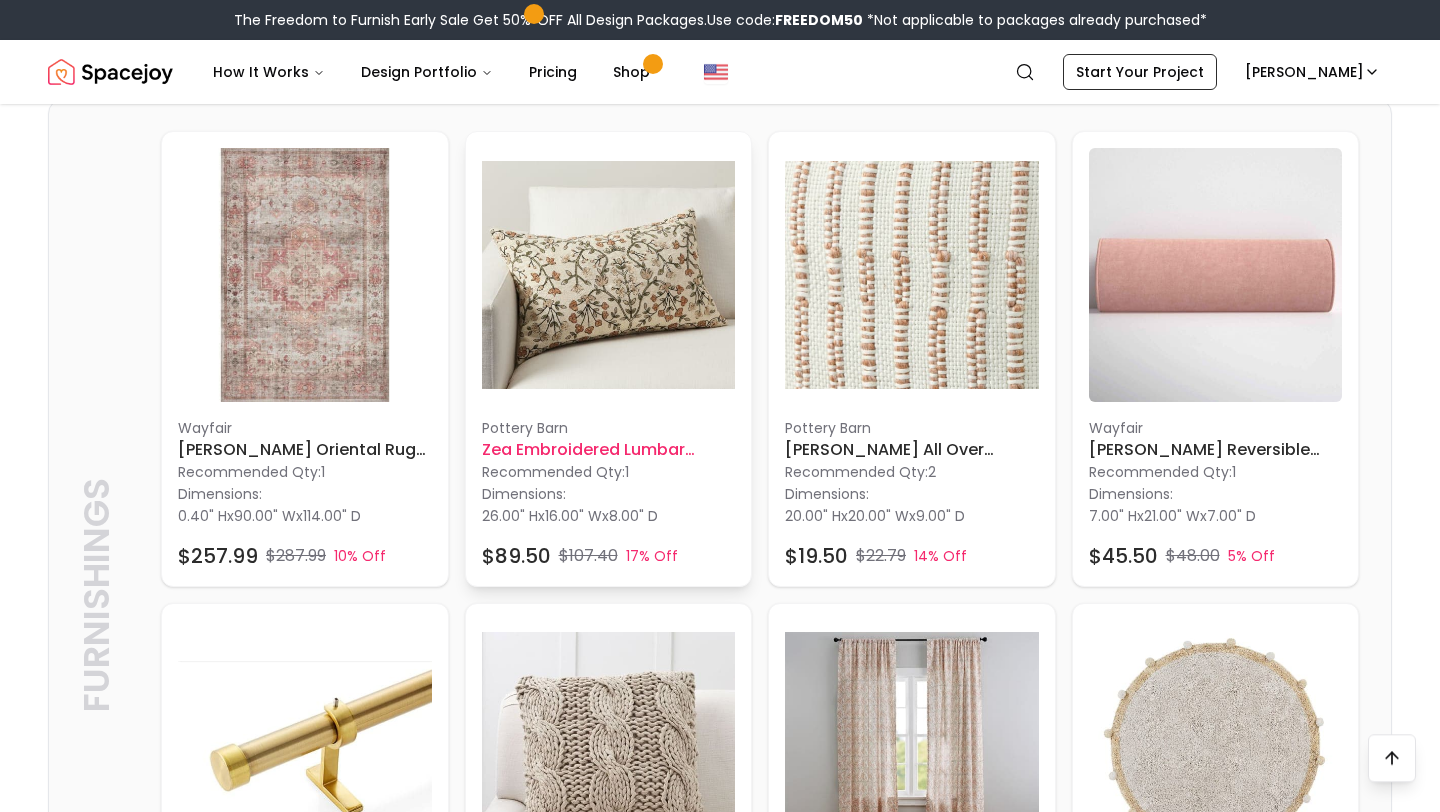 scroll, scrollTop: 593, scrollLeft: 0, axis: vertical 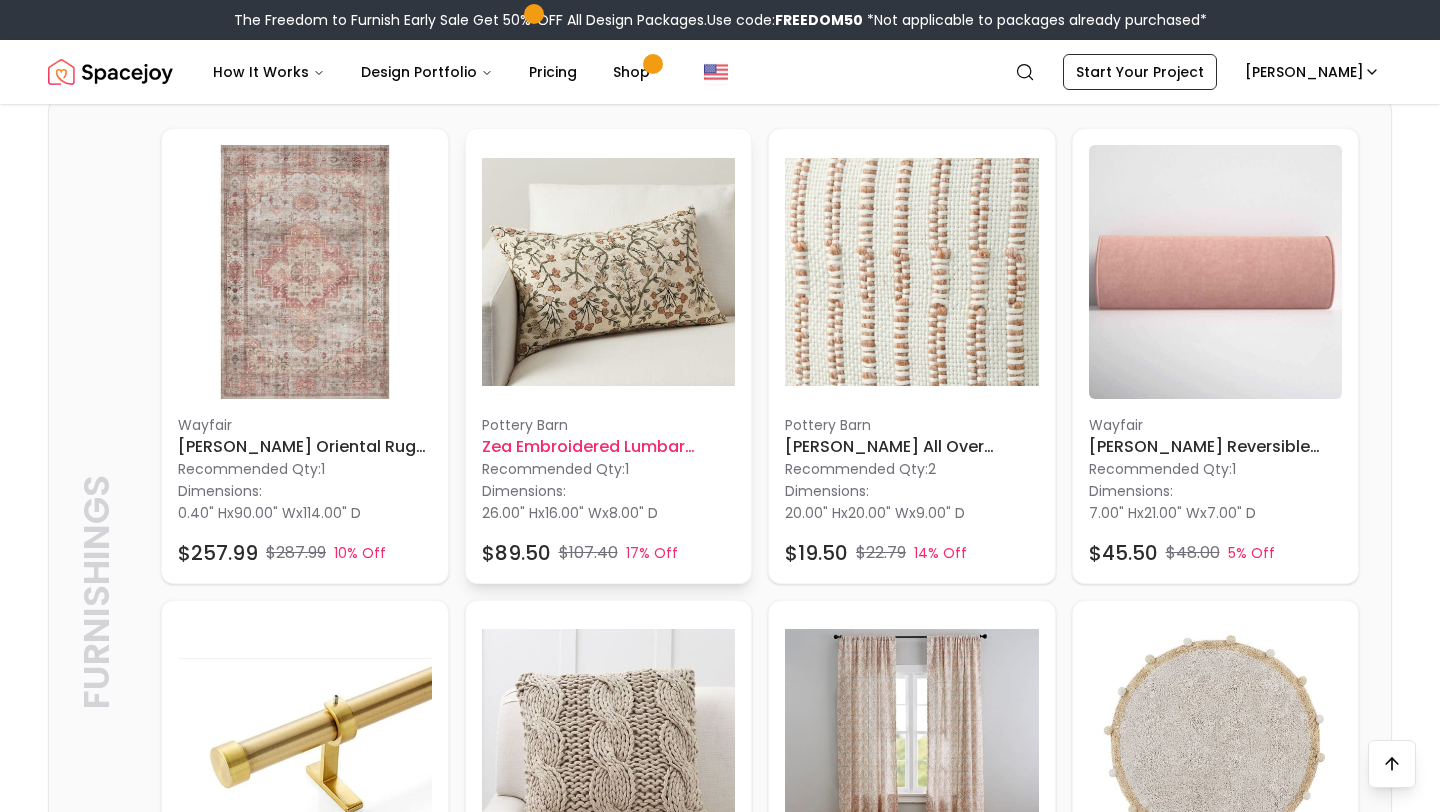 click at bounding box center [609, 272] 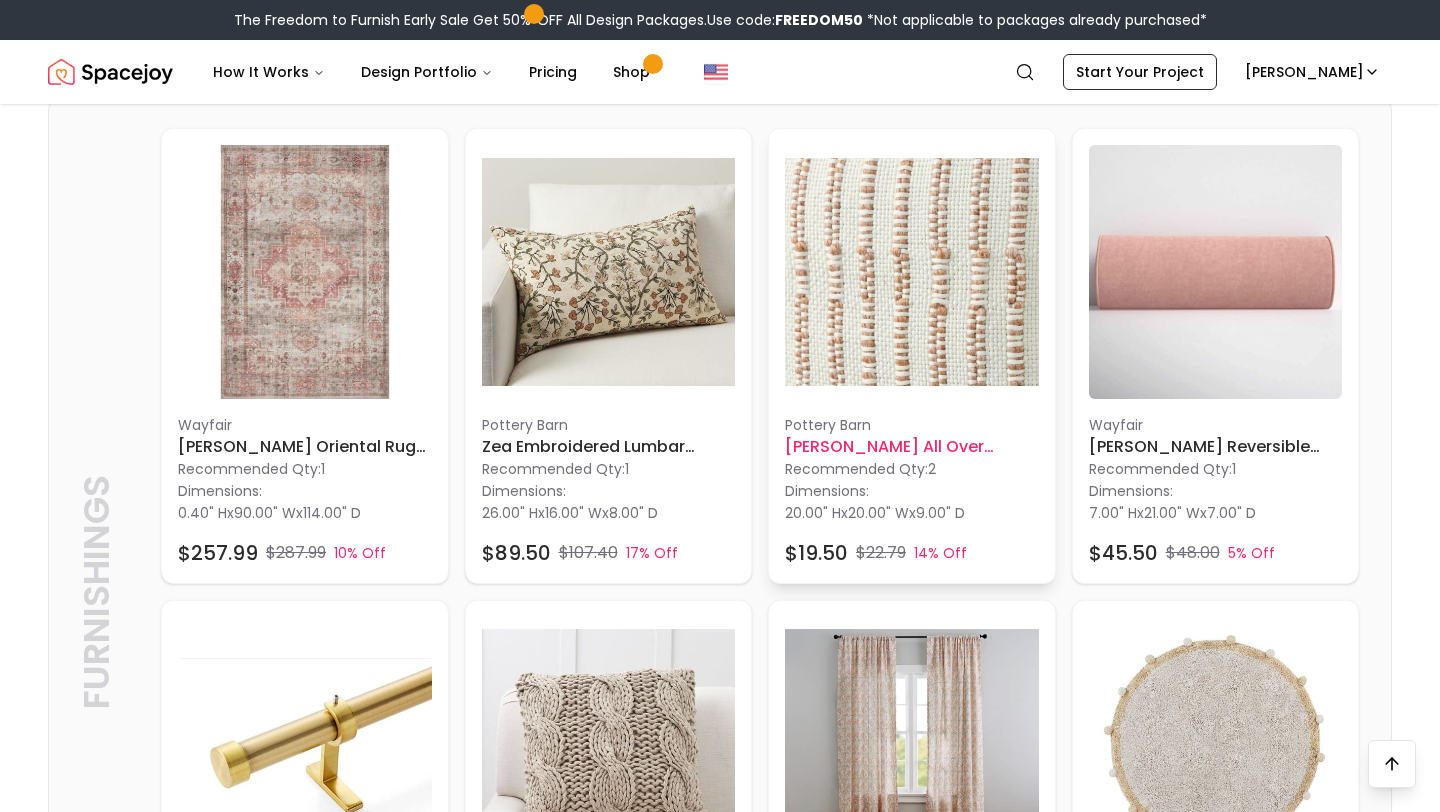 click at bounding box center [912, 272] 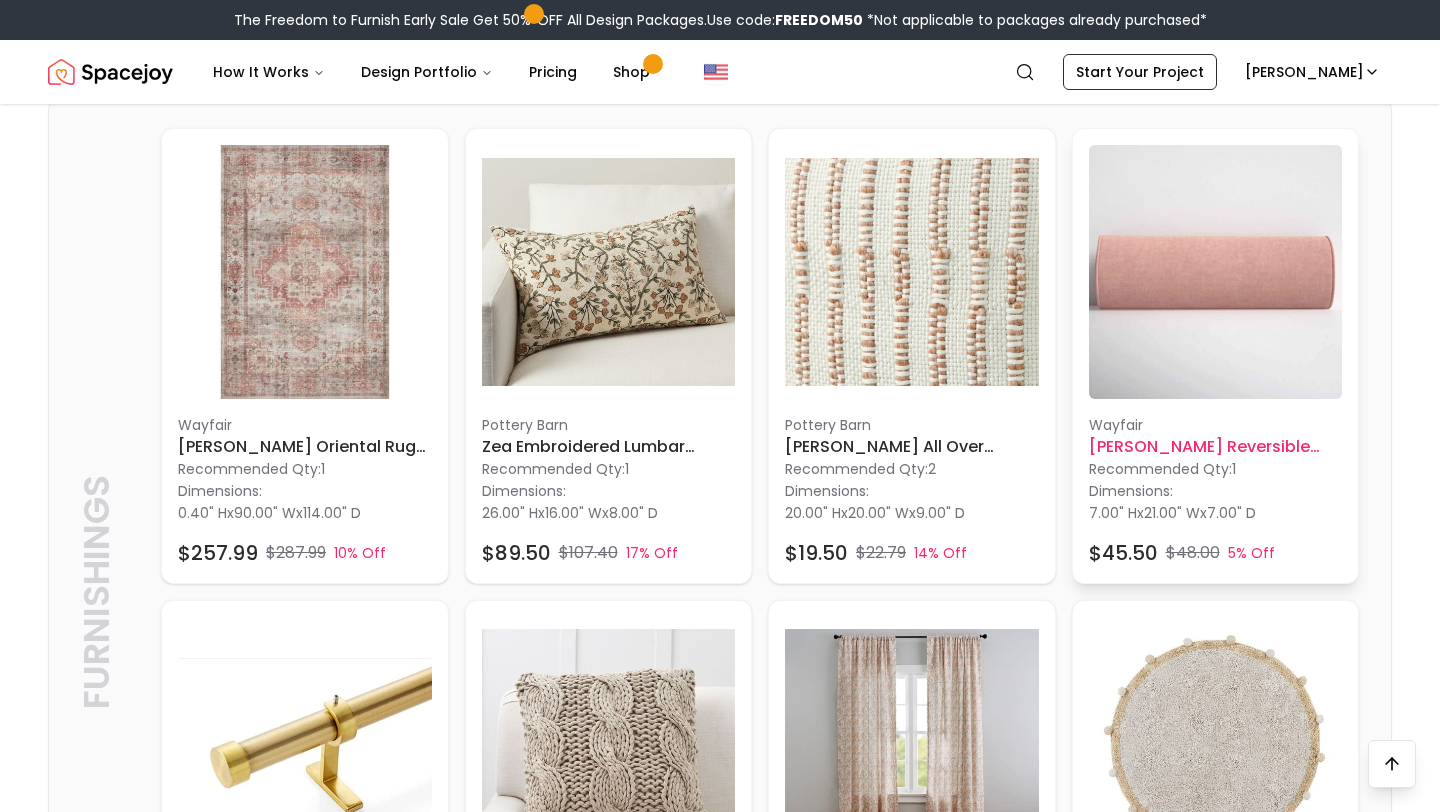 click on "Recommended Qty:  1" at bounding box center [1216, 469] 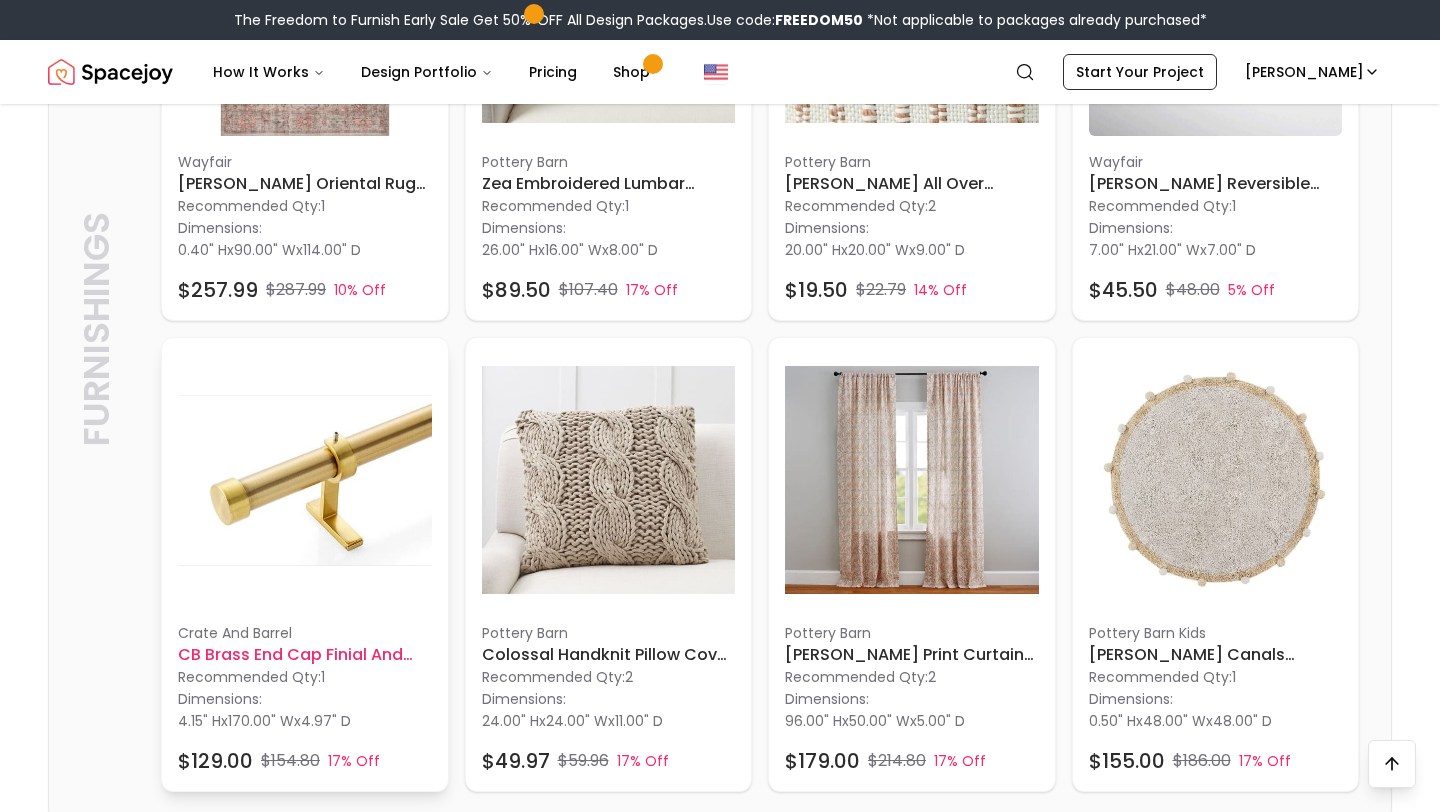 scroll, scrollTop: 872, scrollLeft: 0, axis: vertical 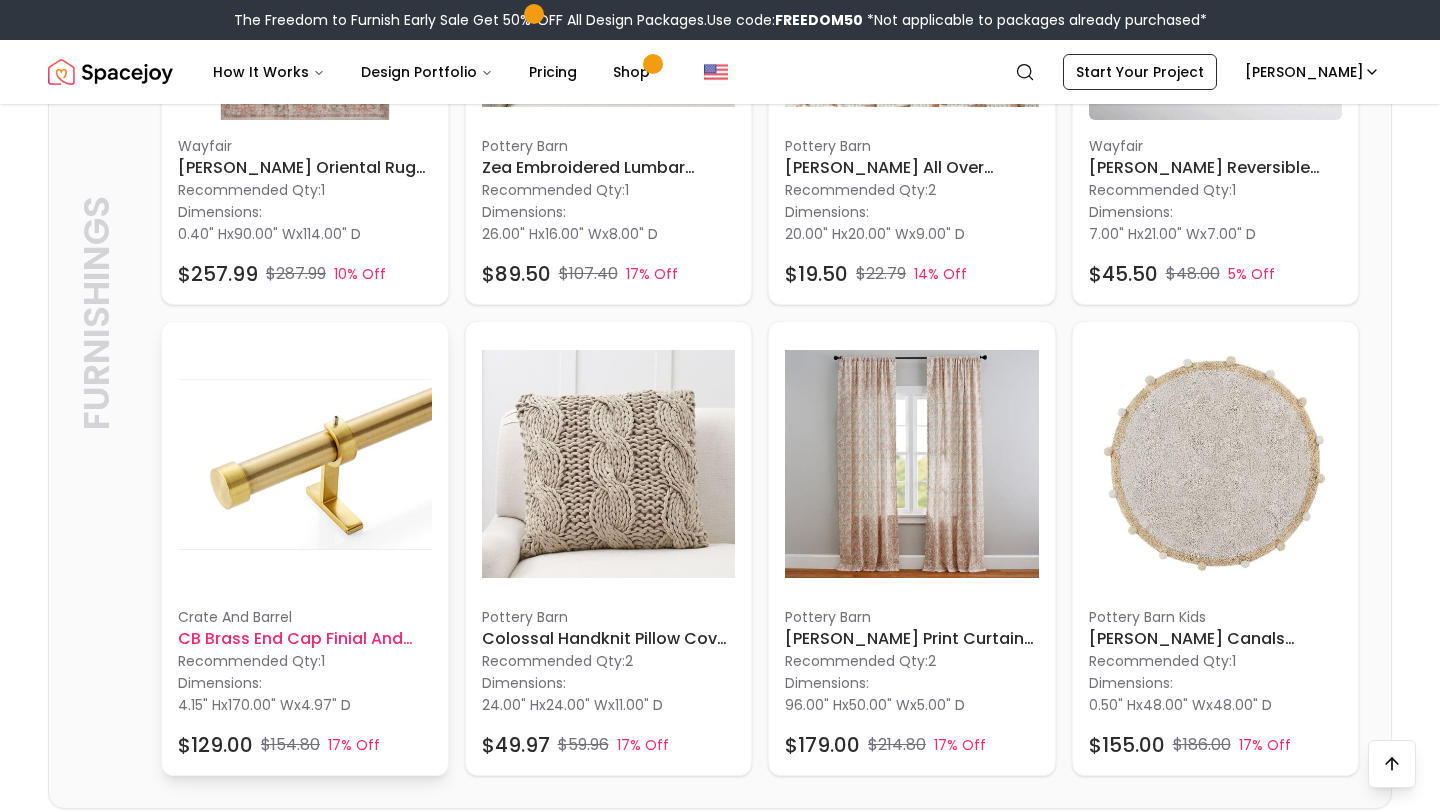 click on "Crate And Barrel" at bounding box center (305, 617) 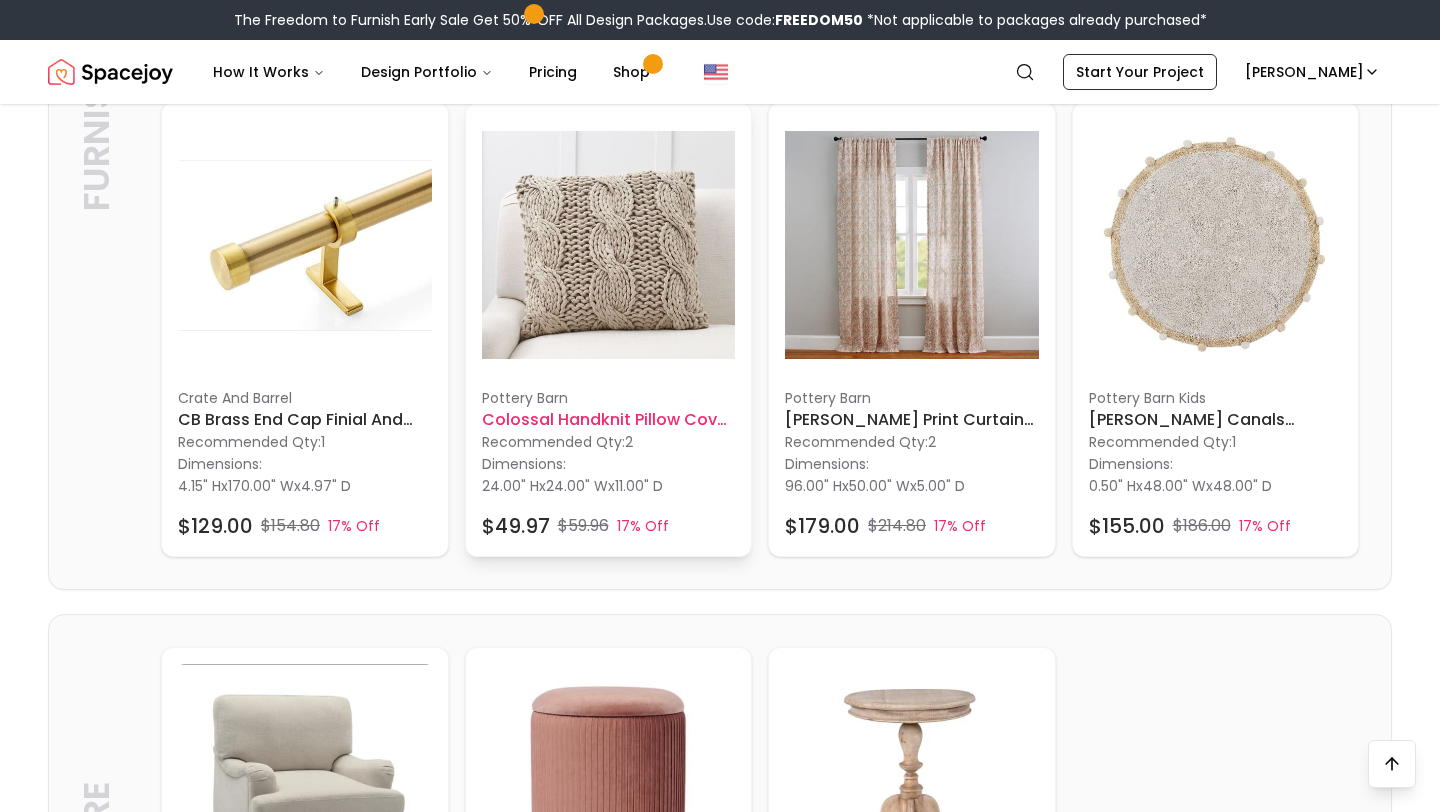 scroll, scrollTop: 1108, scrollLeft: 0, axis: vertical 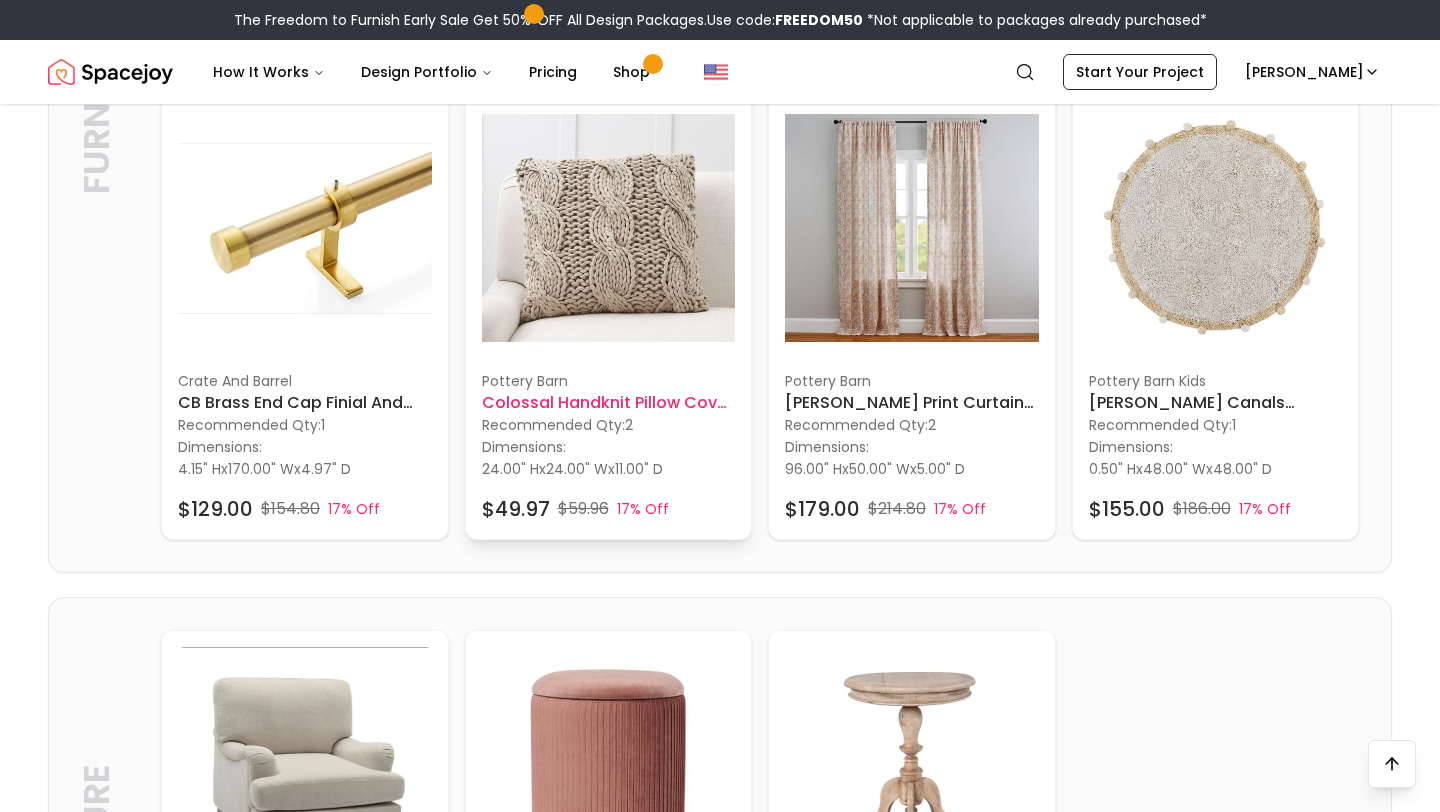 click on "Pottery Barn" at bounding box center [609, 381] 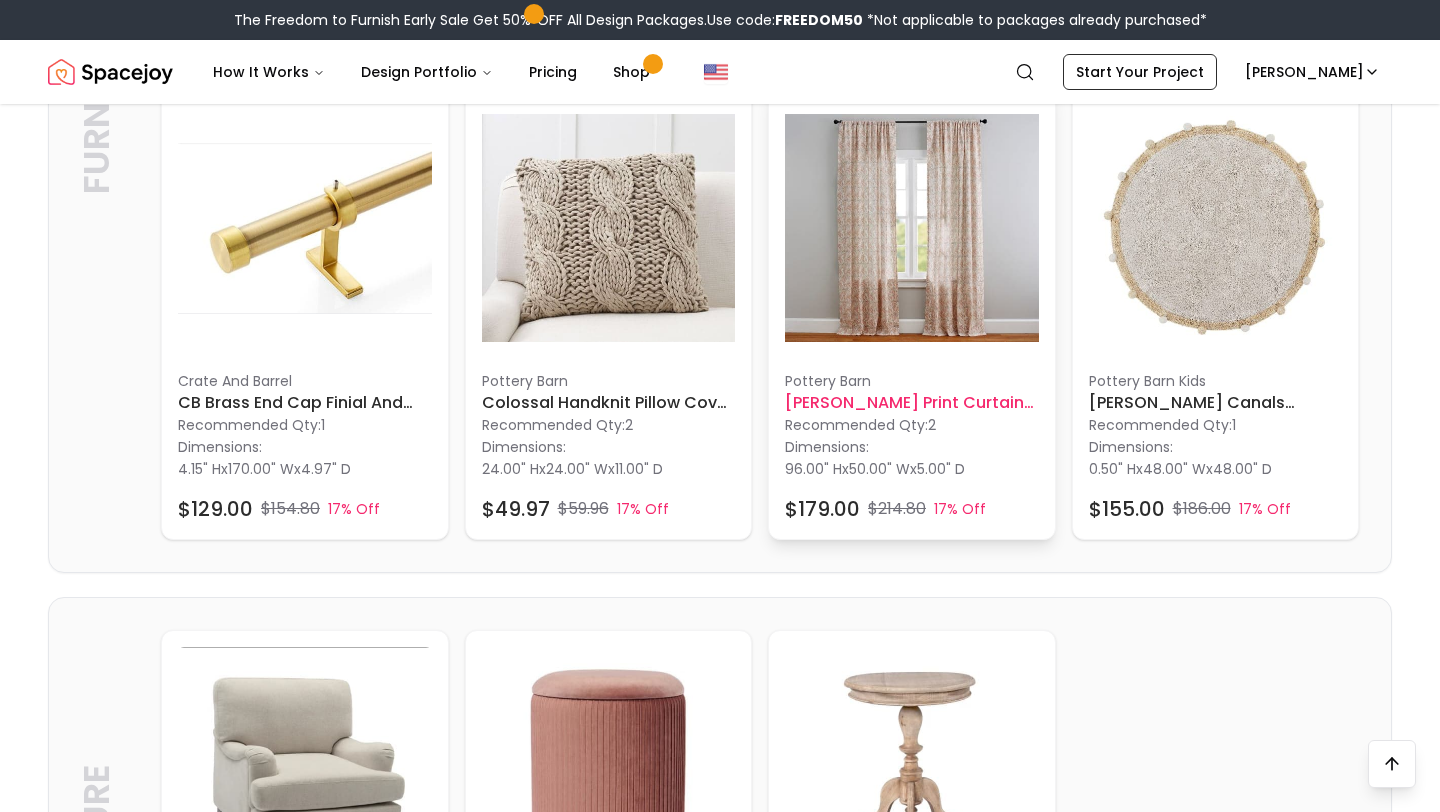 click on "Pottery Barn" at bounding box center (912, 381) 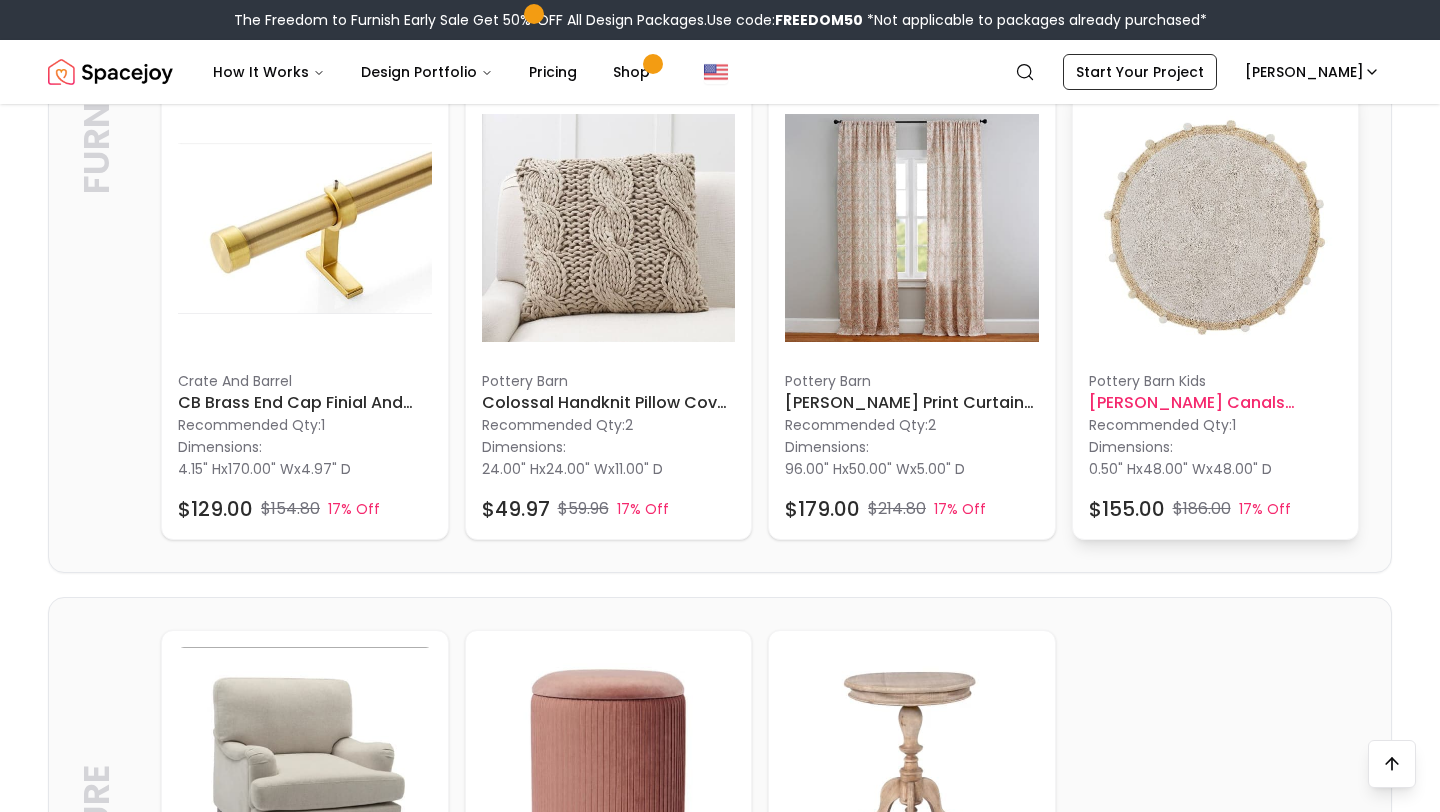 click on "Dimensions:  0.50"   H  x  48.00"   W  x  48.00"   D" at bounding box center [1216, 457] 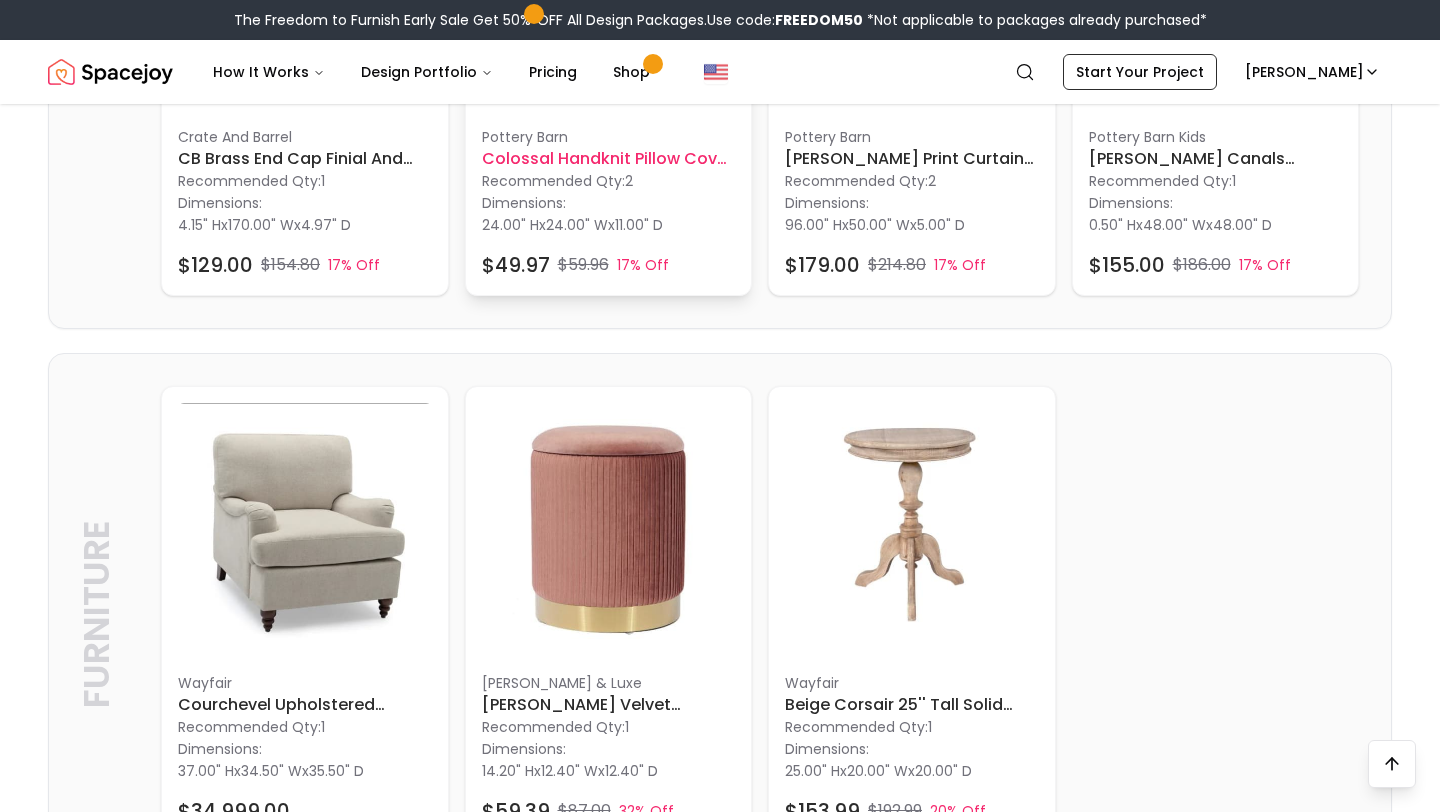 scroll, scrollTop: 1389, scrollLeft: 0, axis: vertical 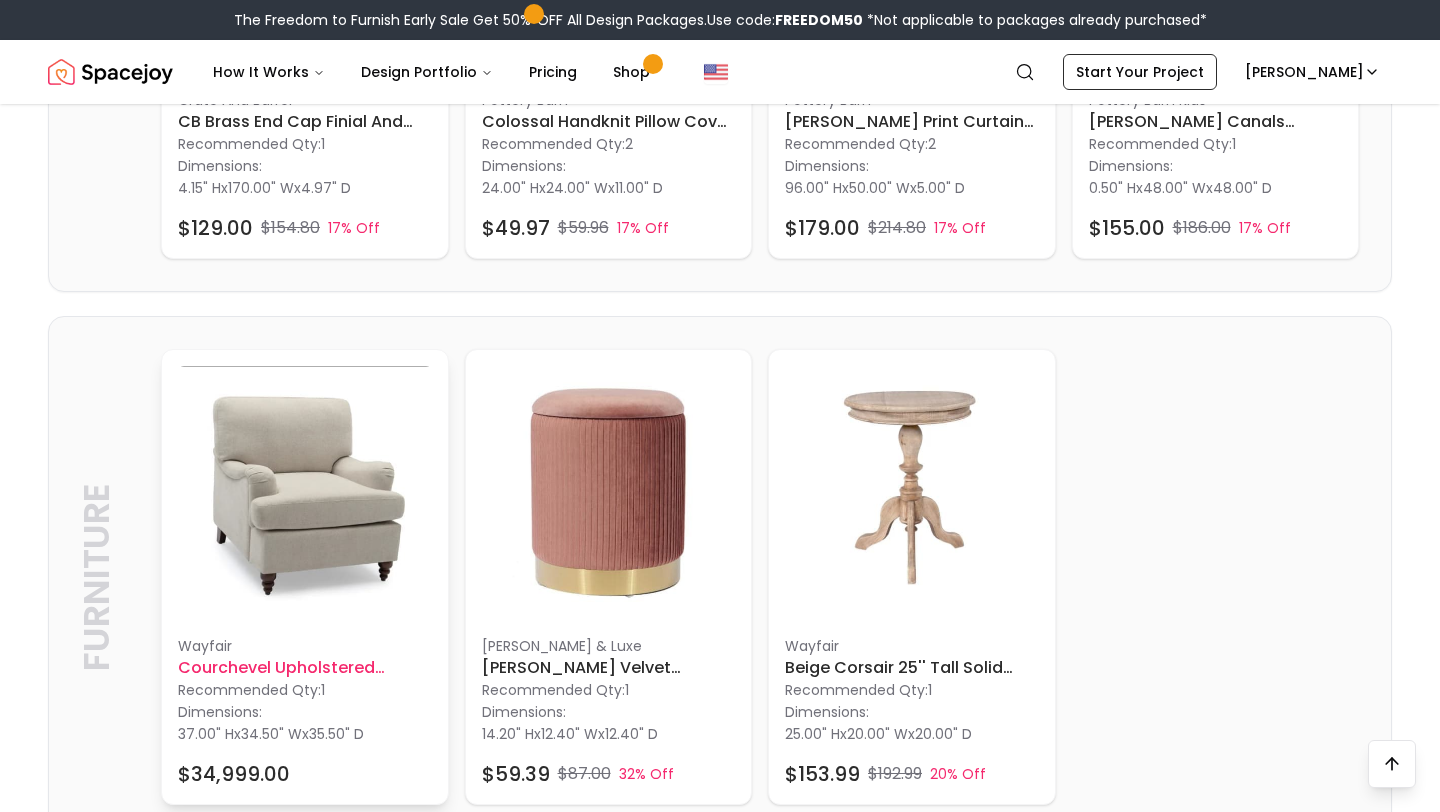 click at bounding box center [305, 493] 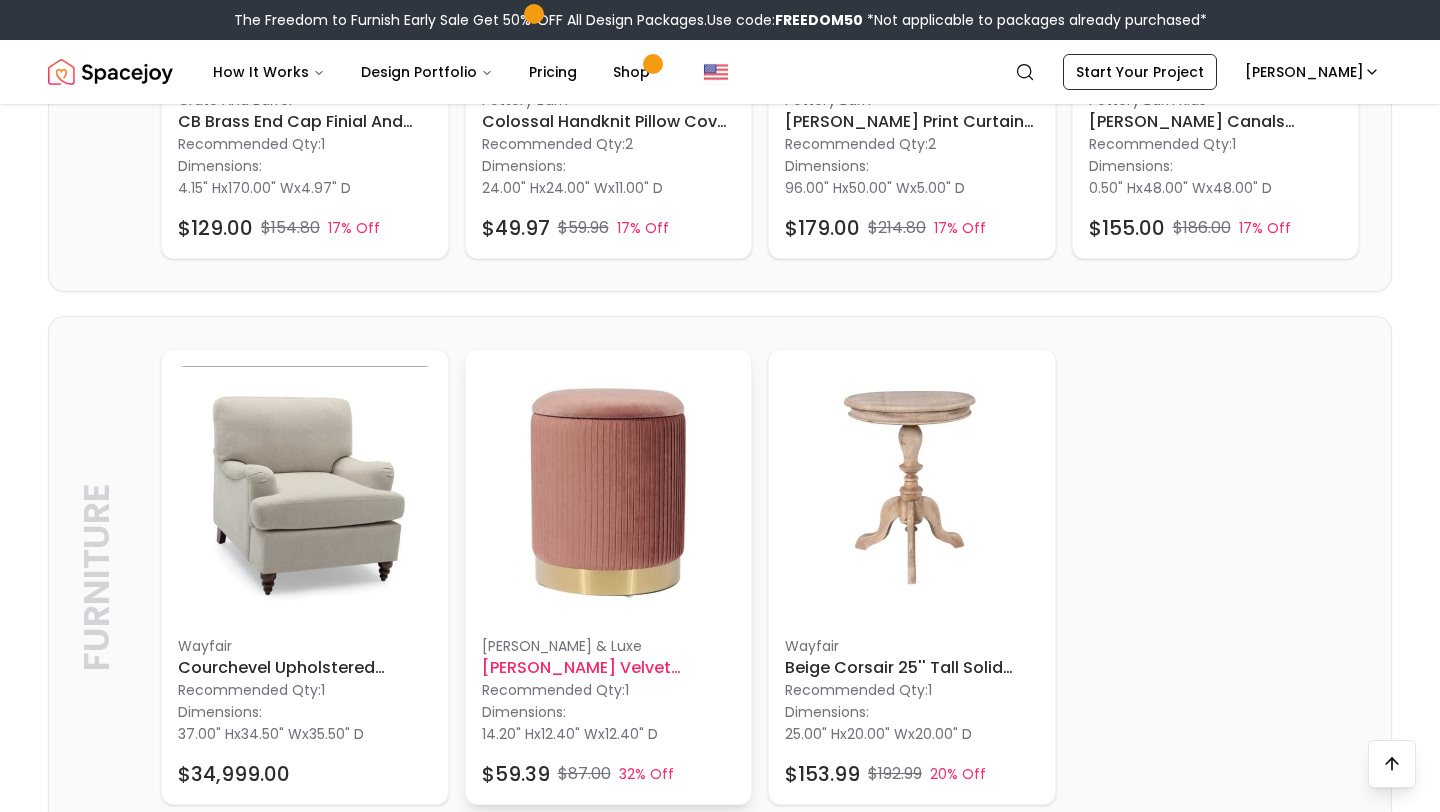 click at bounding box center [609, 493] 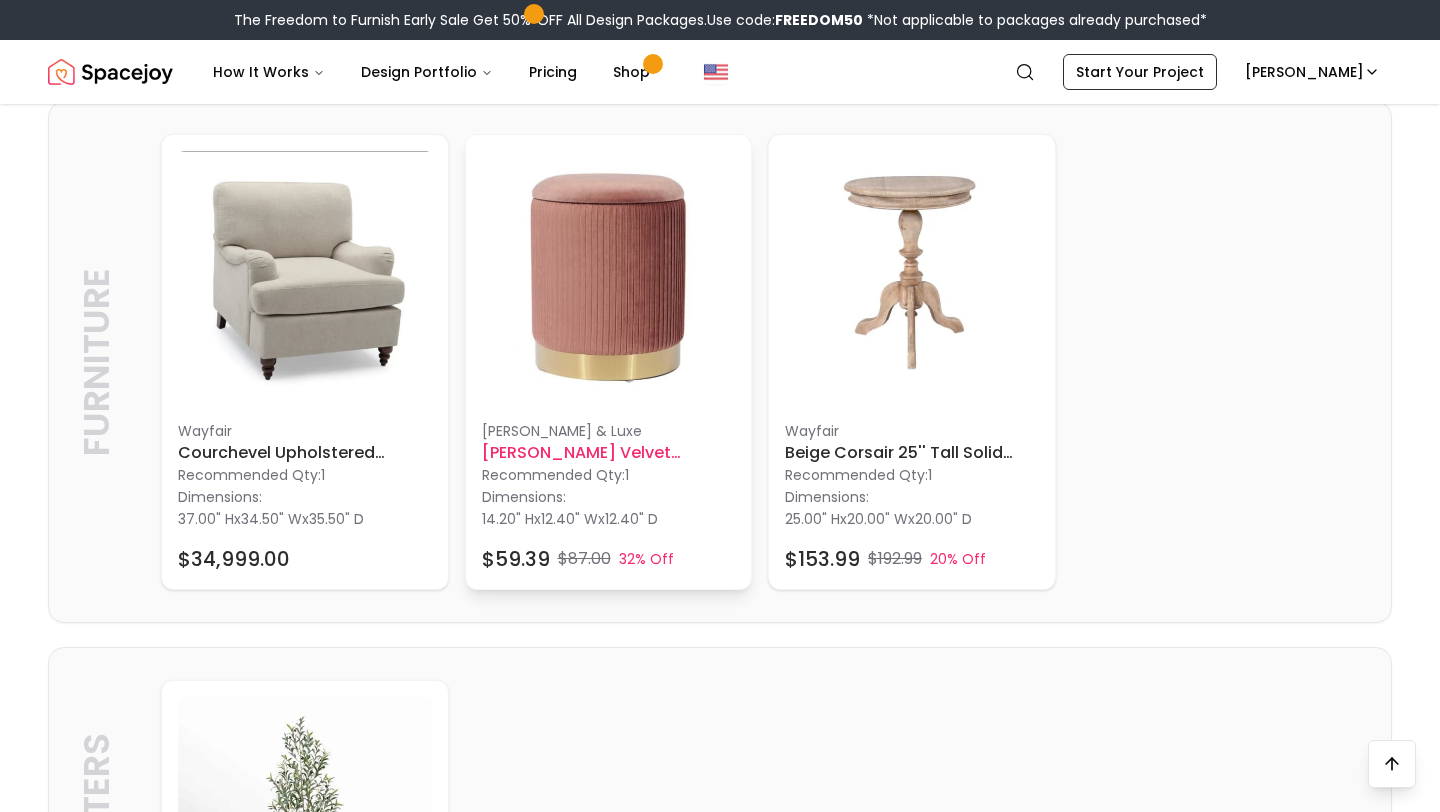 scroll, scrollTop: 1606, scrollLeft: 0, axis: vertical 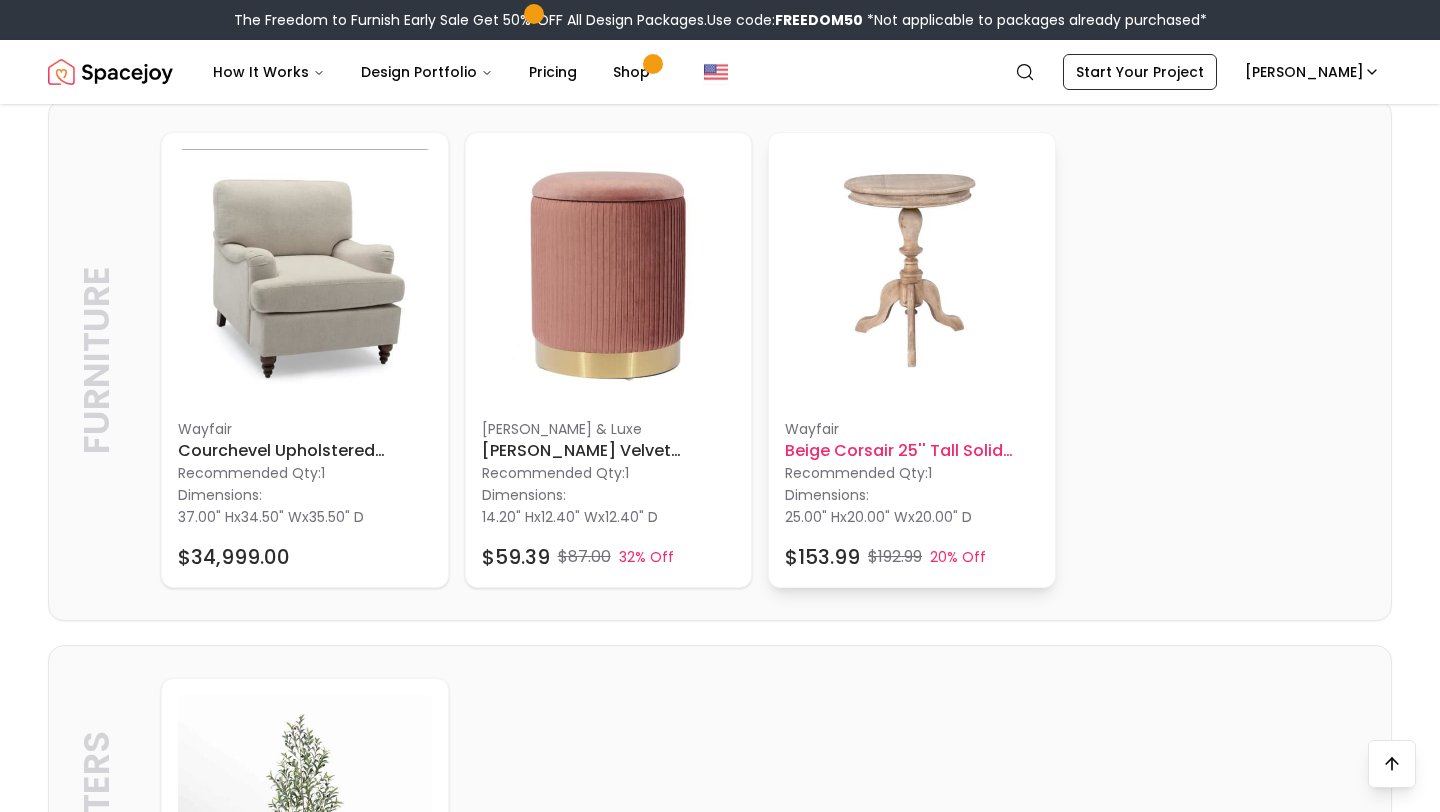 click at bounding box center [912, 276] 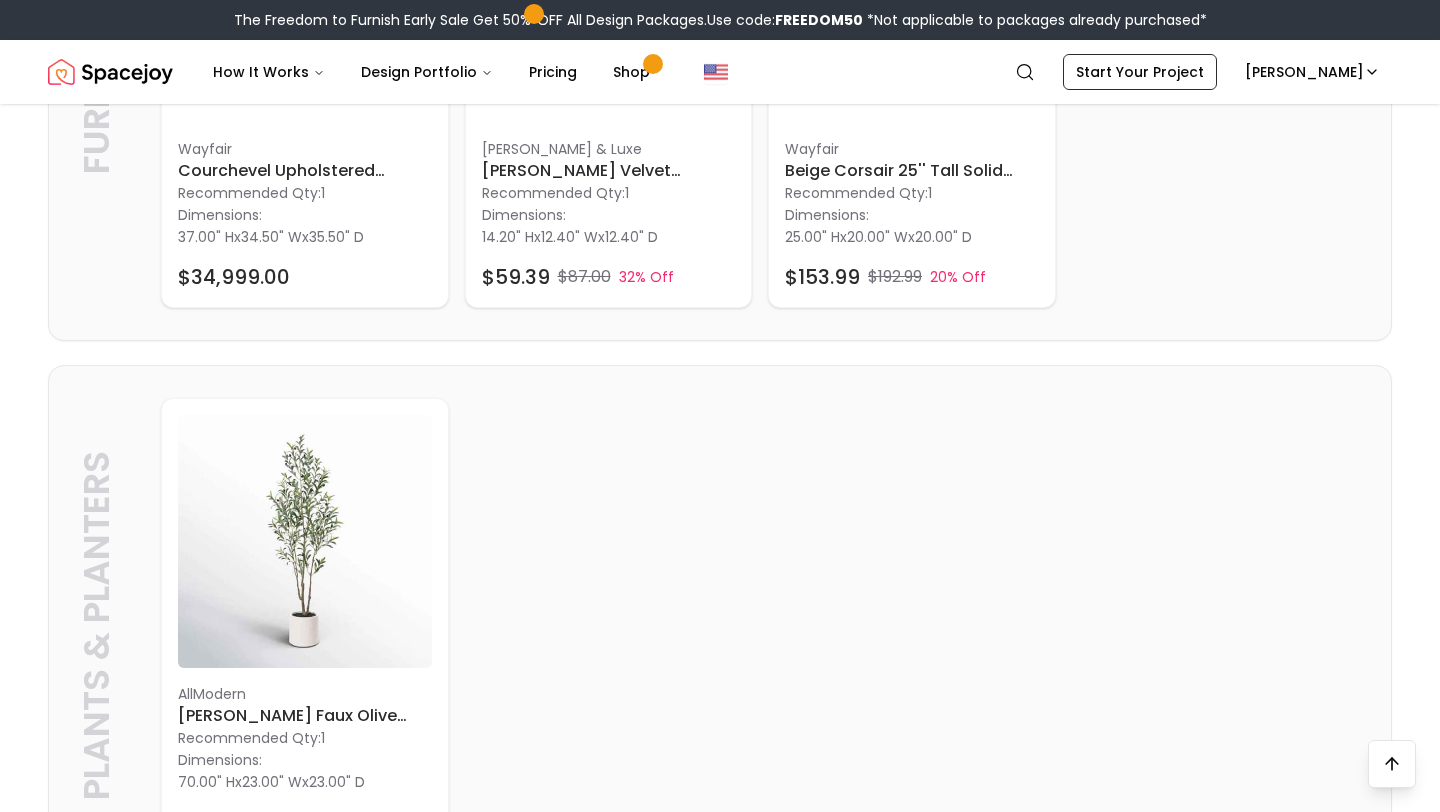 scroll, scrollTop: 1939, scrollLeft: 0, axis: vertical 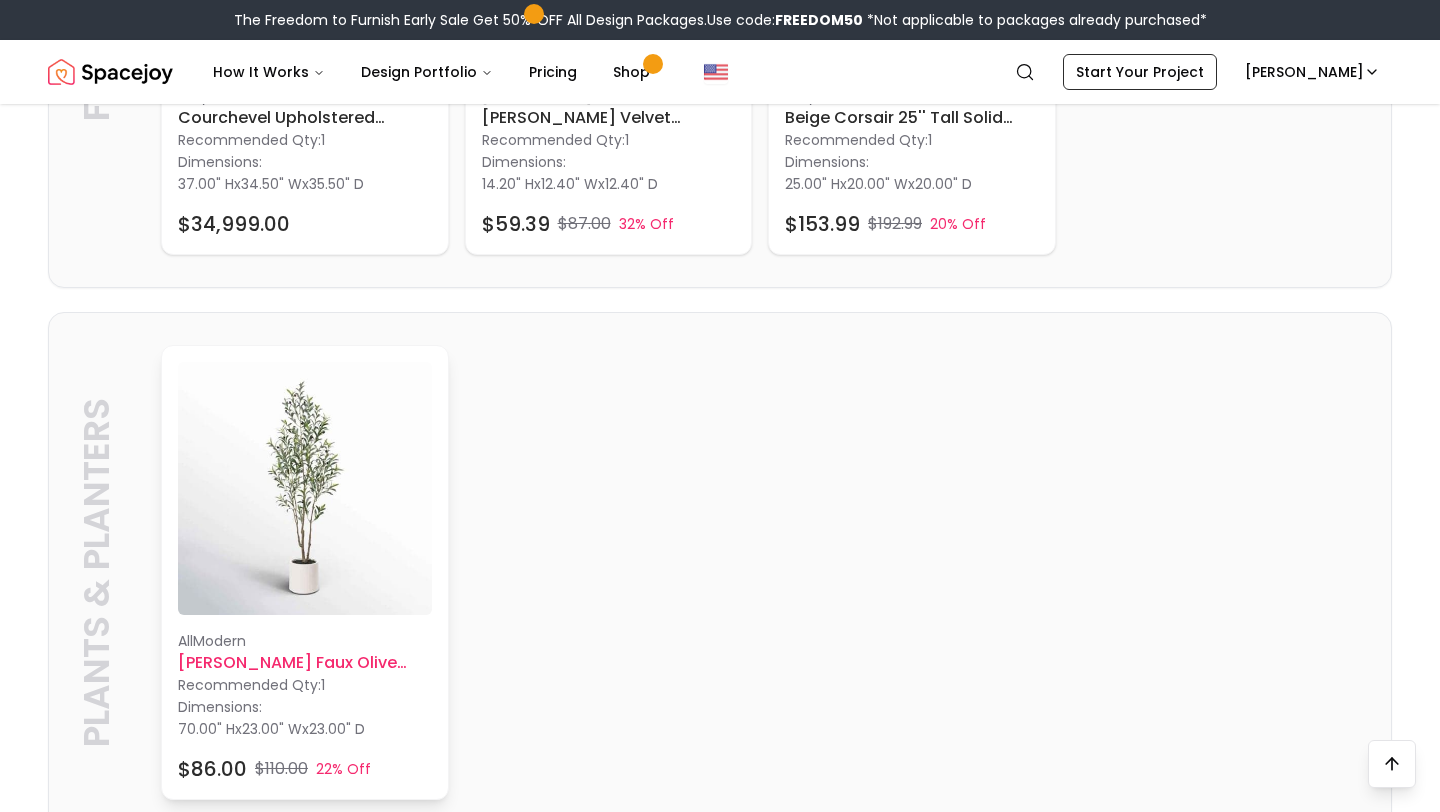 click on "Recommended Qty:  1" at bounding box center [305, 685] 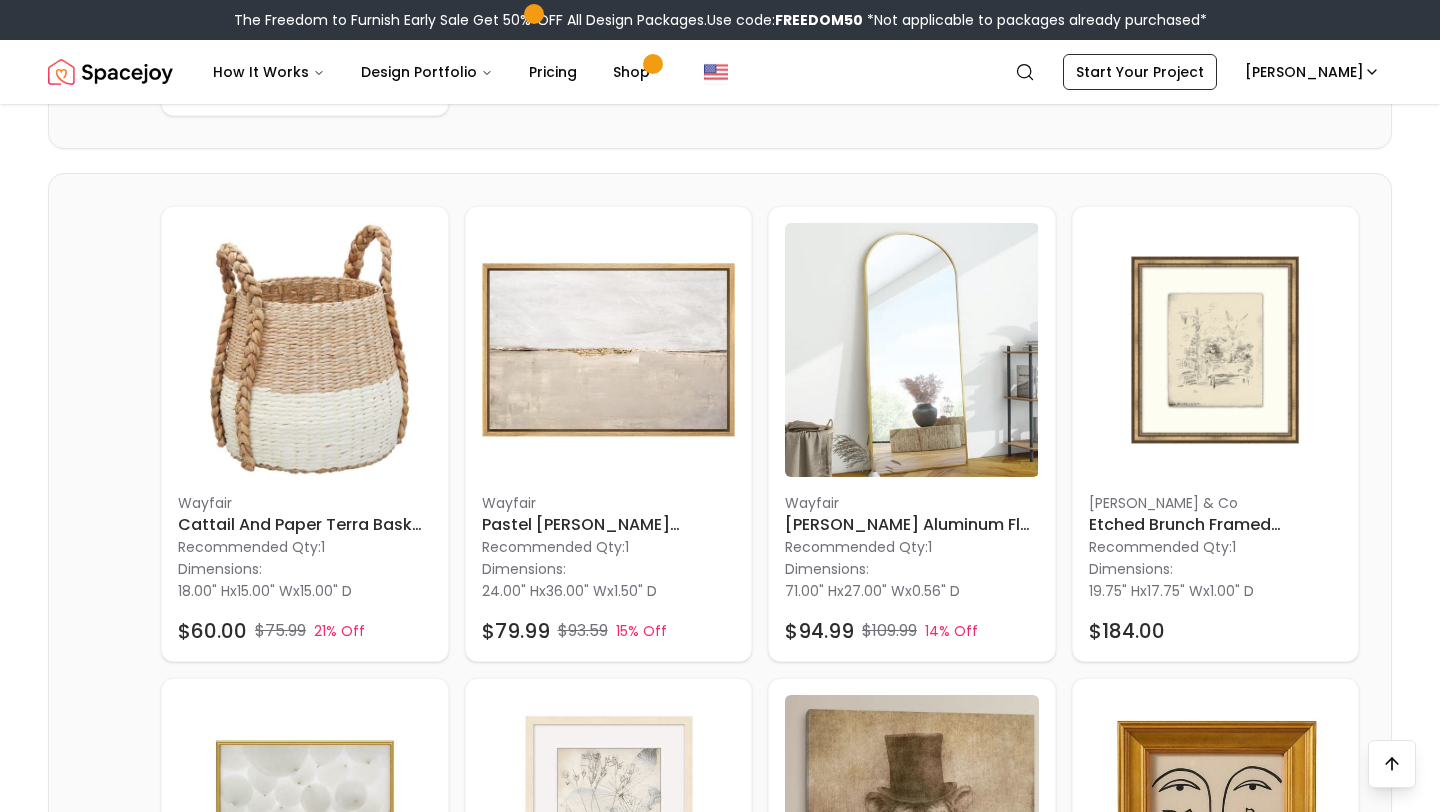 scroll, scrollTop: 2678, scrollLeft: 0, axis: vertical 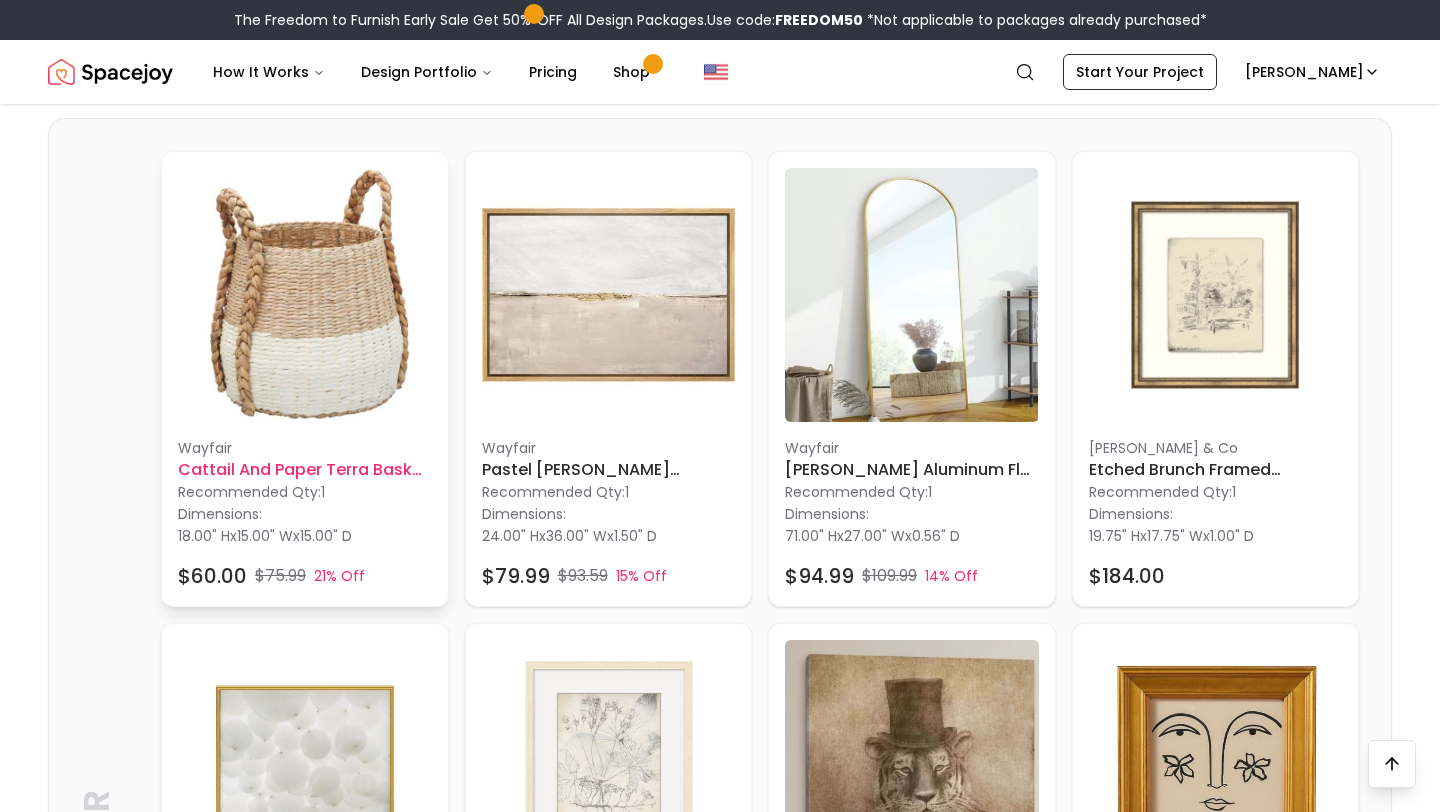 click at bounding box center [305, 295] 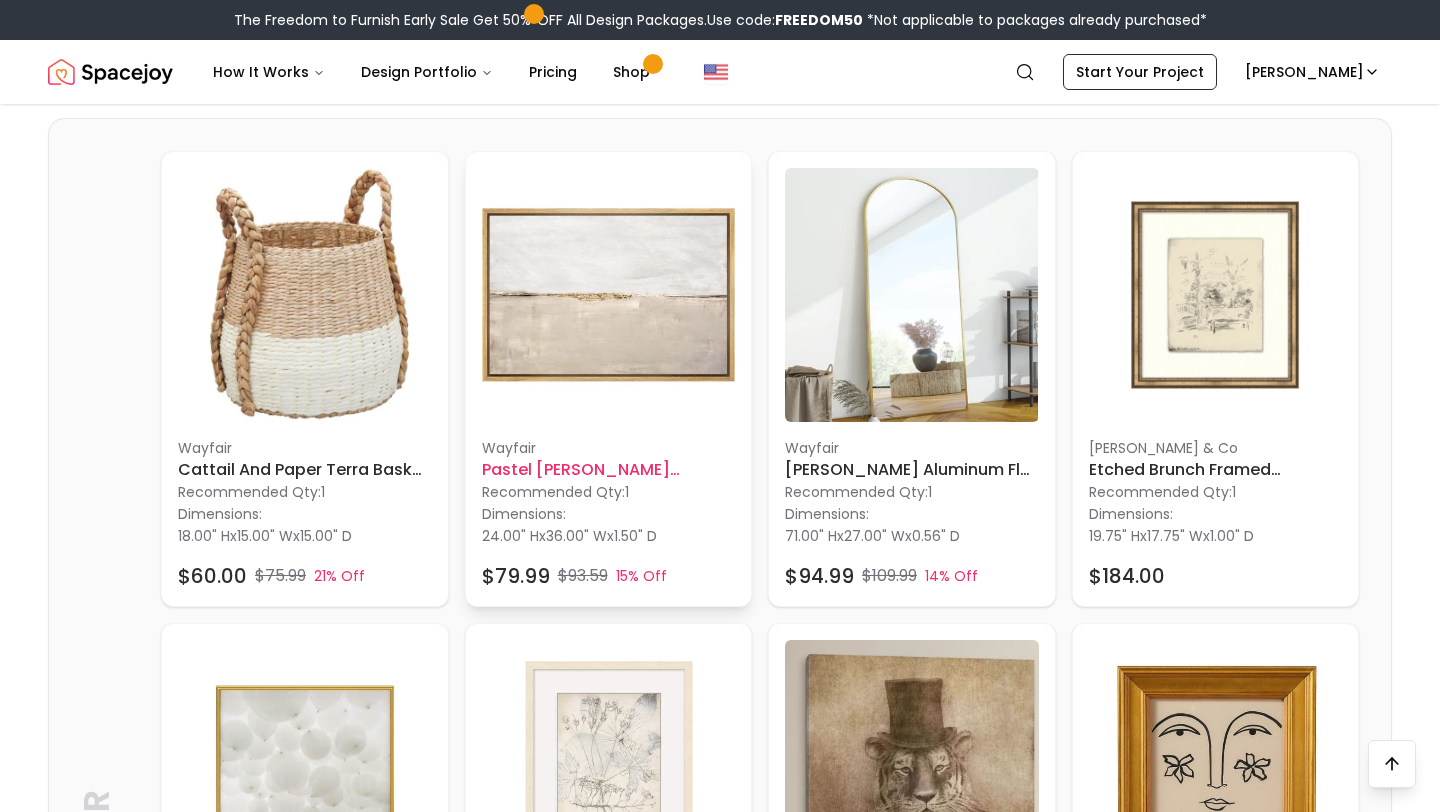 click at bounding box center [609, 295] 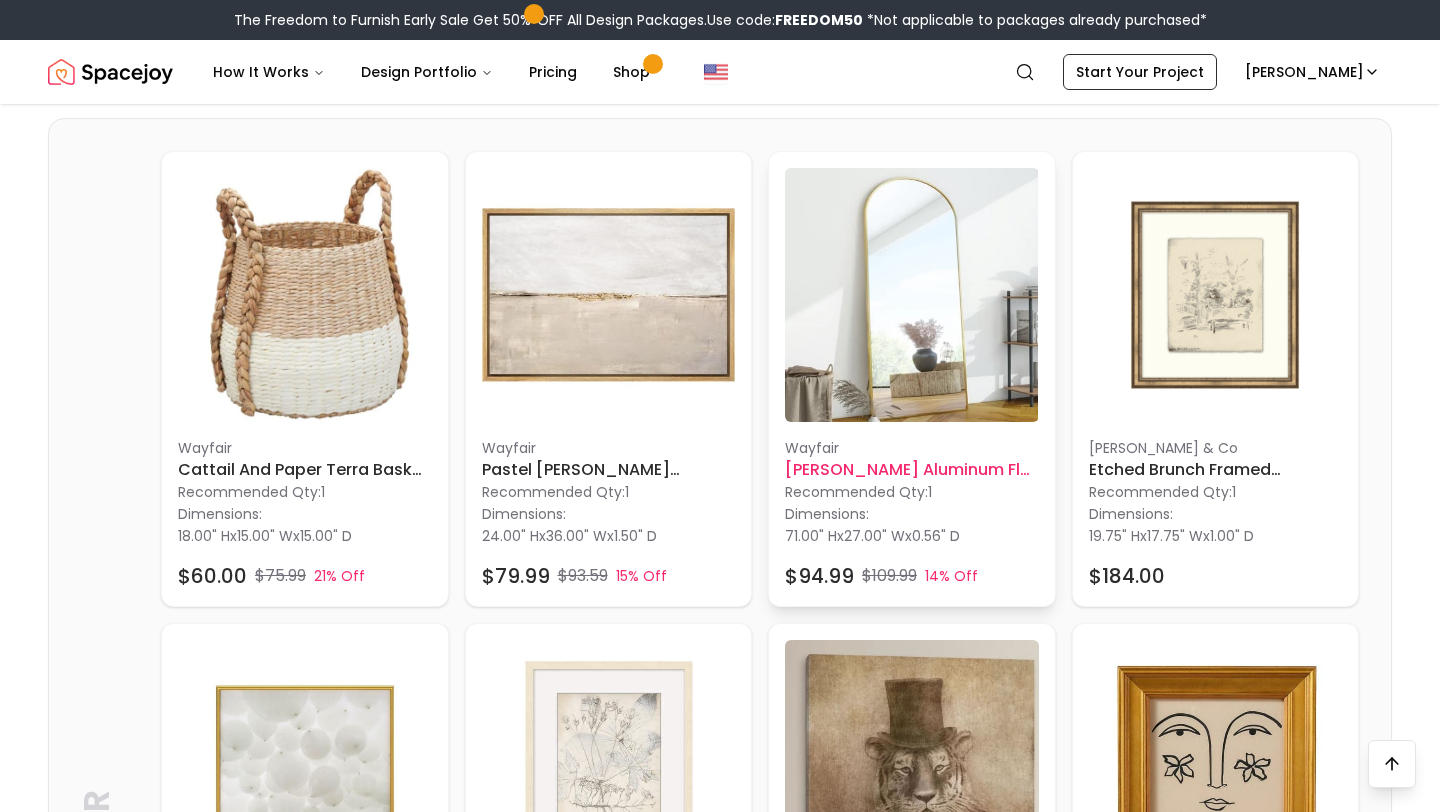 click on "Dimensions:  71.00"   H  x  27.00"   W  x  0.56"   D" at bounding box center (912, 524) 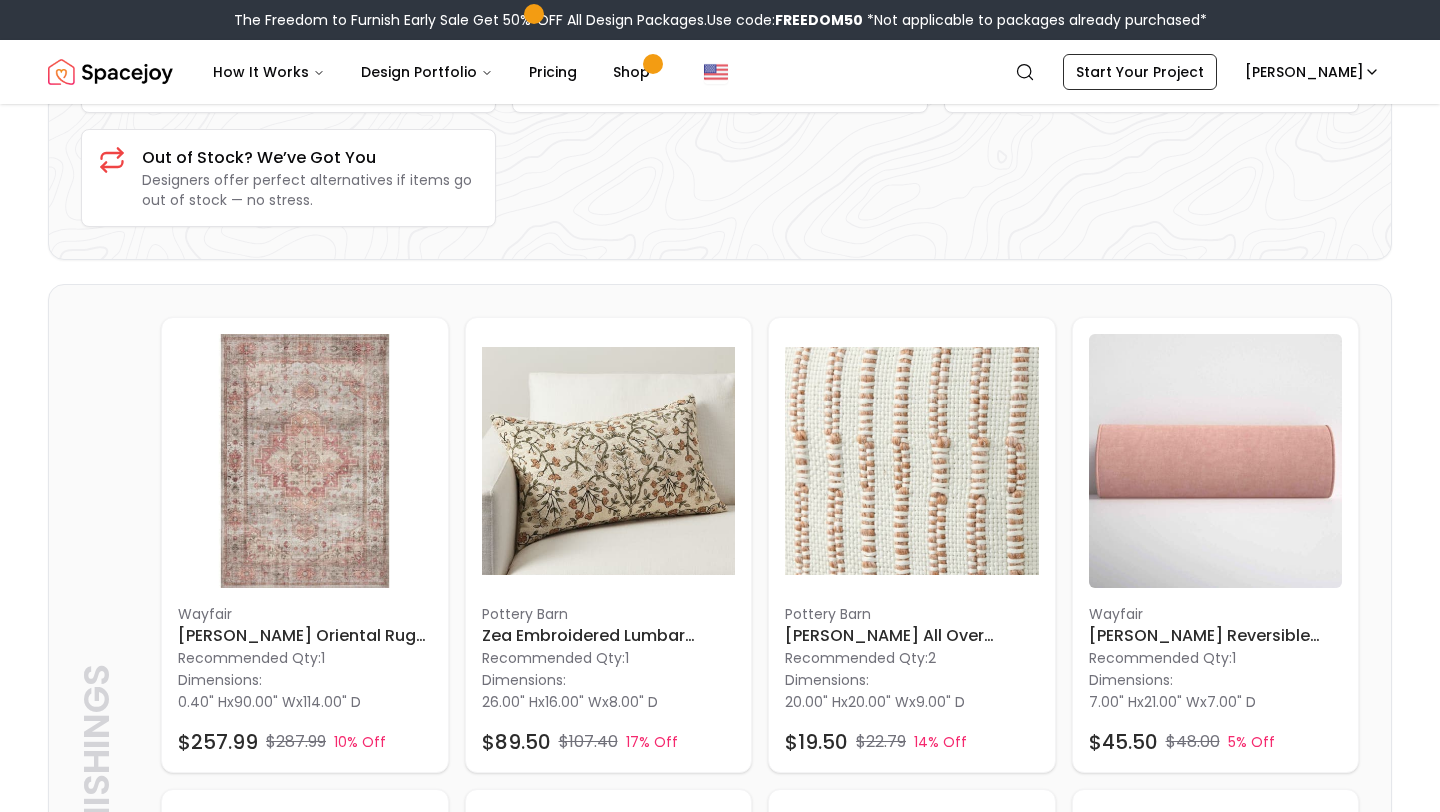 scroll, scrollTop: 0, scrollLeft: 0, axis: both 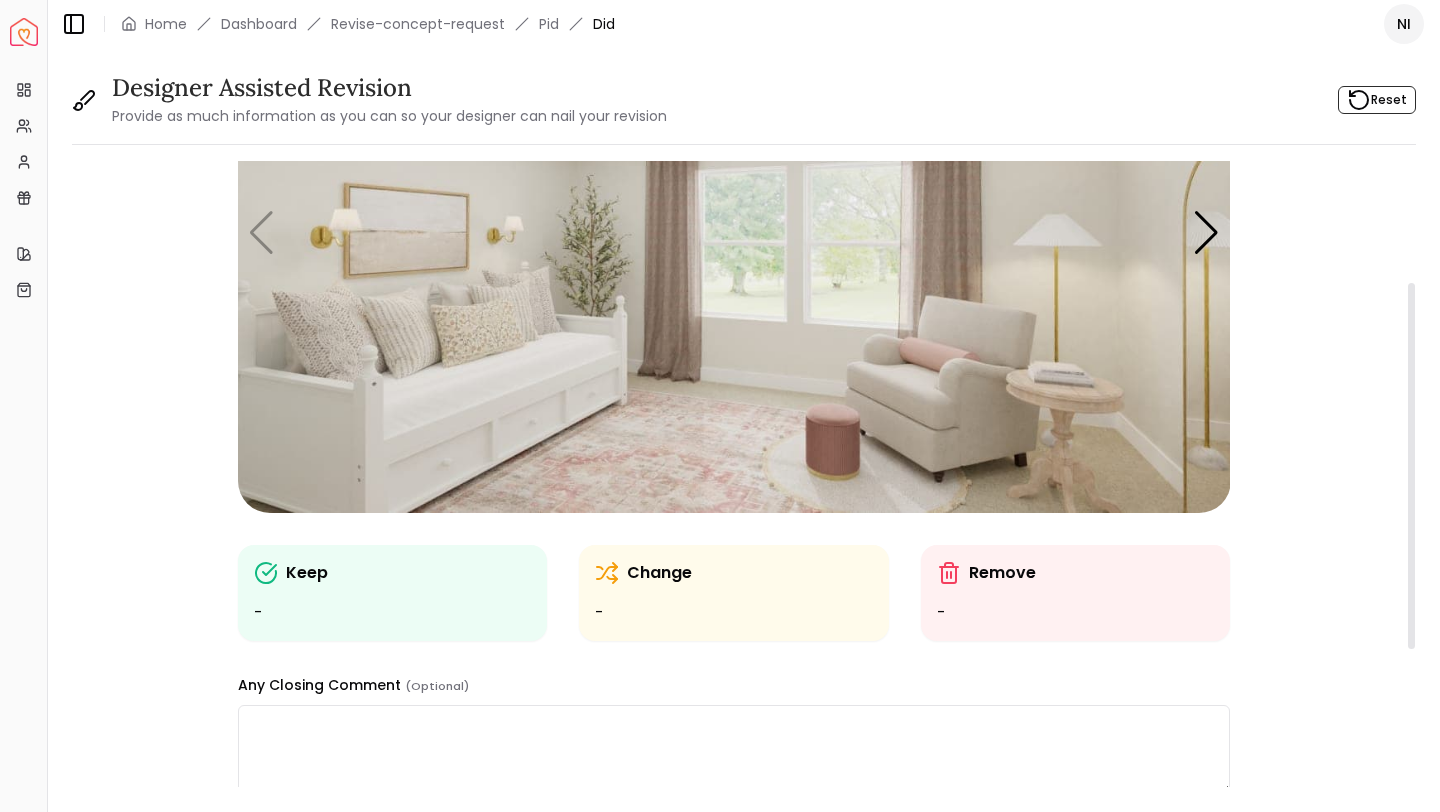click on "Change -" at bounding box center (734, 593) 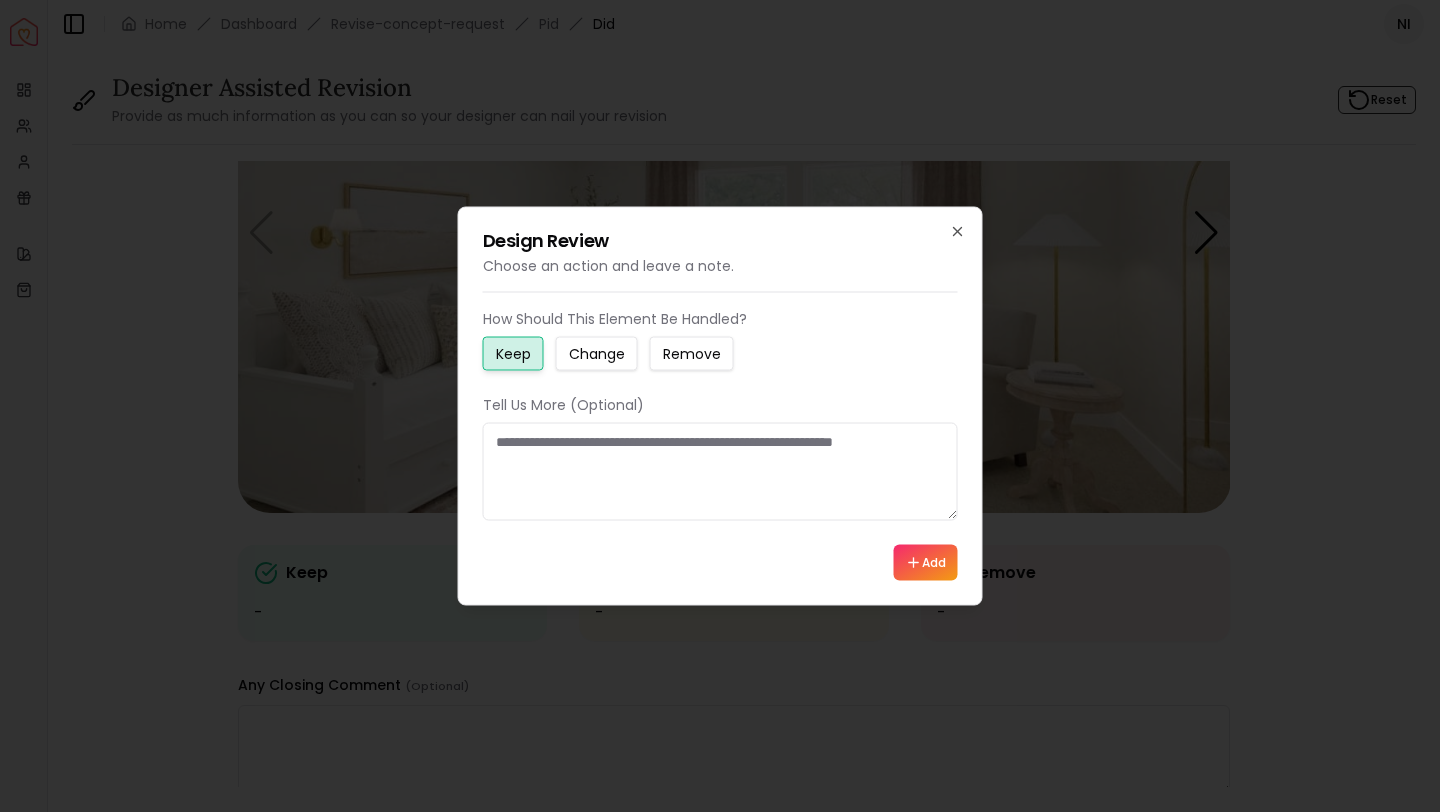 click on "Change" at bounding box center (597, 354) 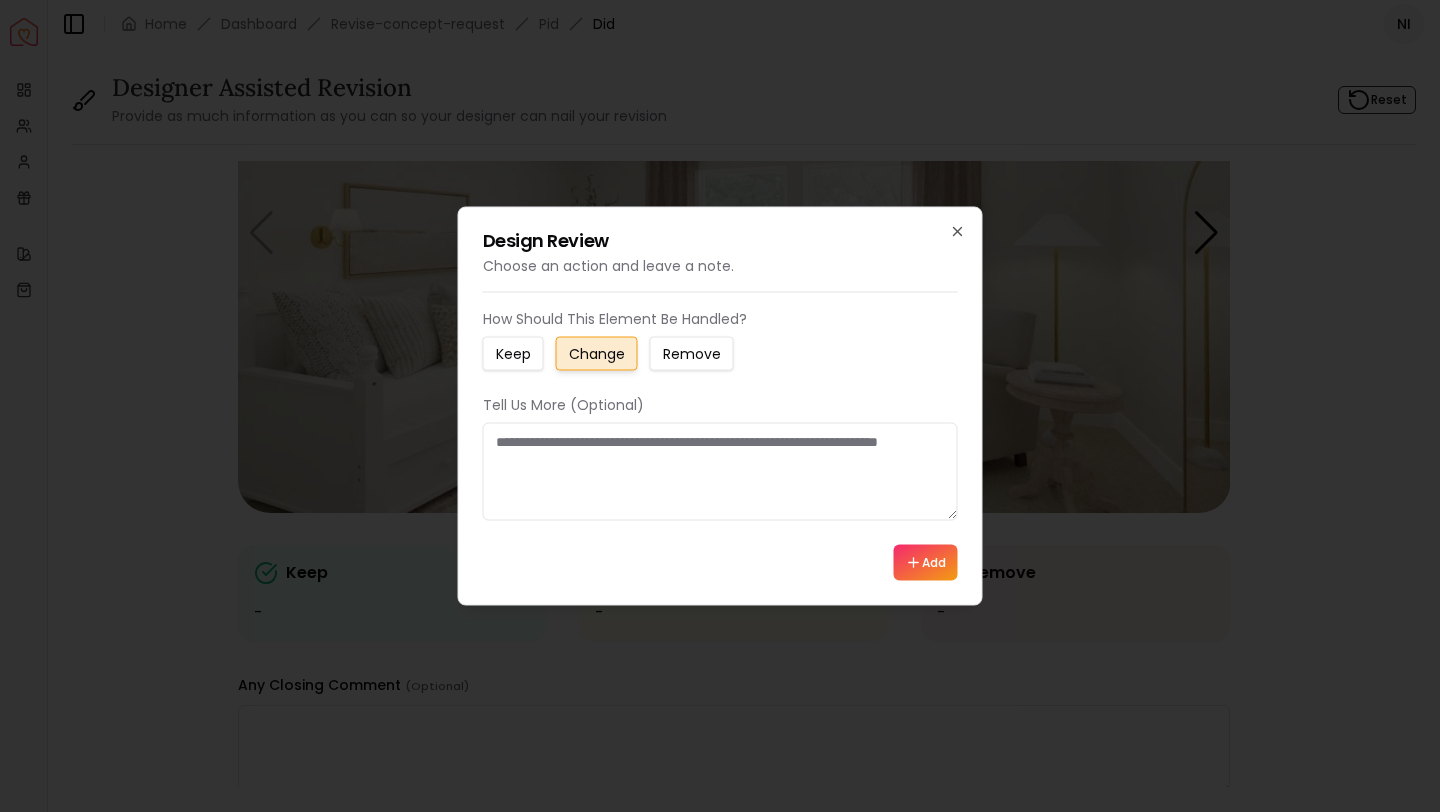 click at bounding box center (720, 472) 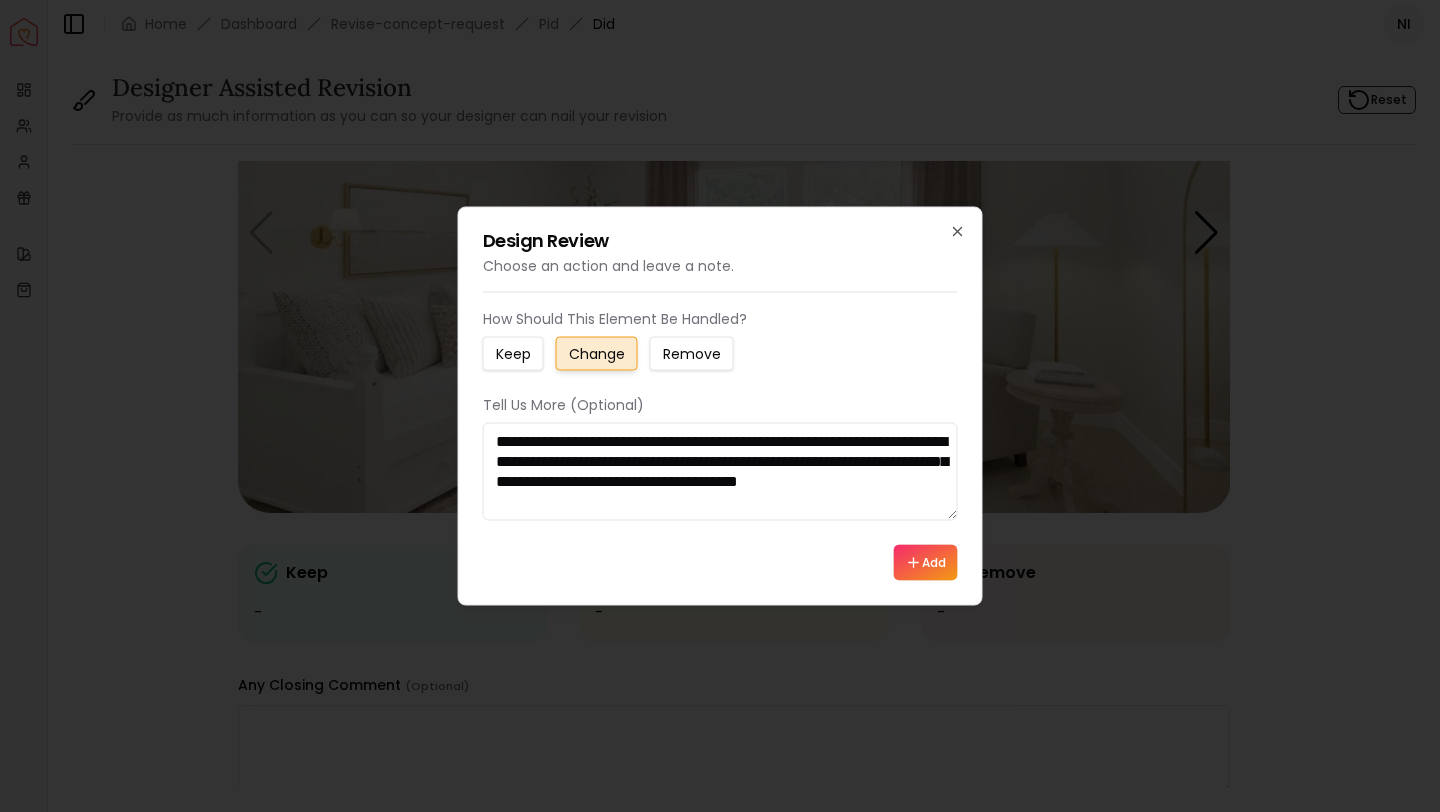 type on "**********" 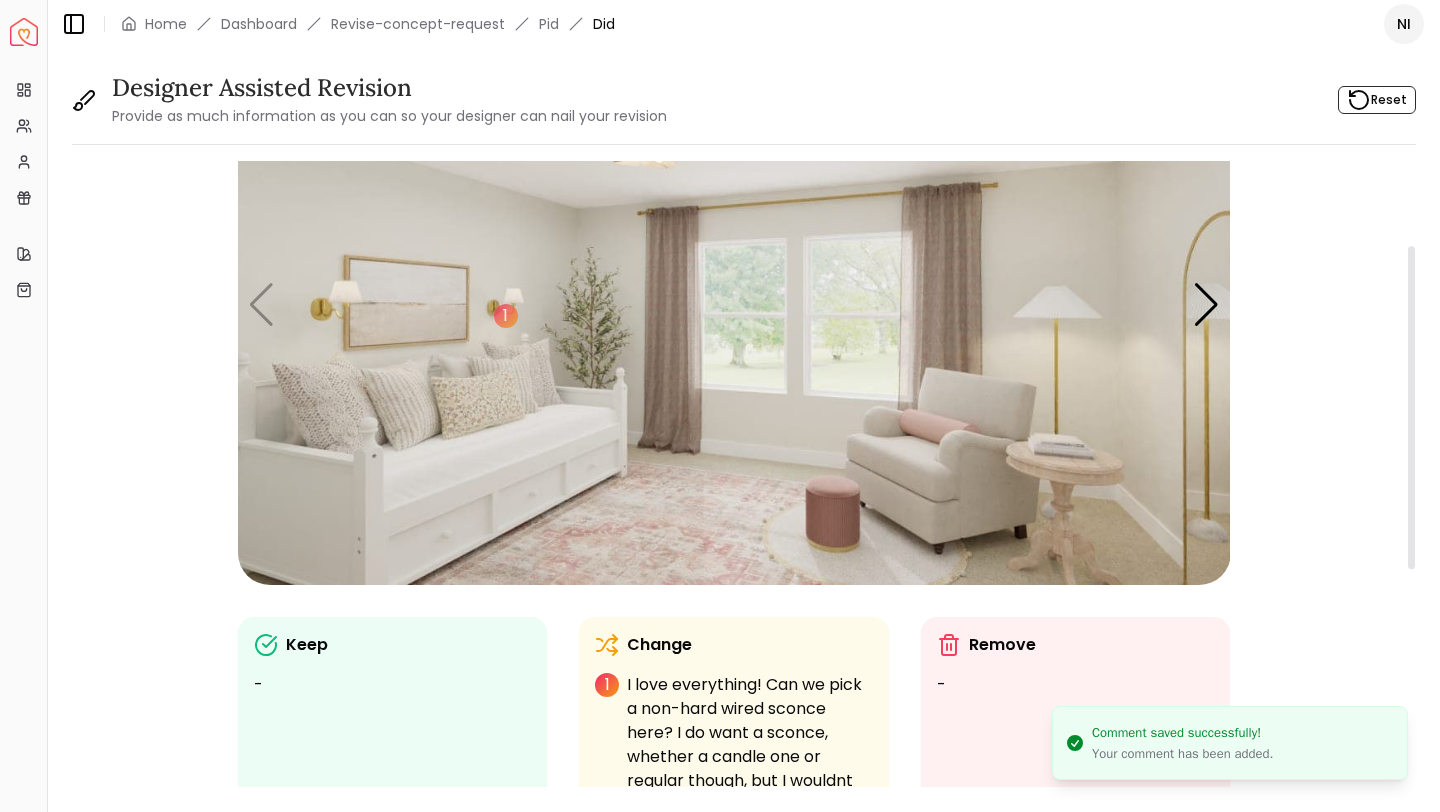 scroll, scrollTop: 130, scrollLeft: 0, axis: vertical 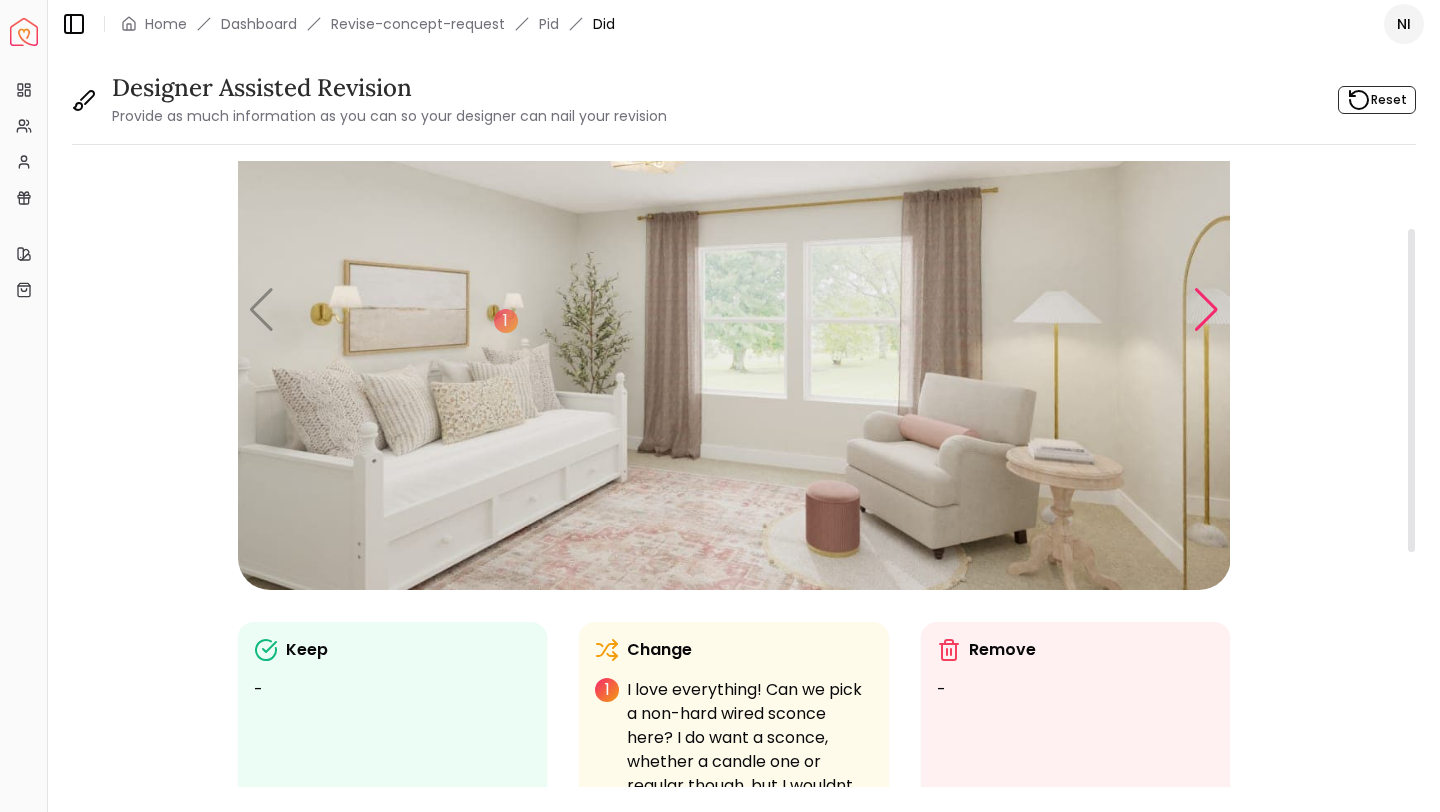 click at bounding box center [1206, 310] 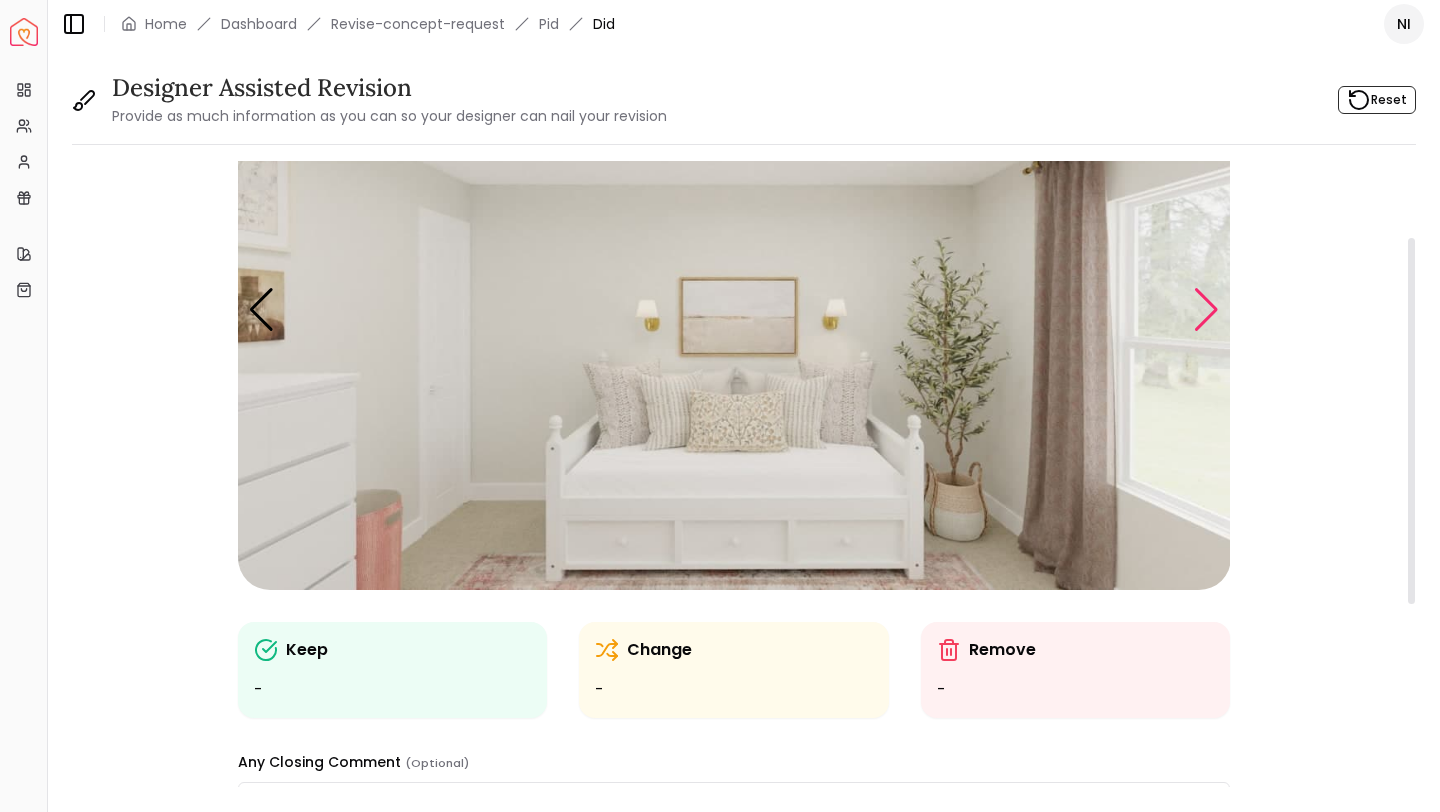 click at bounding box center [1206, 310] 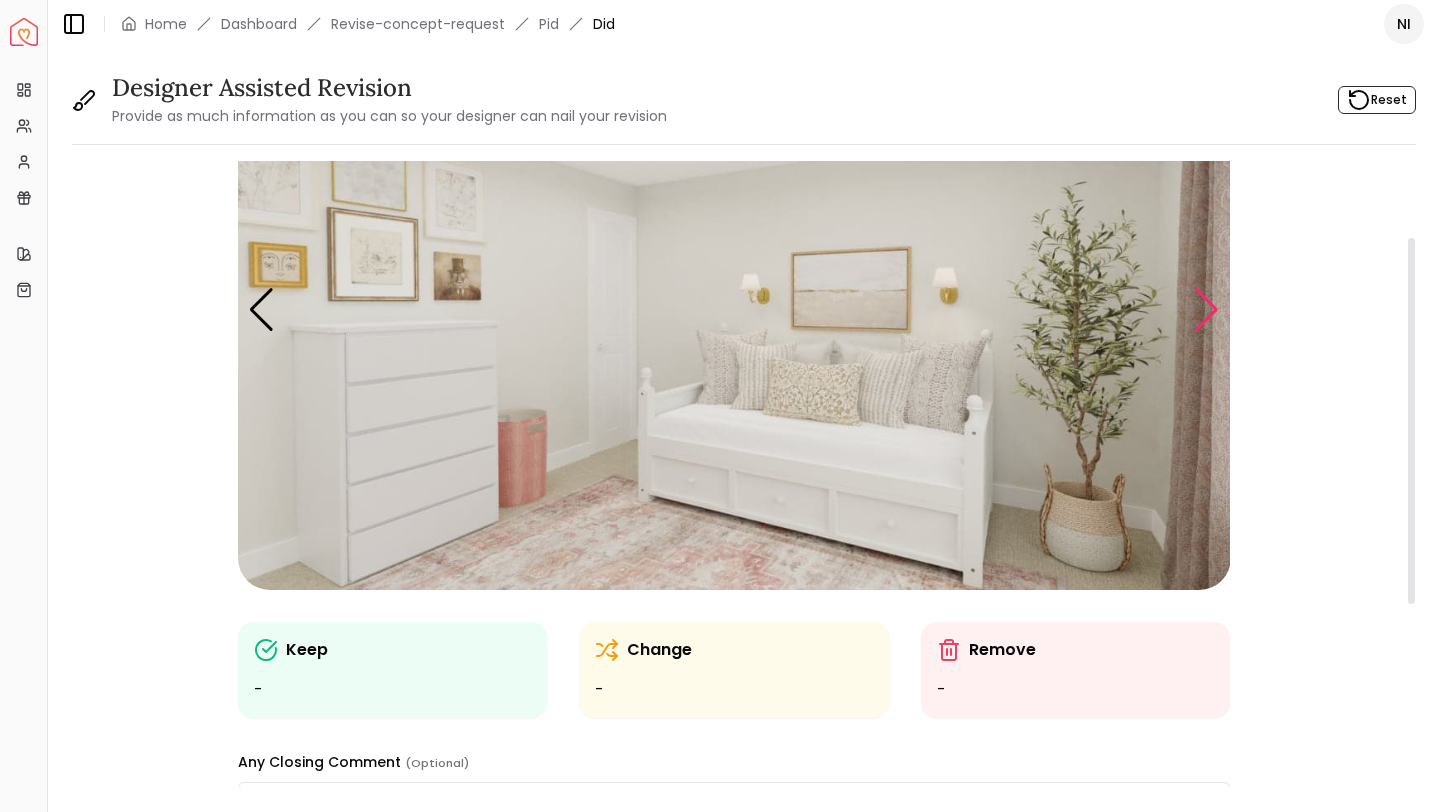 click at bounding box center (1206, 310) 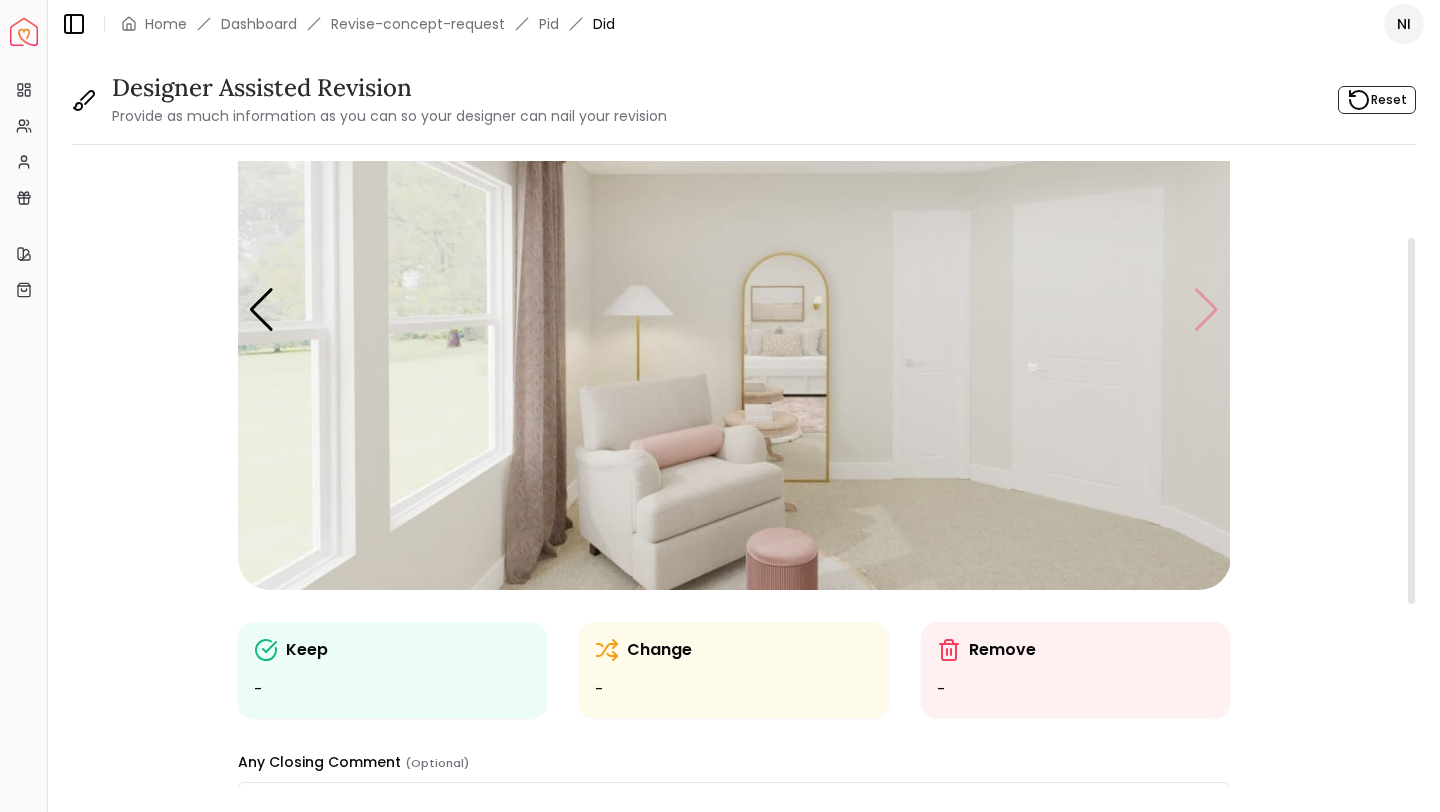 click at bounding box center (734, 310) 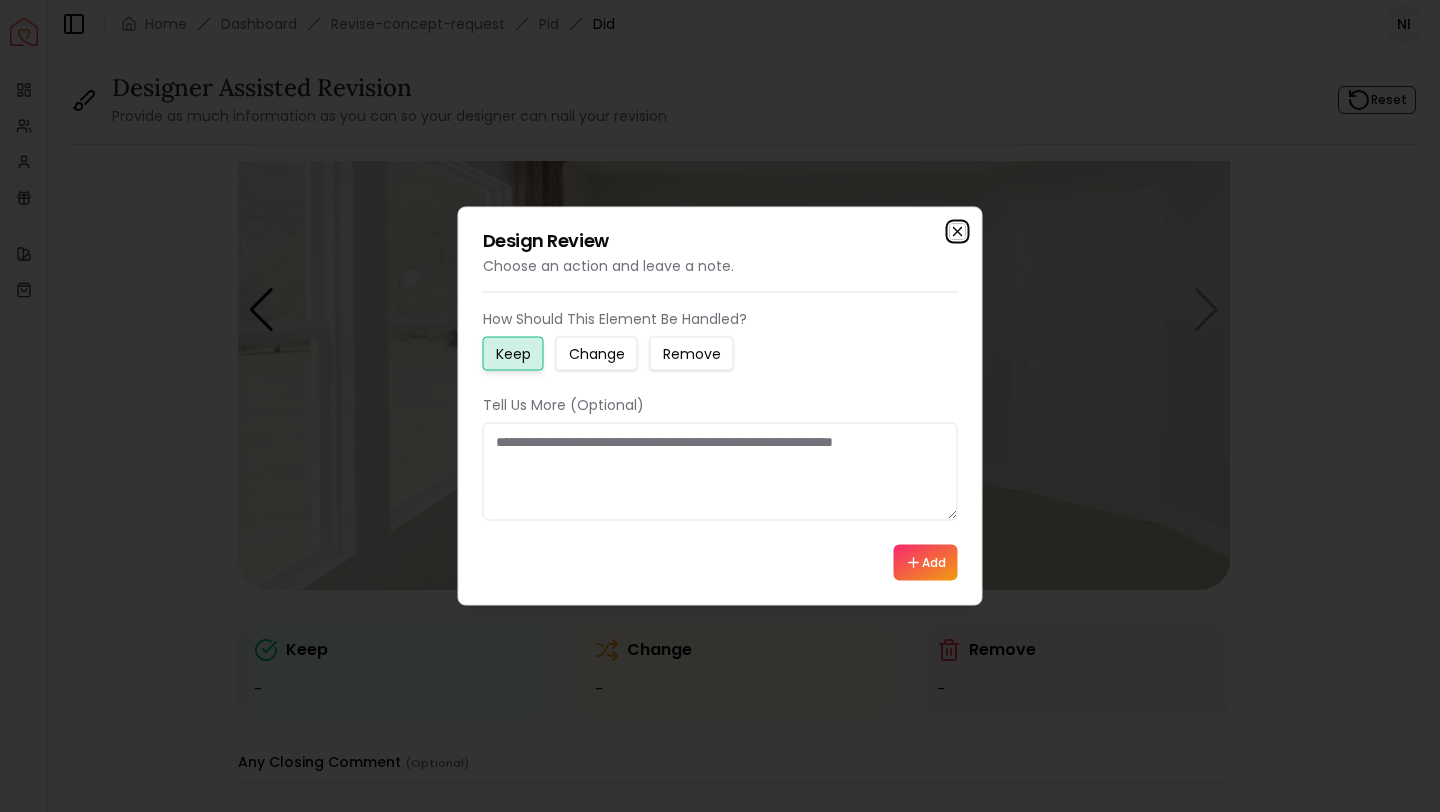 click 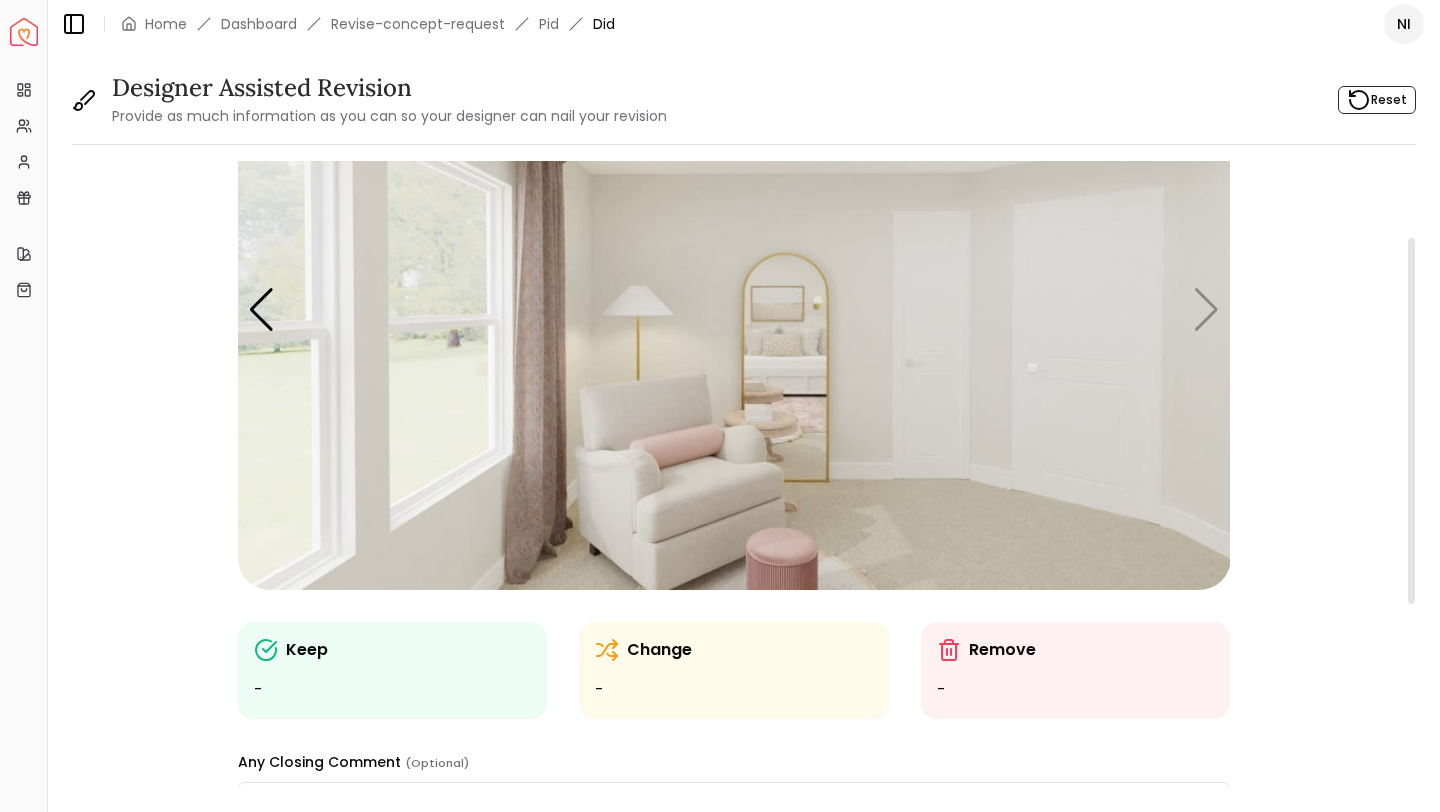 click at bounding box center (734, 310) 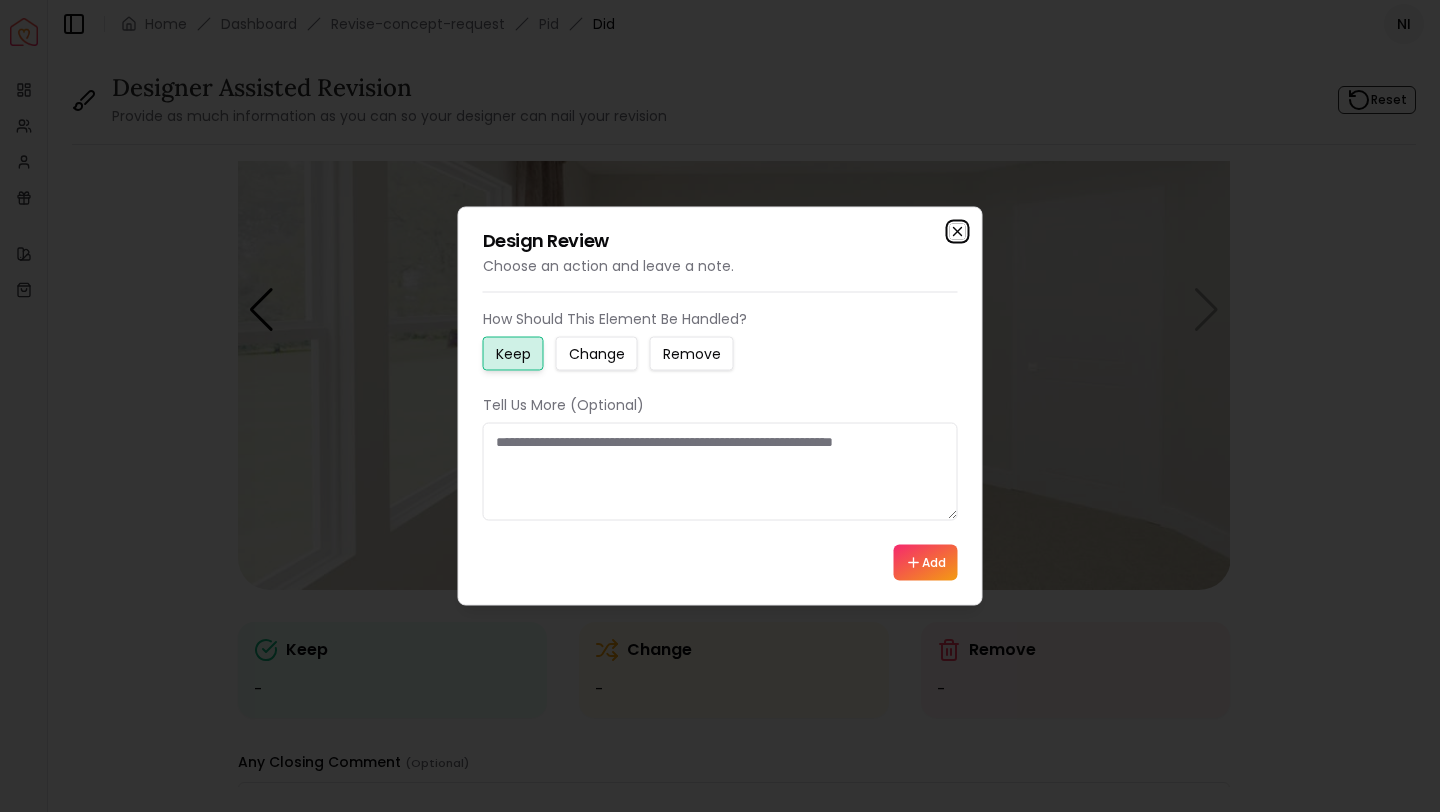 click 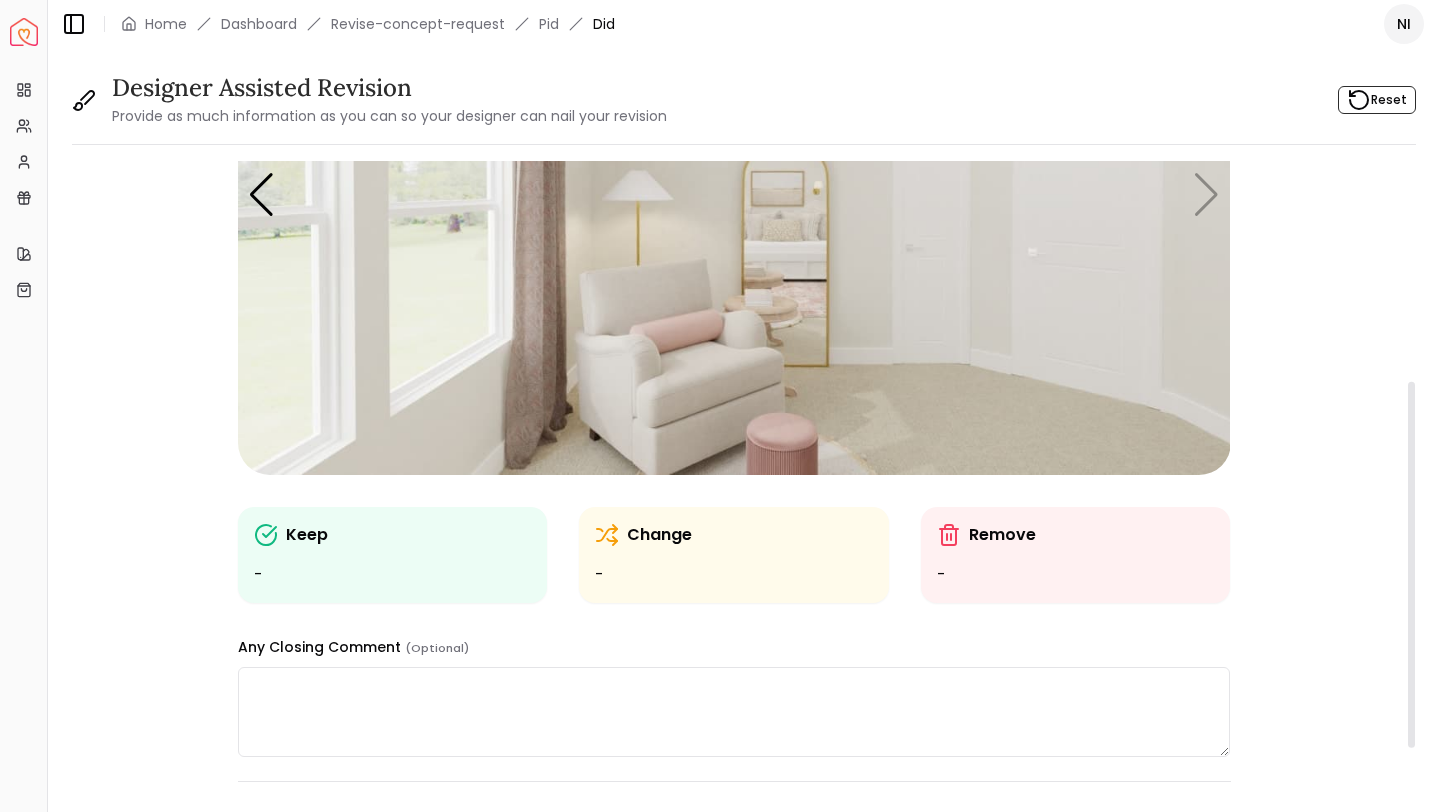 scroll, scrollTop: 94, scrollLeft: 0, axis: vertical 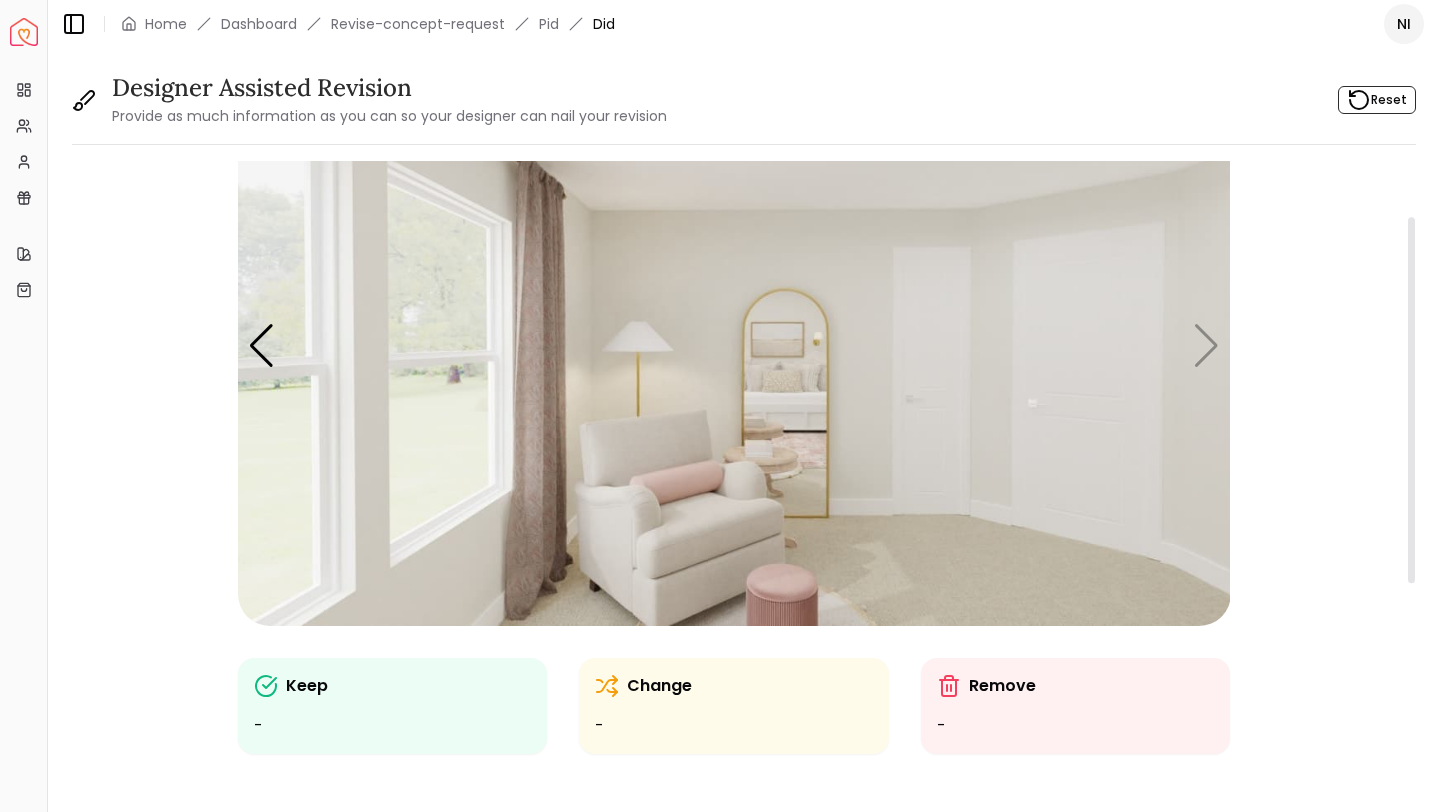 click at bounding box center [734, 346] 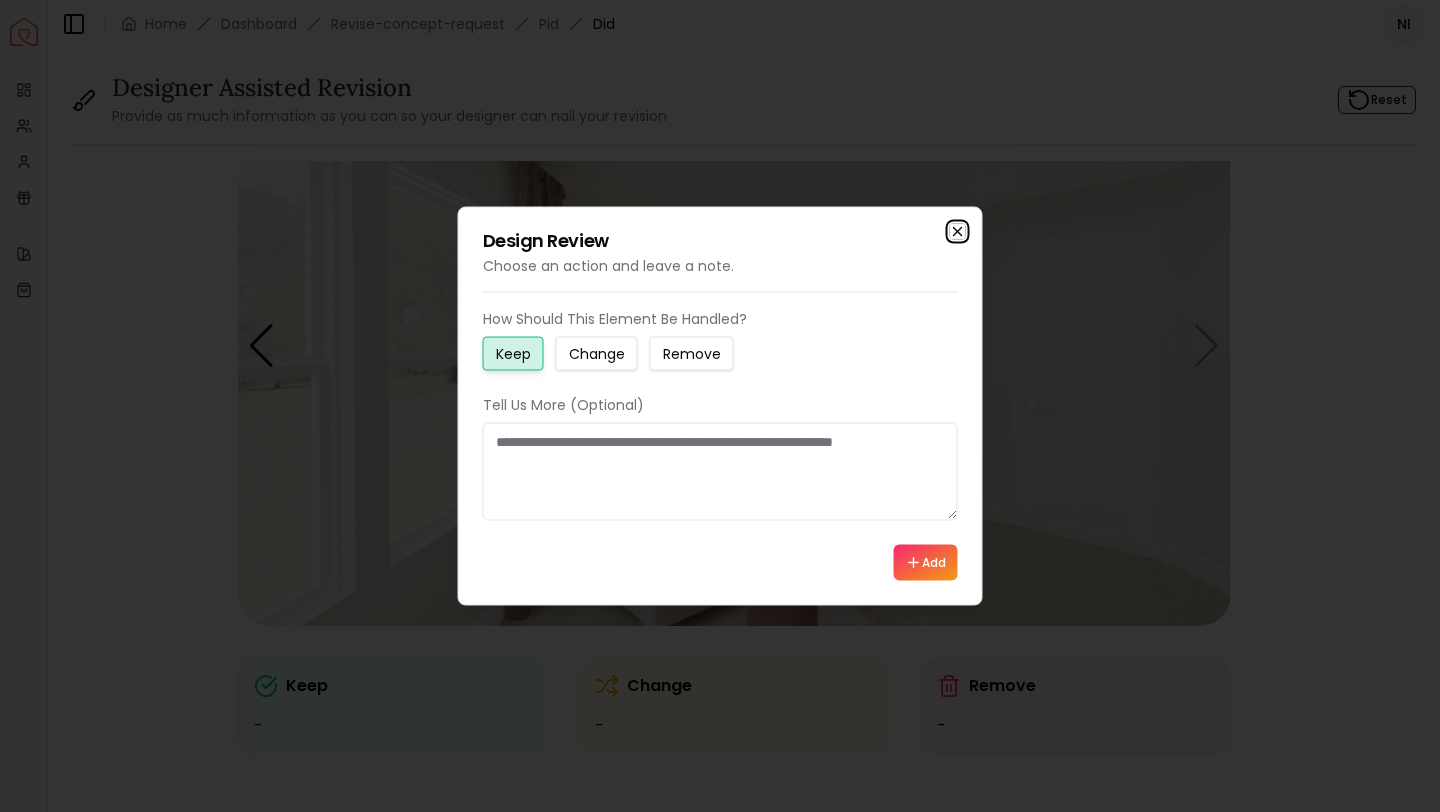 click 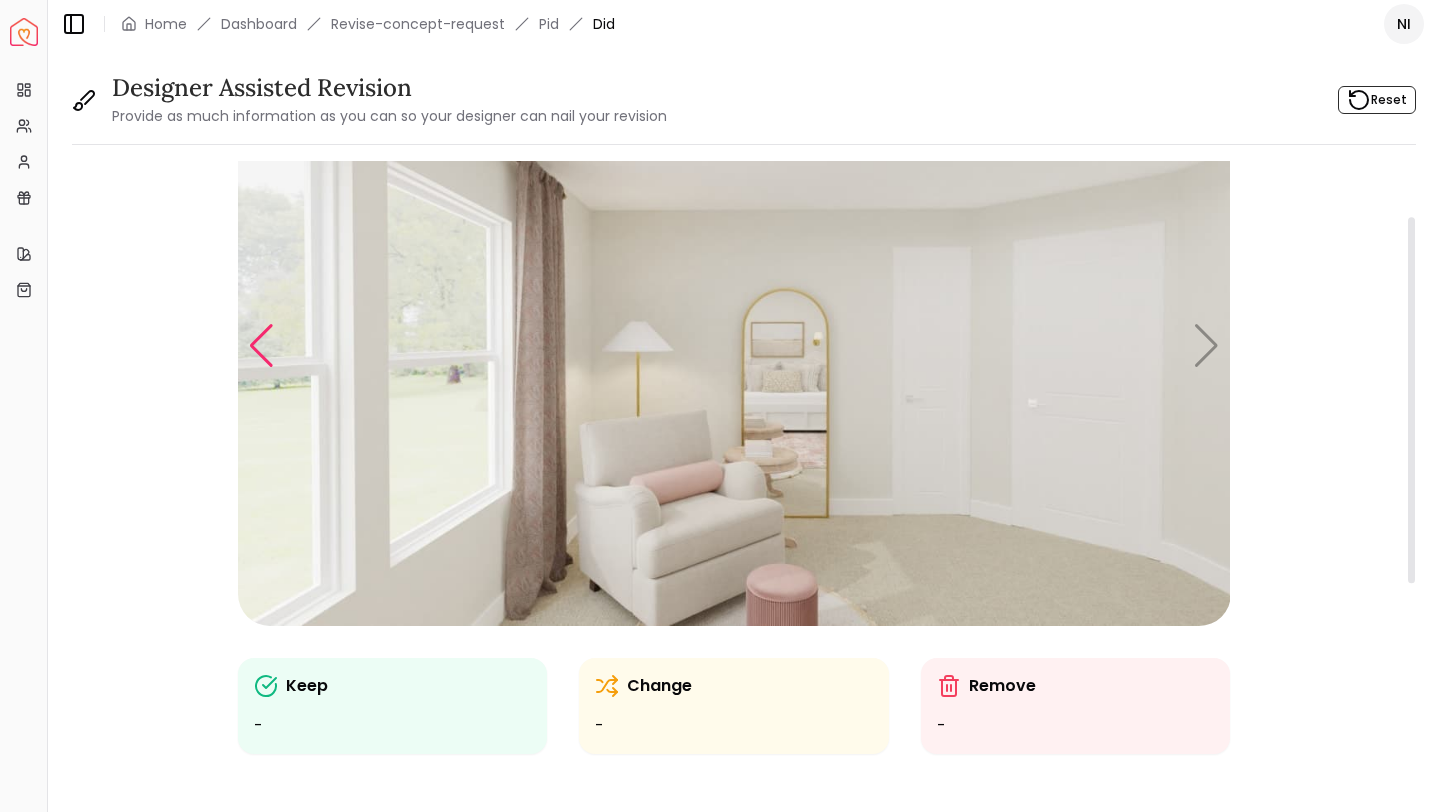 click at bounding box center (261, 346) 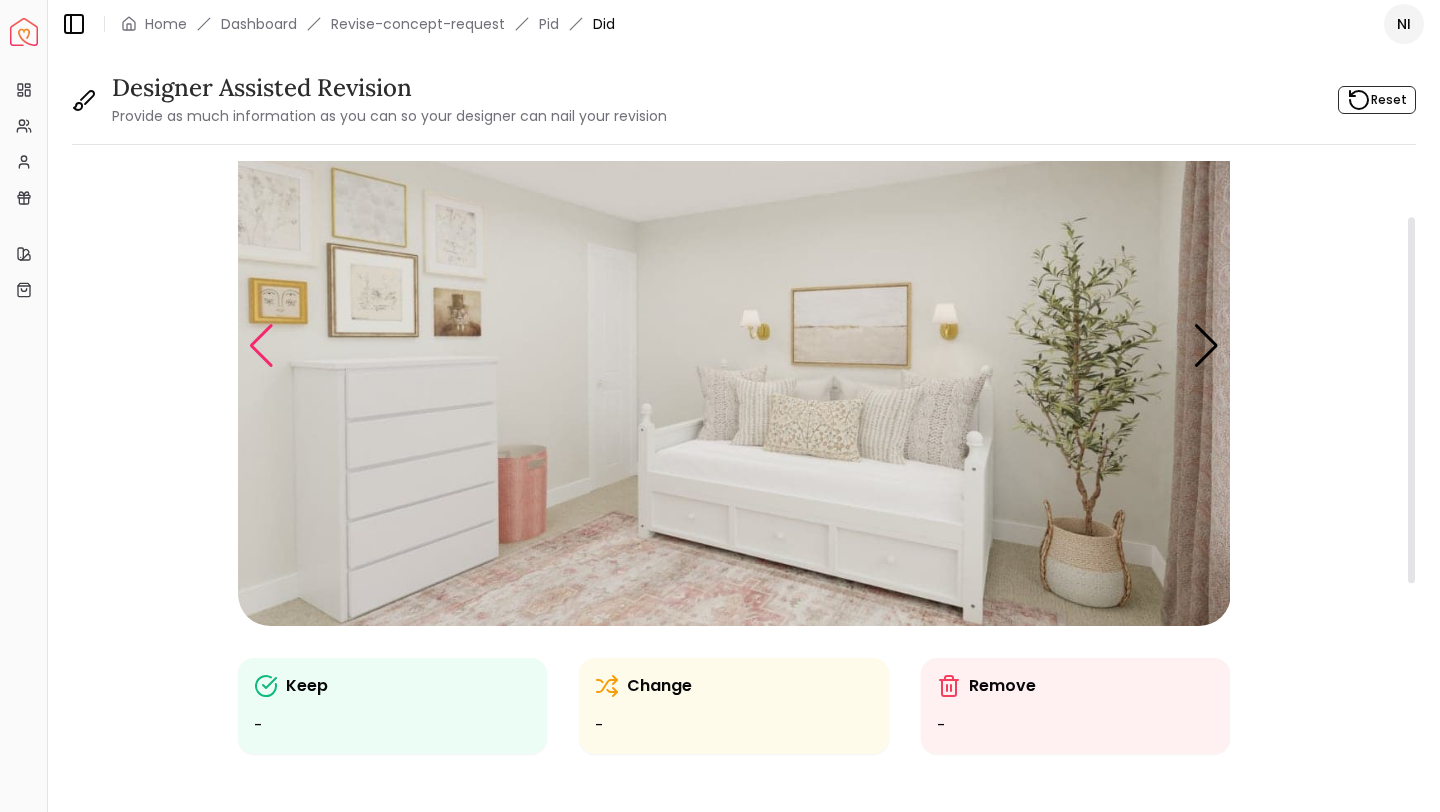 click at bounding box center [261, 346] 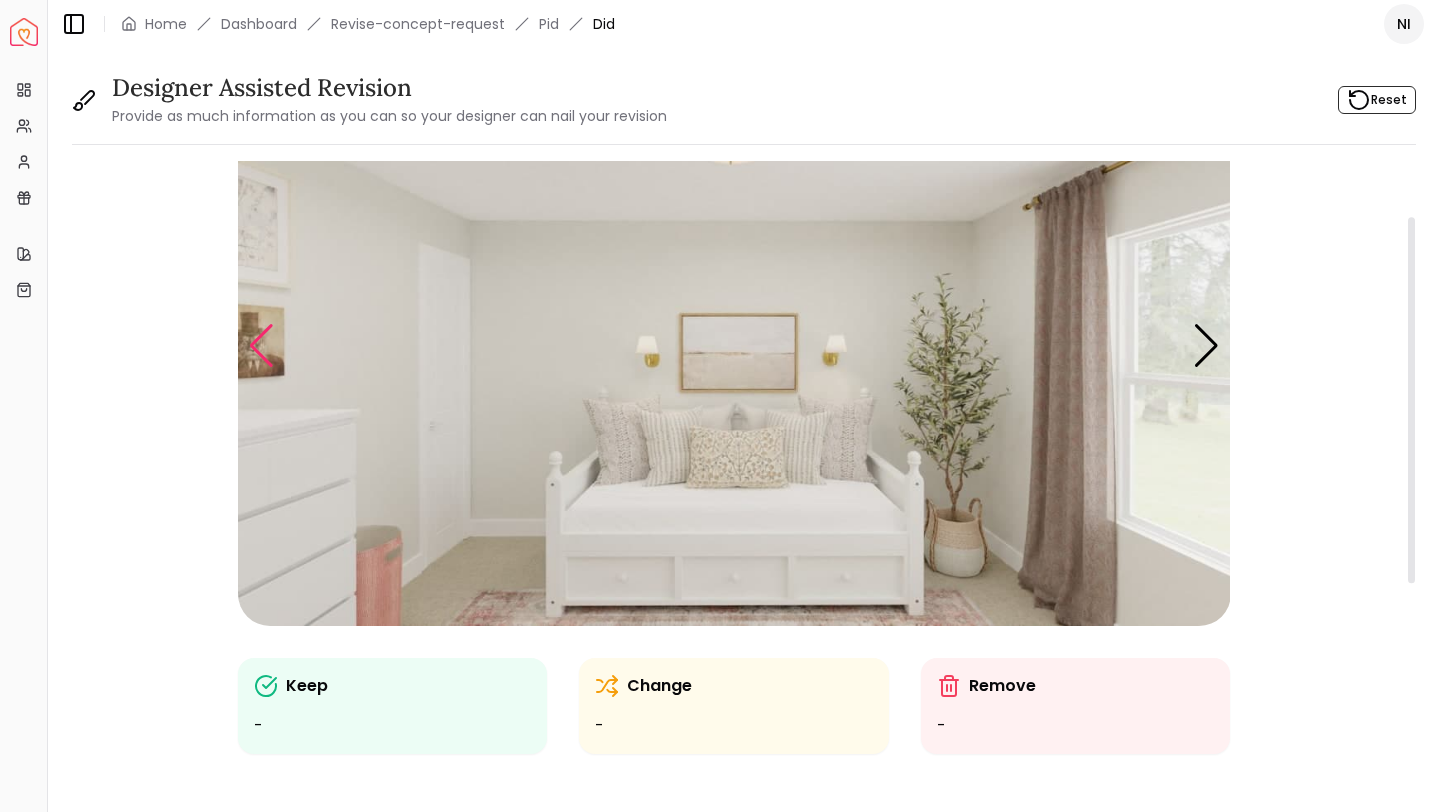 click at bounding box center [261, 346] 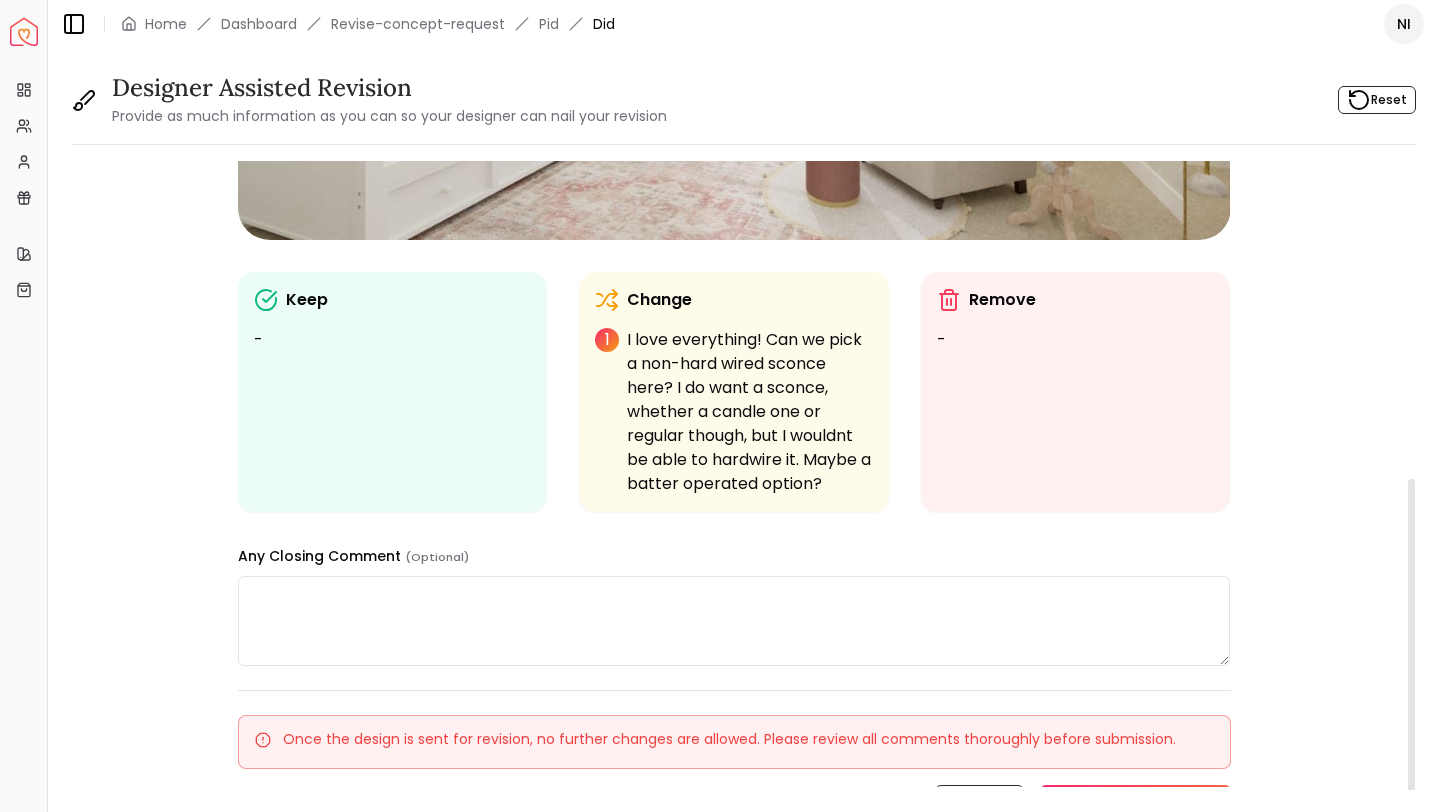 scroll, scrollTop: 613, scrollLeft: 0, axis: vertical 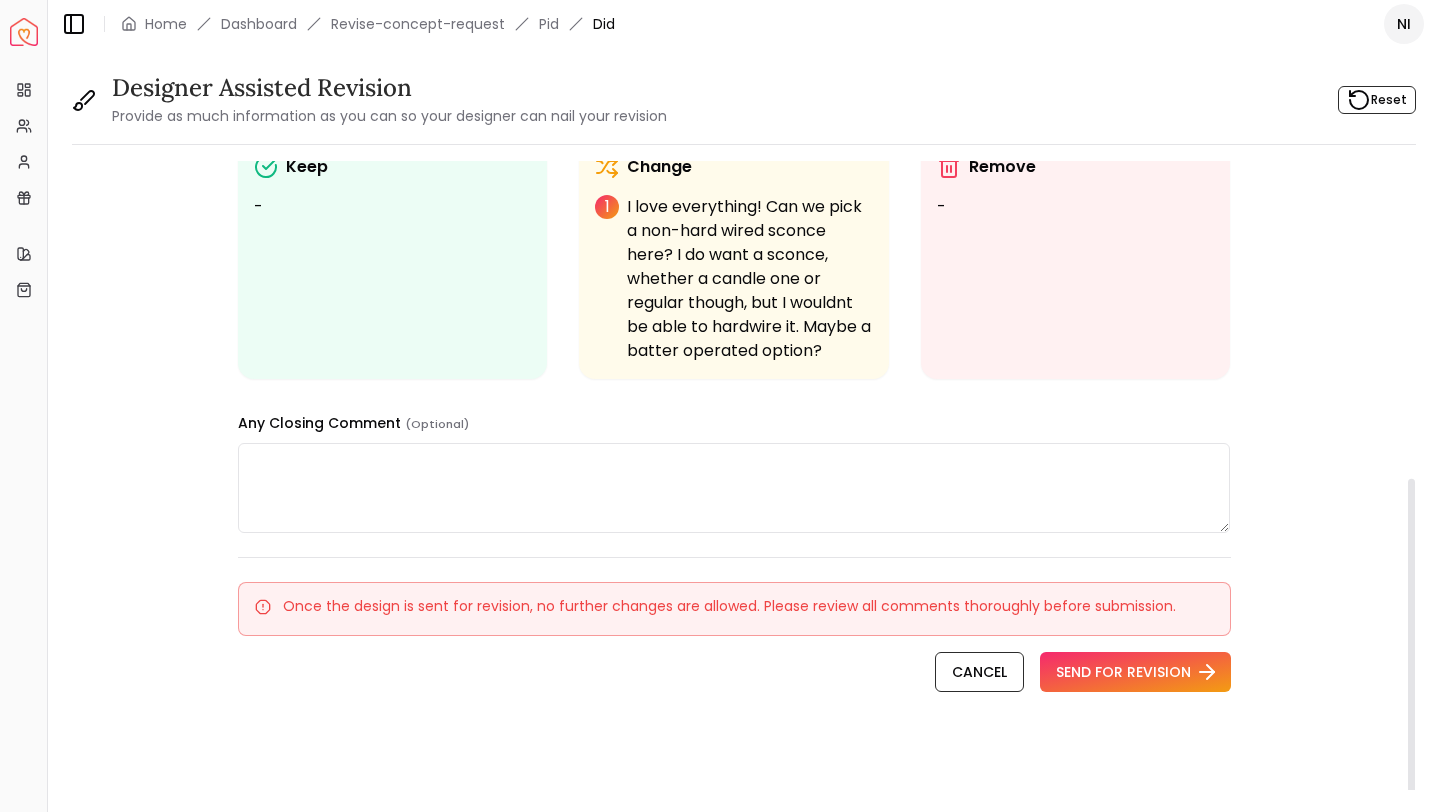 click on "SEND FOR REVISION" at bounding box center [1135, 672] 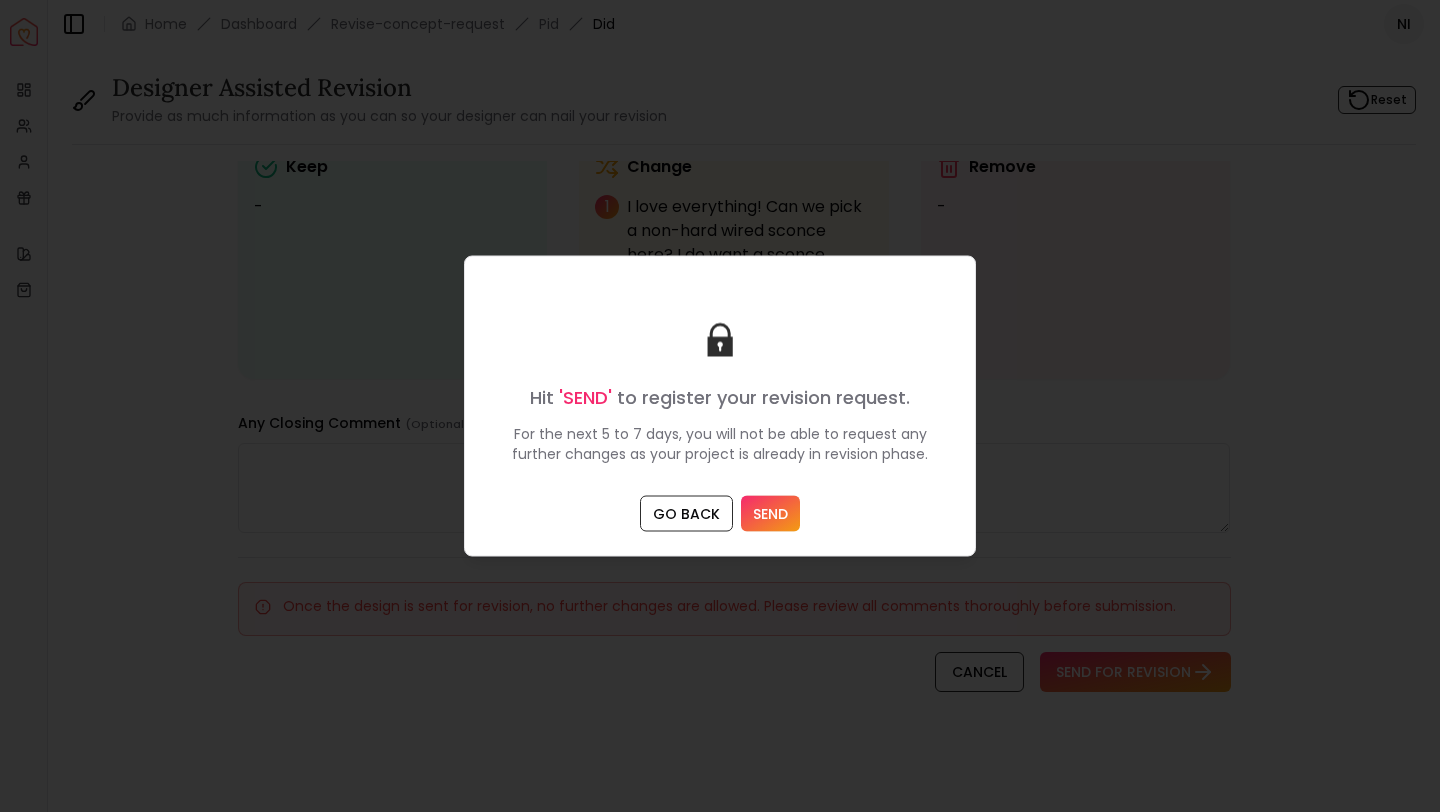 click on "SEND" at bounding box center (770, 514) 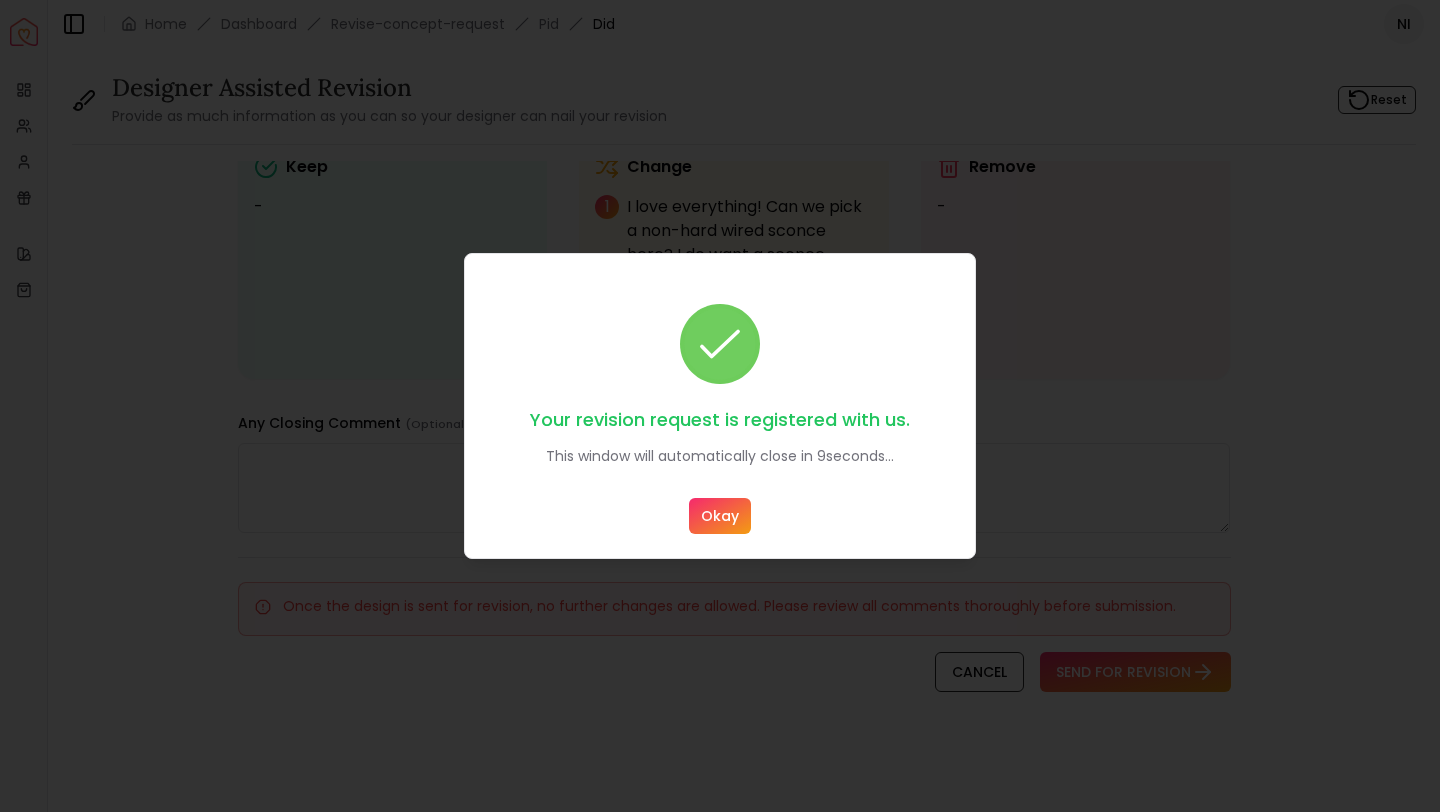 click on "Okay" at bounding box center [720, 516] 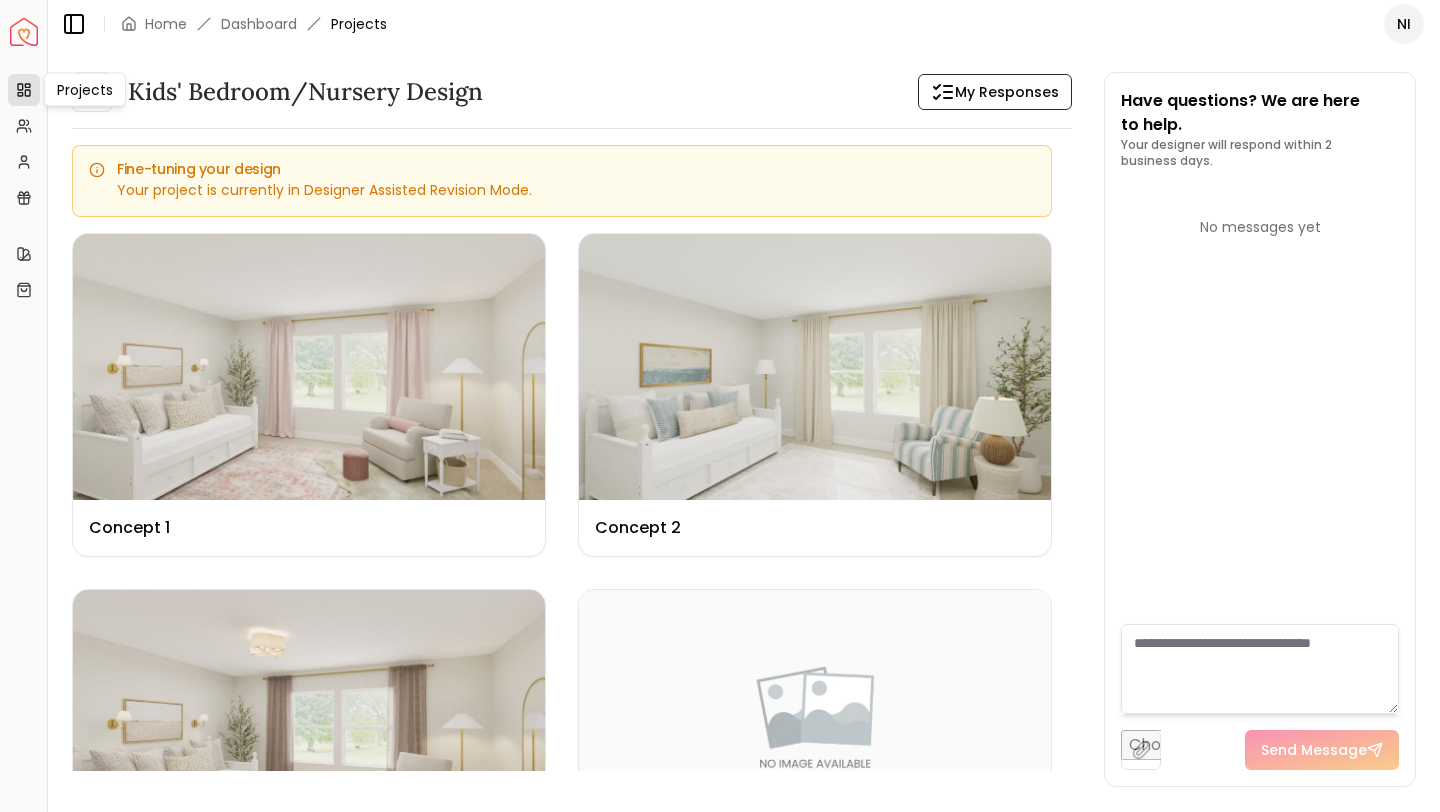 click at bounding box center (24, 32) 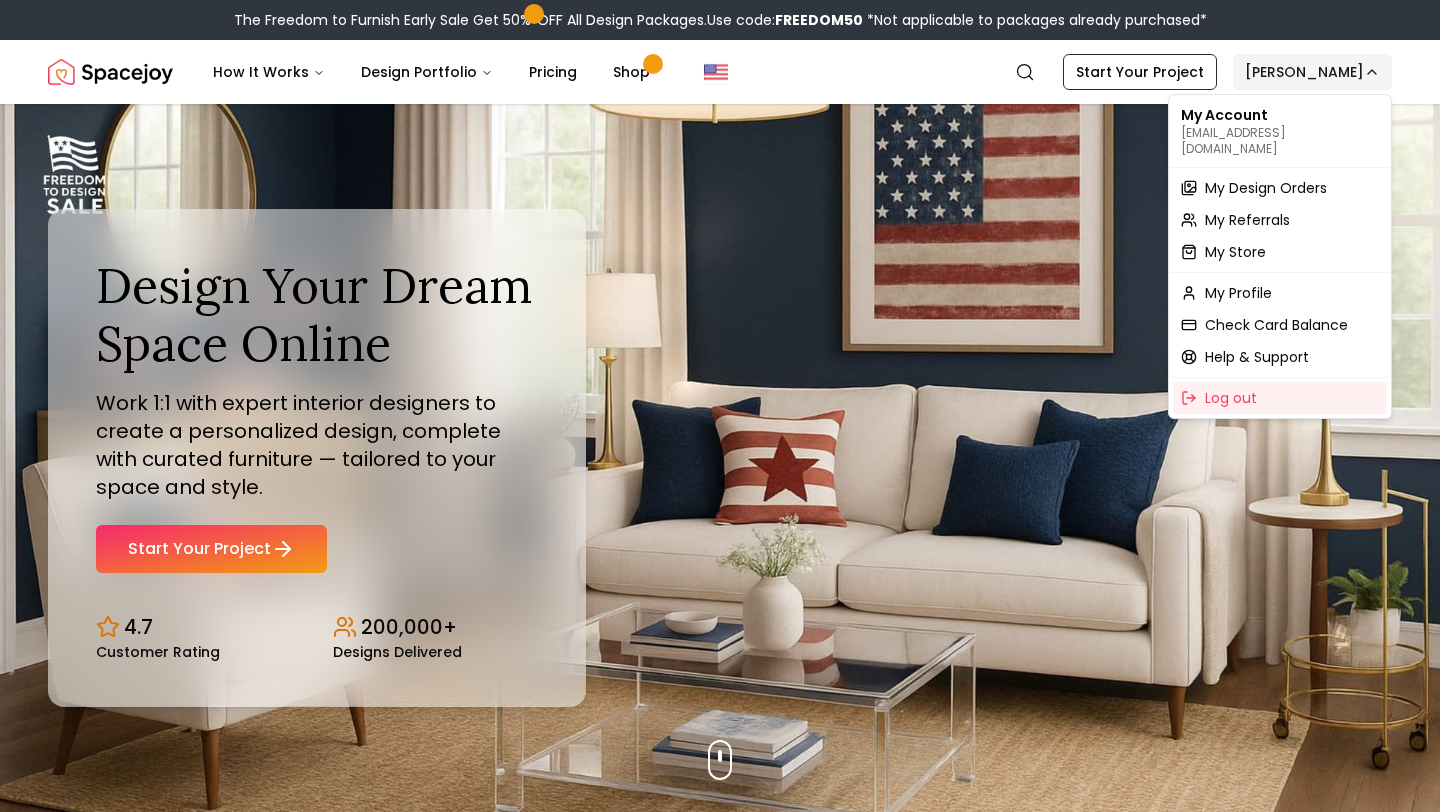 click on "The Freedom to Furnish Early Sale Get 50% OFF All Design Packages.  Use code:  FREEDOM50   *Not applicable to packages already purchased* Spacejoy How It Works   Design Portfolio   Pricing Shop Search Start Your Project   [PERSON_NAME] Design Your Dream Space Online Work 1:1 with expert interior designers to create a personalized design, complete with curated furniture — tailored to your space and style. Start Your Project   4.7 Customer Rating 200,000+ Designs Delivered Design Your Dream Space Online Work 1:1 with expert interior designers to create a personalized design, complete with curated furniture — tailored to your space and style. Start Your Project   4.7 Customer Rating 200,000+ Designs Delivered The Freedom to Furnish Early Sale Get 50% OFF on all Design Packages Get Started   [DATE] Sale Up to 70% OFF on Furniture & Decor Shop Now   Get Matched with Expert Interior Designers Online! [PERSON_NAME] Designer [PERSON_NAME] Designer [PERSON_NAME] Designer [PERSON_NAME] Designer [PERSON_NAME]" at bounding box center (720, 5976) 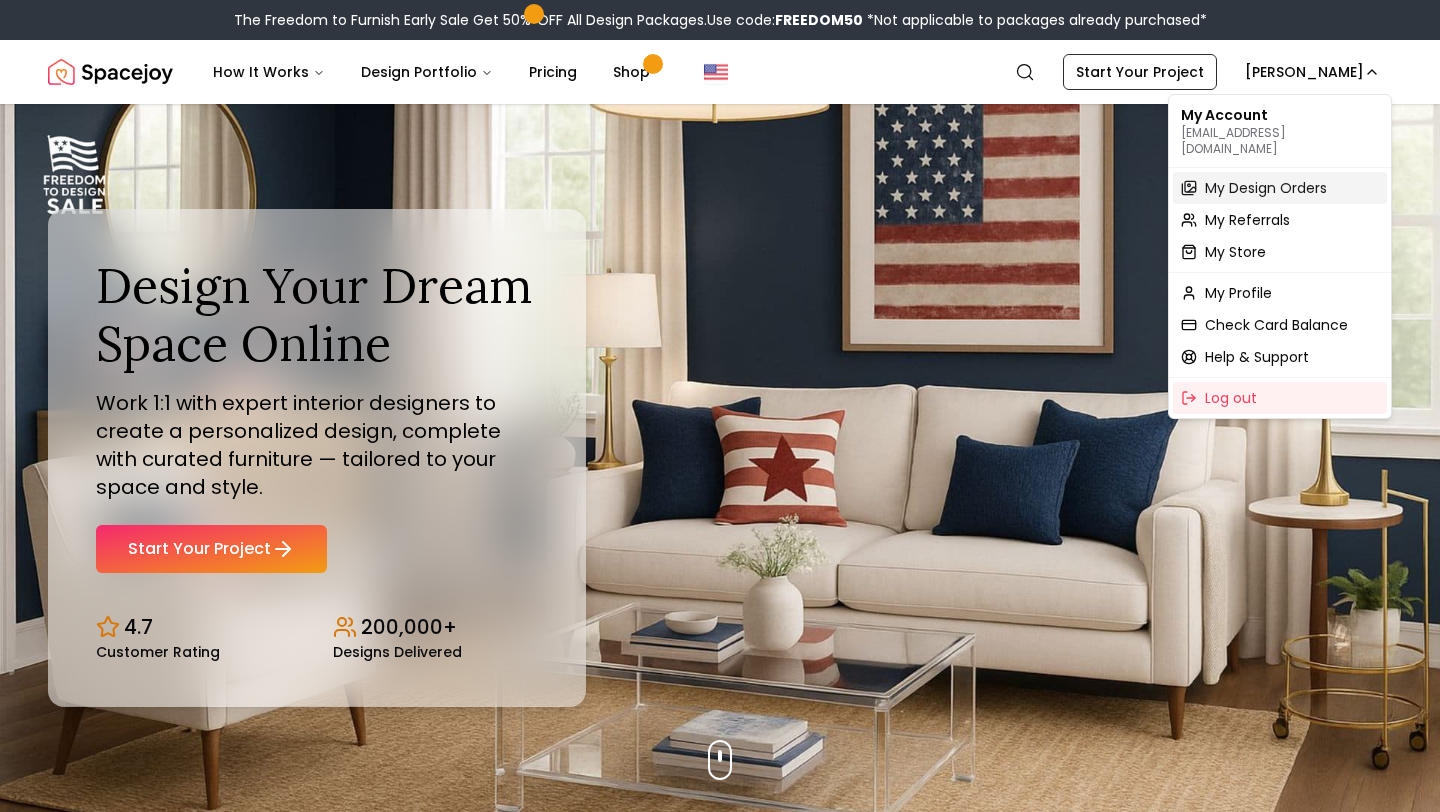 click on "My Design Orders" at bounding box center (1266, 188) 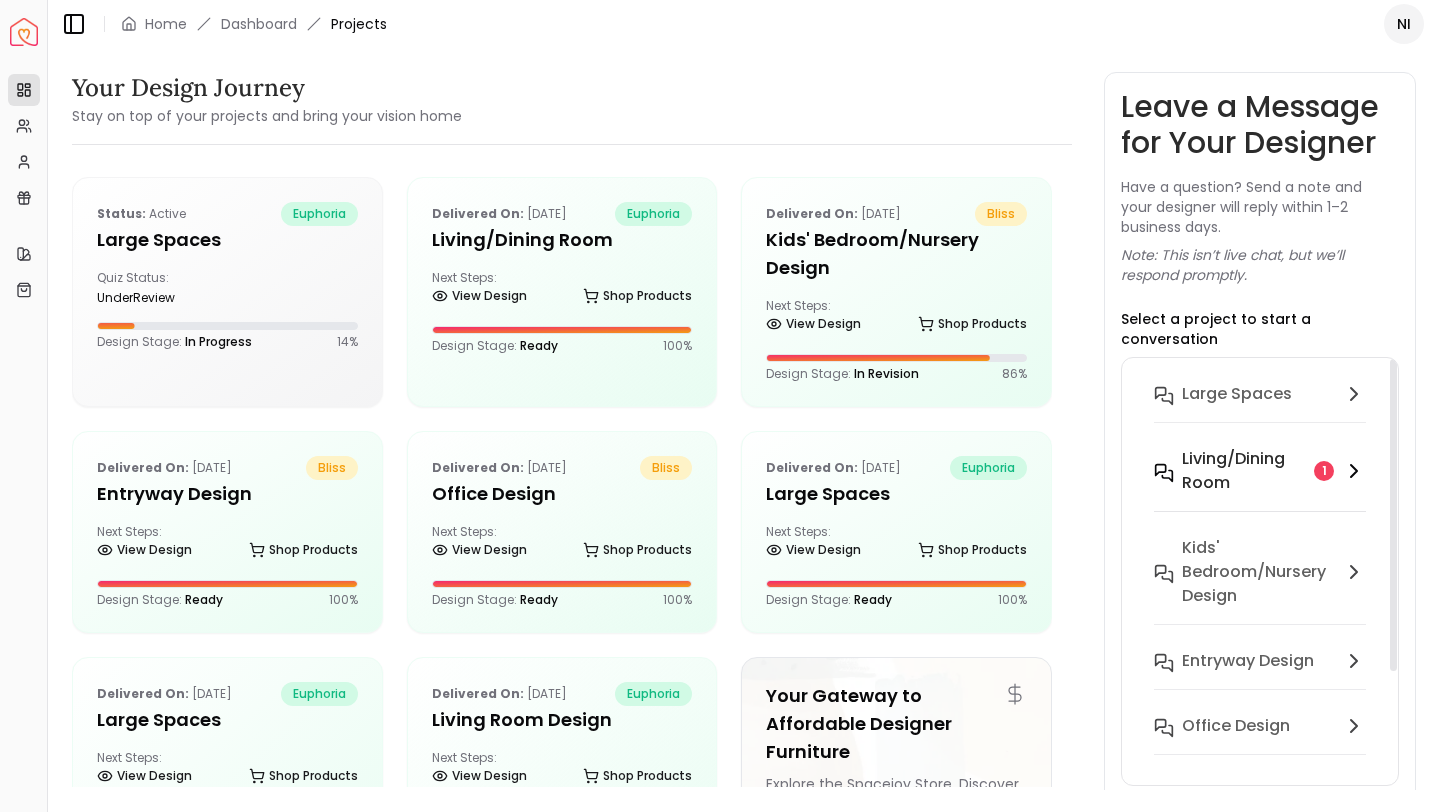 click on "Living/Dining Room" at bounding box center [1244, 471] 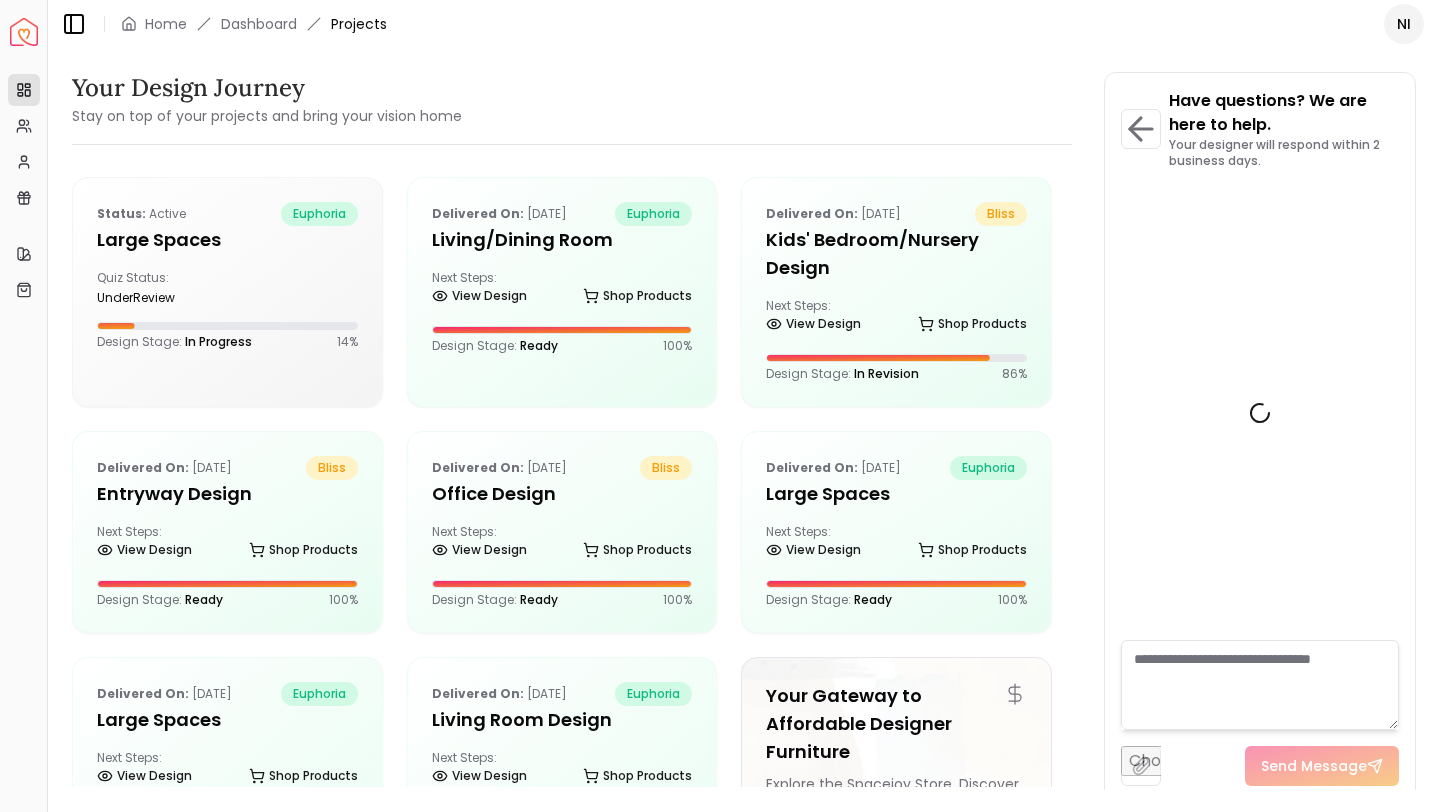 scroll, scrollTop: 4093, scrollLeft: 0, axis: vertical 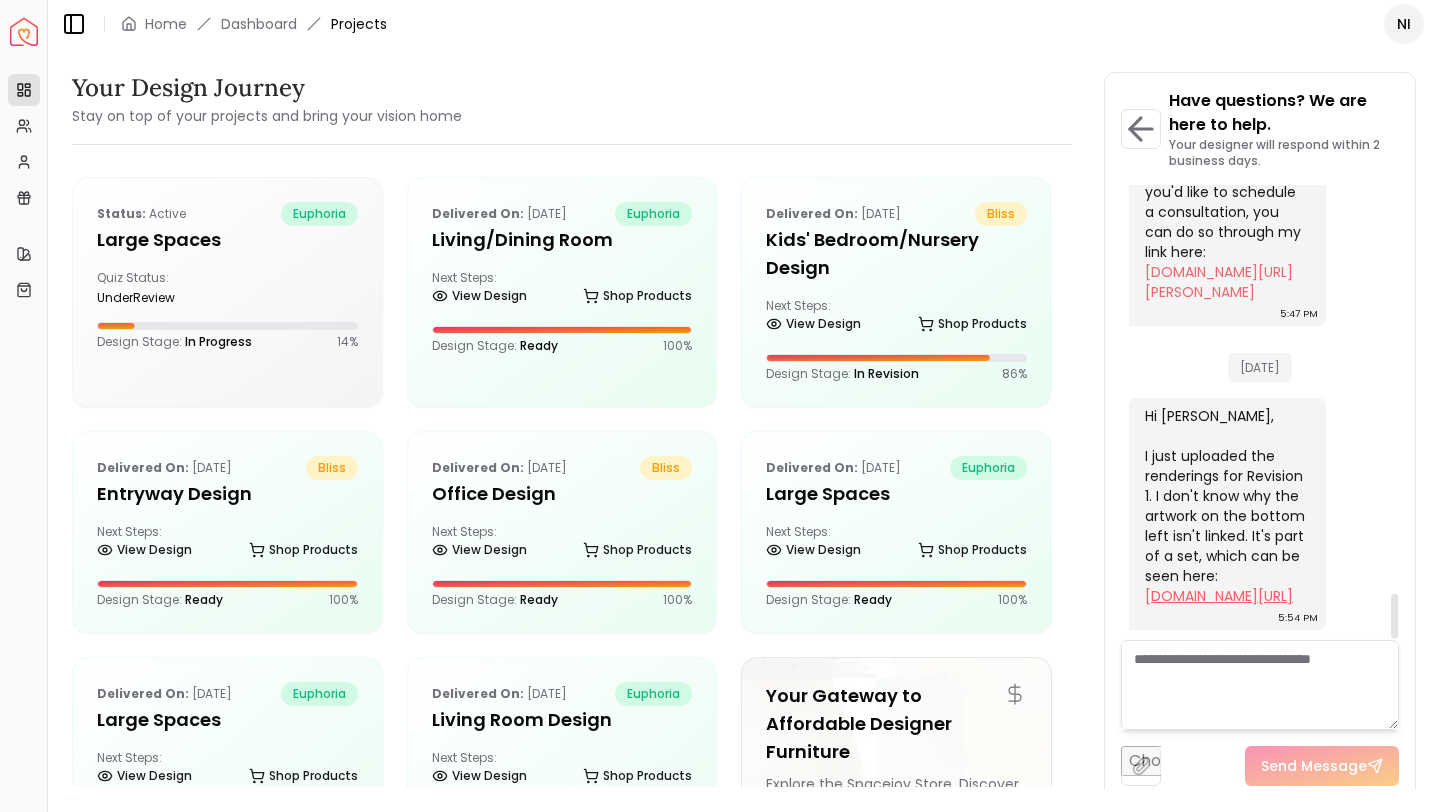 click on "[DOMAIN_NAME][URL]" at bounding box center [1219, 596] 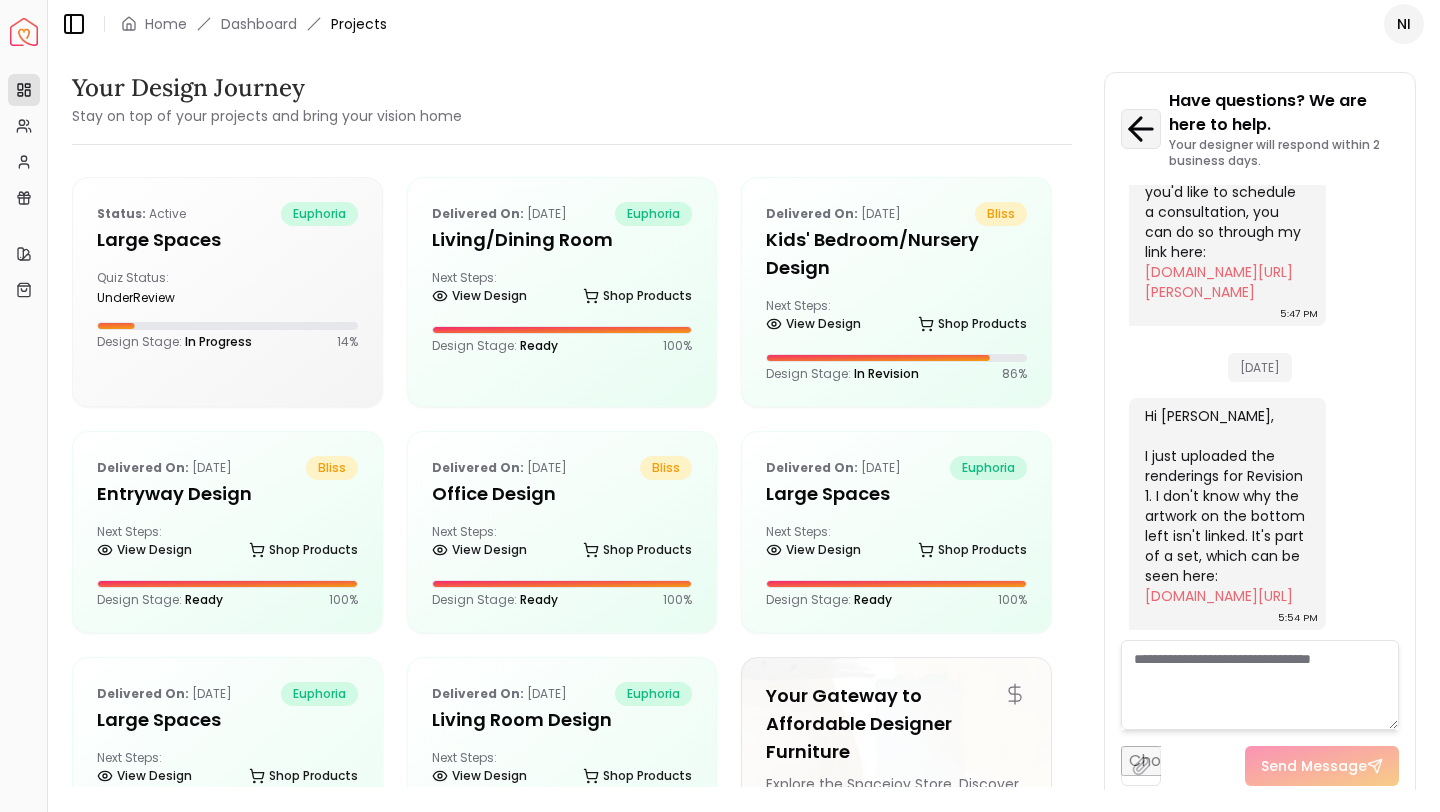 click 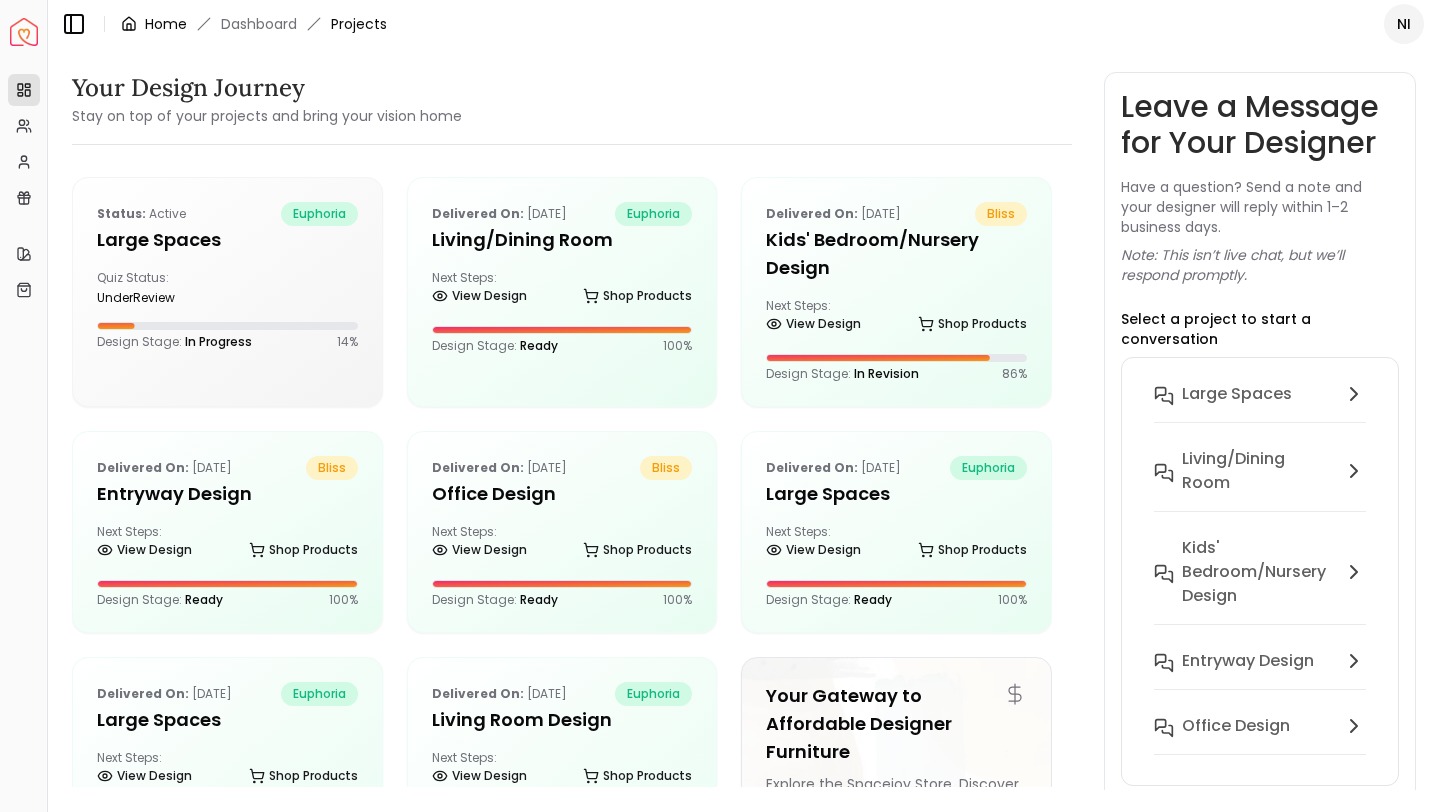 click on "Home" at bounding box center (166, 24) 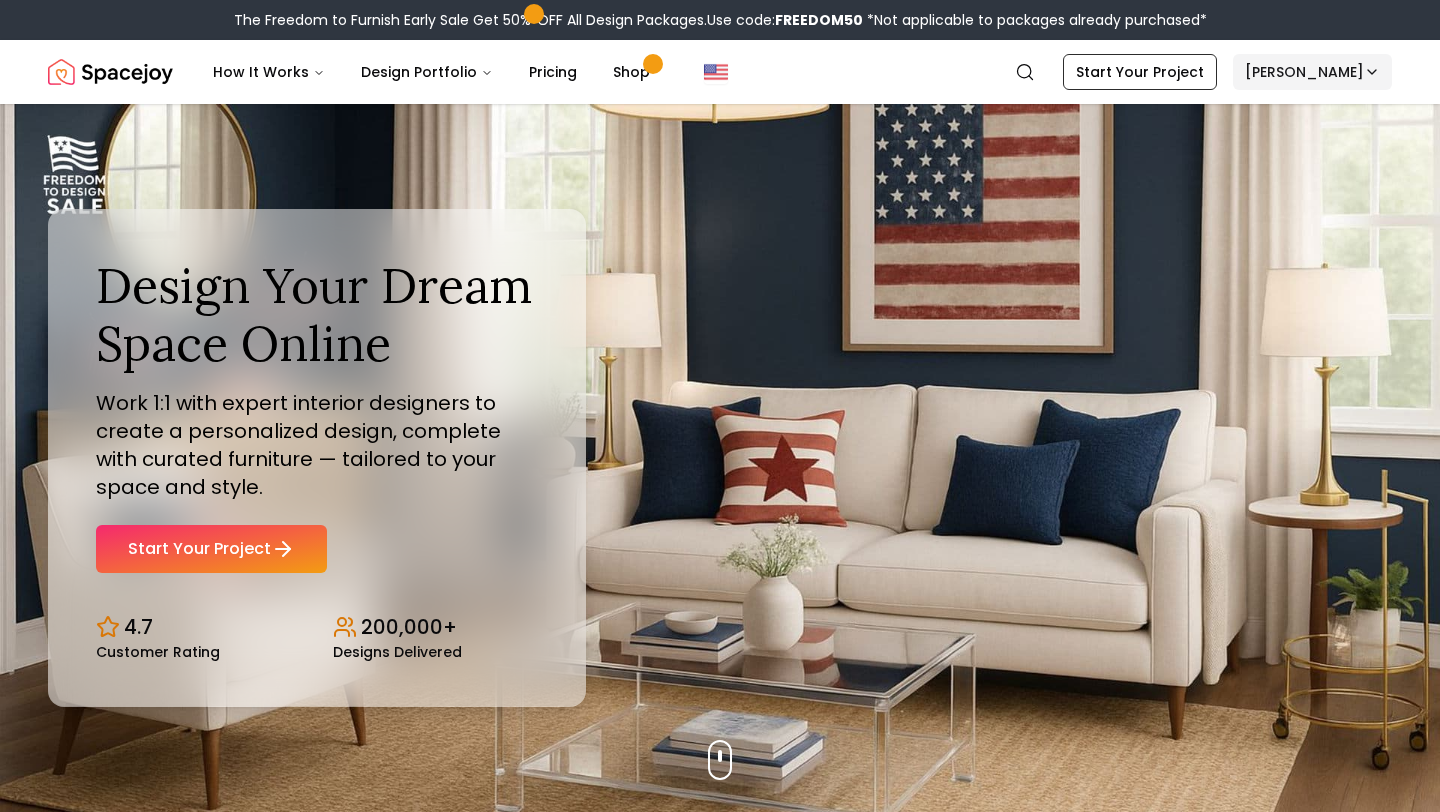 click on "The Freedom to Furnish Early Sale Get 50% OFF All Design Packages.  Use code:  FREEDOM50   *Not applicable to packages already purchased* Spacejoy How It Works   Design Portfolio   Pricing Shop Search Start Your Project   [PERSON_NAME] Design Your Dream Space Online Work 1:1 with expert interior designers to create a personalized design, complete with curated furniture — tailored to your space and style. Start Your Project   4.7 Customer Rating 200,000+ Designs Delivered Design Your Dream Space Online Work 1:1 with expert interior designers to create a personalized design, complete with curated furniture — tailored to your space and style. Start Your Project   4.7 Customer Rating 200,000+ Designs Delivered The Freedom to Furnish Early Sale Get 50% OFF on all Design Packages Get Started   [DATE] Sale Up to 70% OFF on Furniture & Decor Shop Now   Get Matched with Expert Interior Designers Online! [PERSON_NAME] Designer [PERSON_NAME] Designer [PERSON_NAME] Designer [PERSON_NAME] Designer [PERSON_NAME]" at bounding box center (720, 5976) 